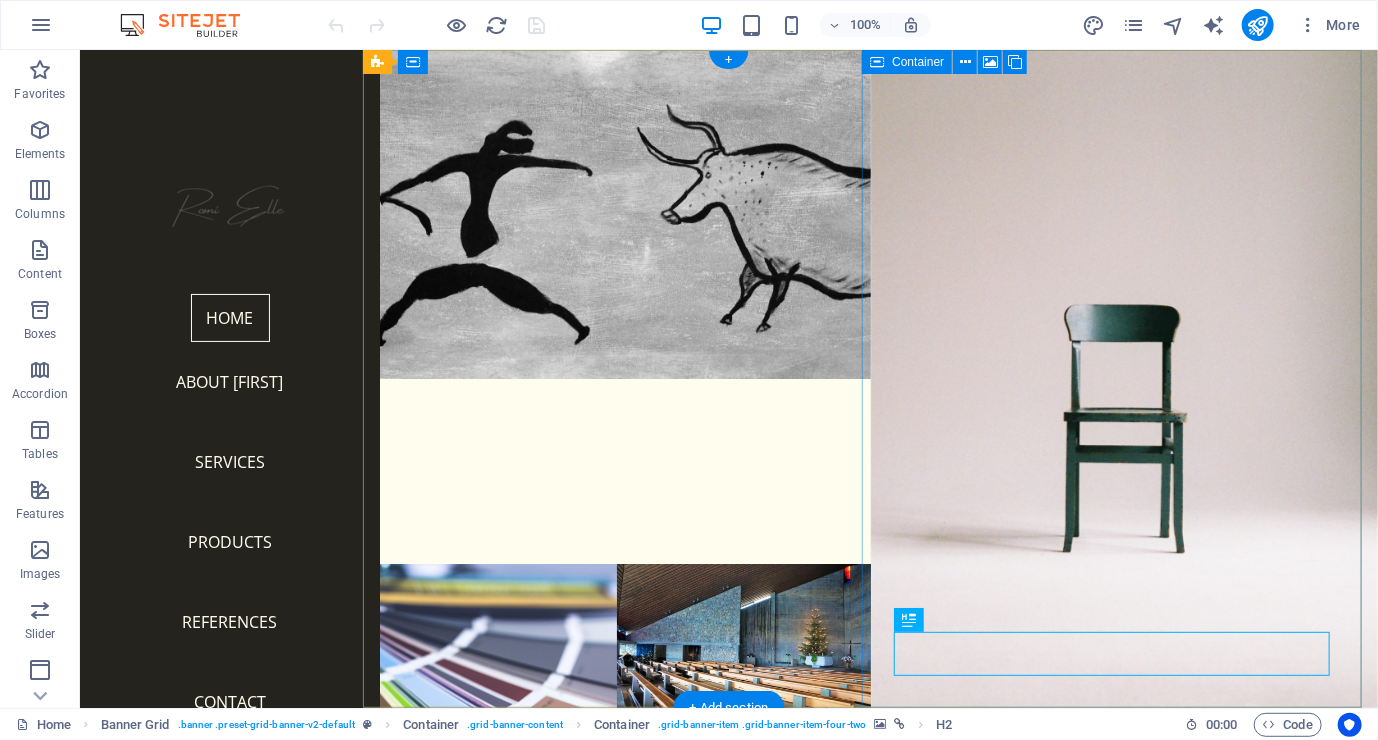 scroll, scrollTop: 0, scrollLeft: 0, axis: both 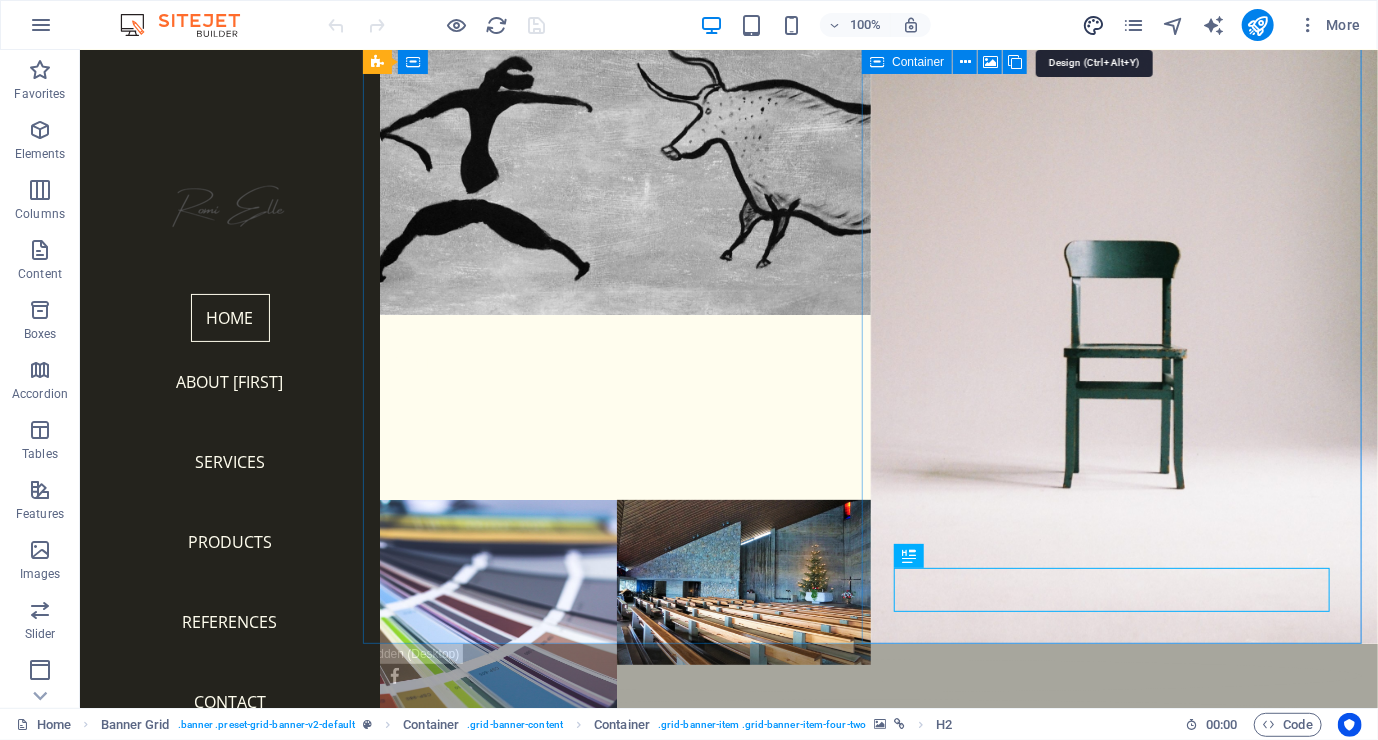 click at bounding box center (1093, 25) 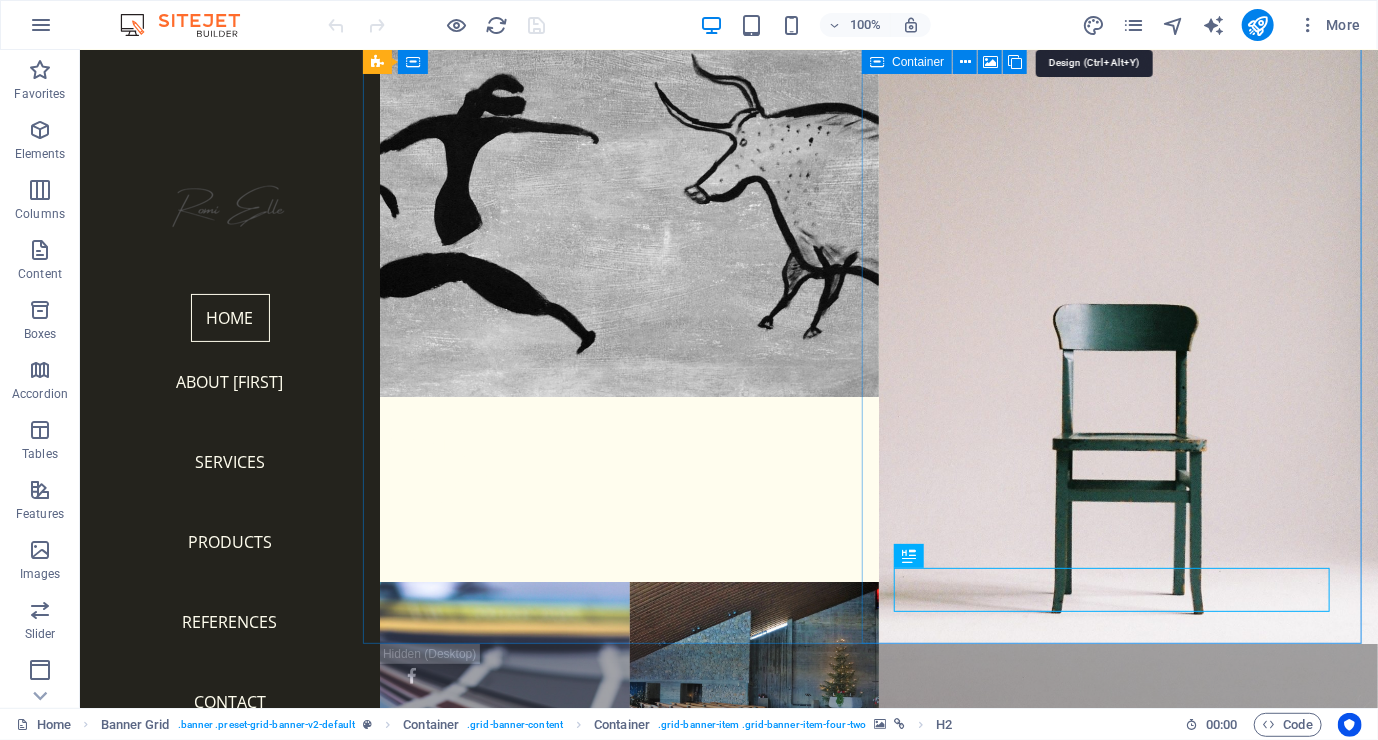 select on "px" 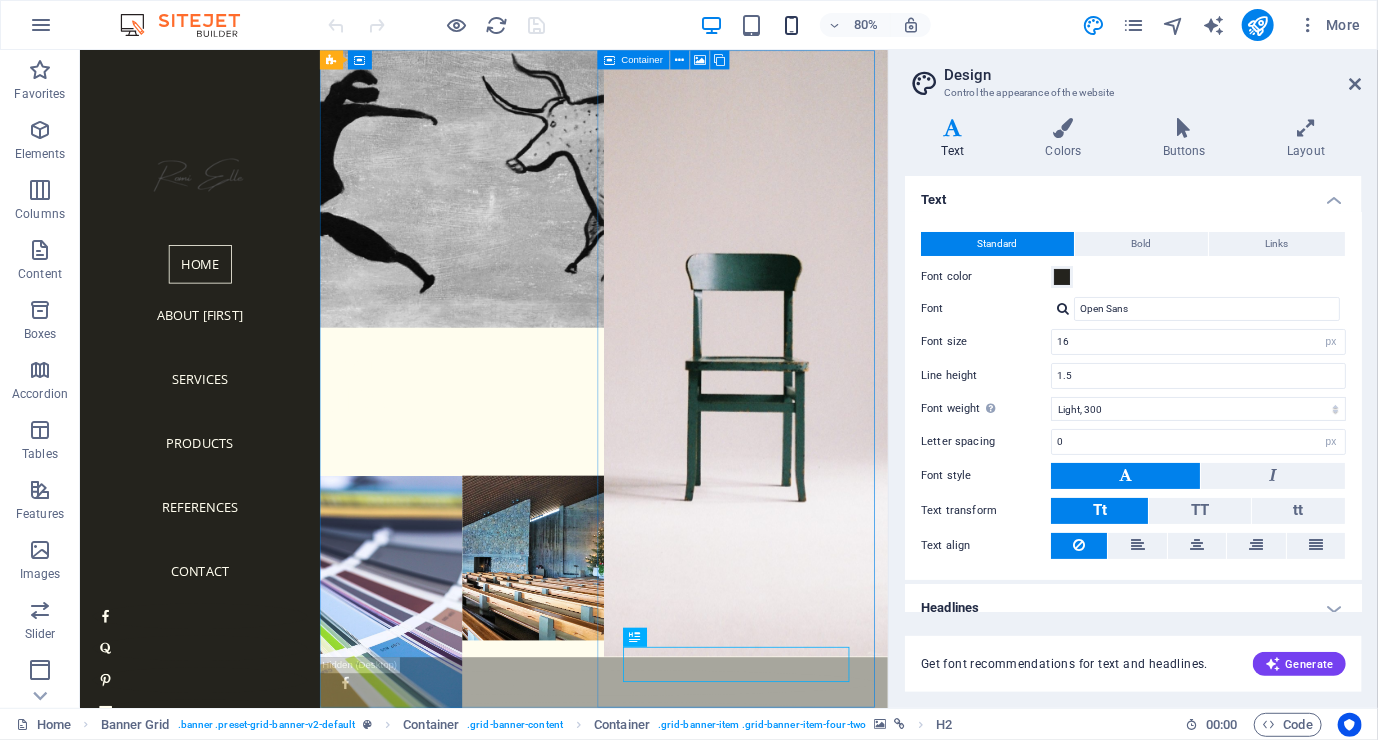scroll, scrollTop: 0, scrollLeft: 0, axis: both 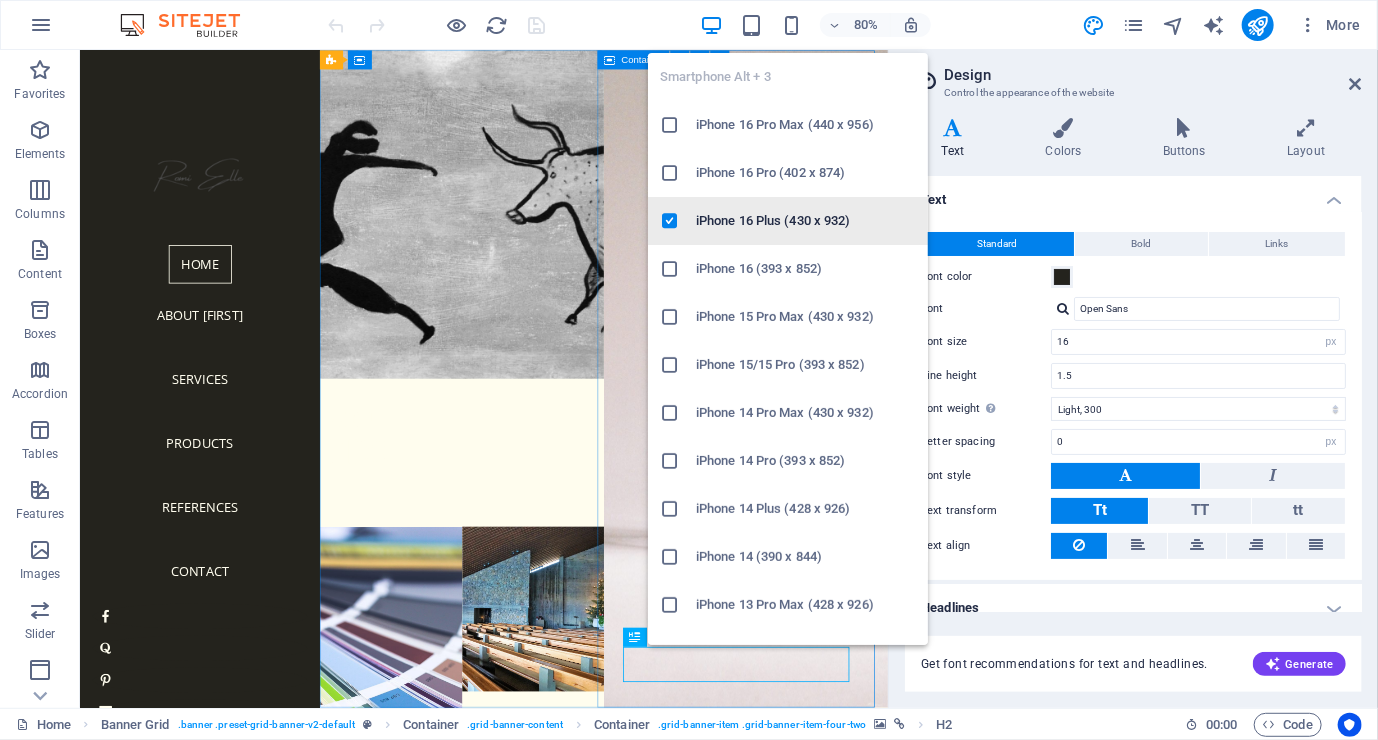 click on "iPhone 16 Plus (430 x 932)" at bounding box center (806, 221) 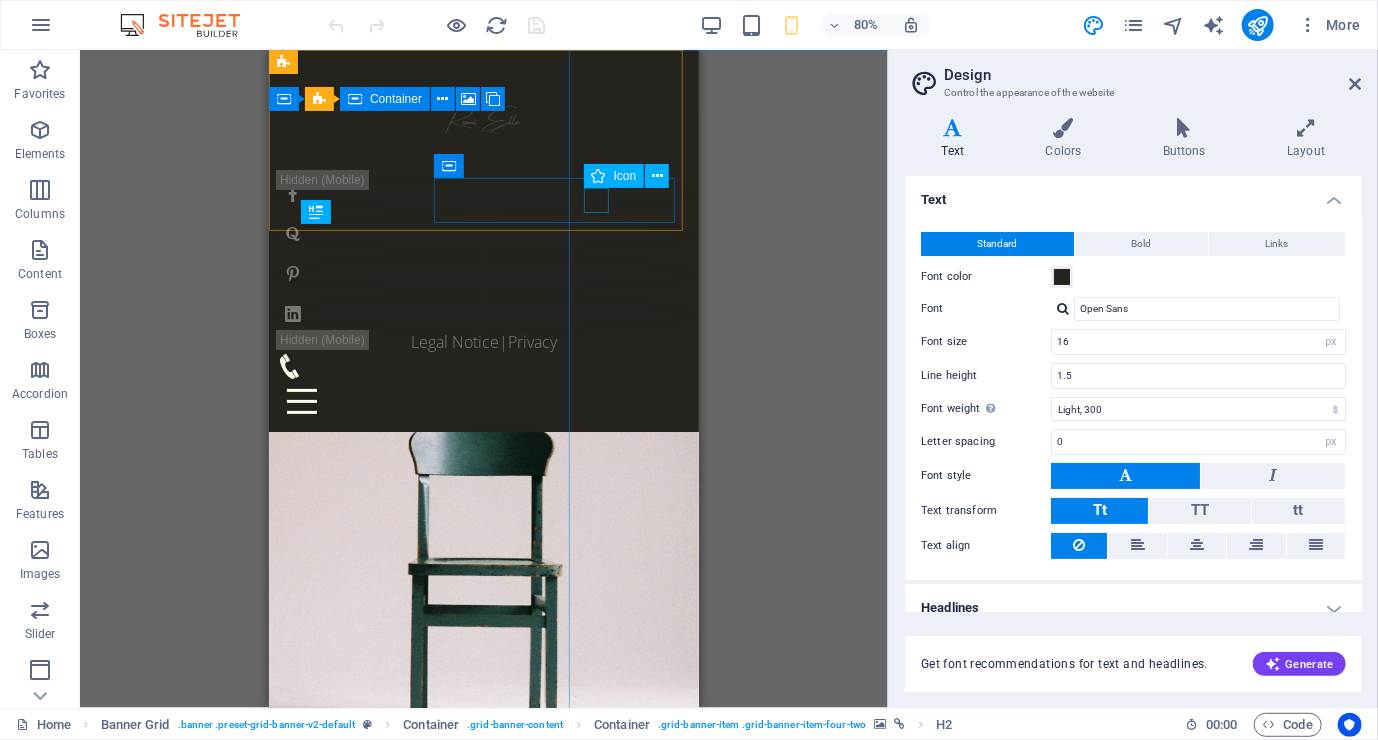 click at bounding box center (475, 365) 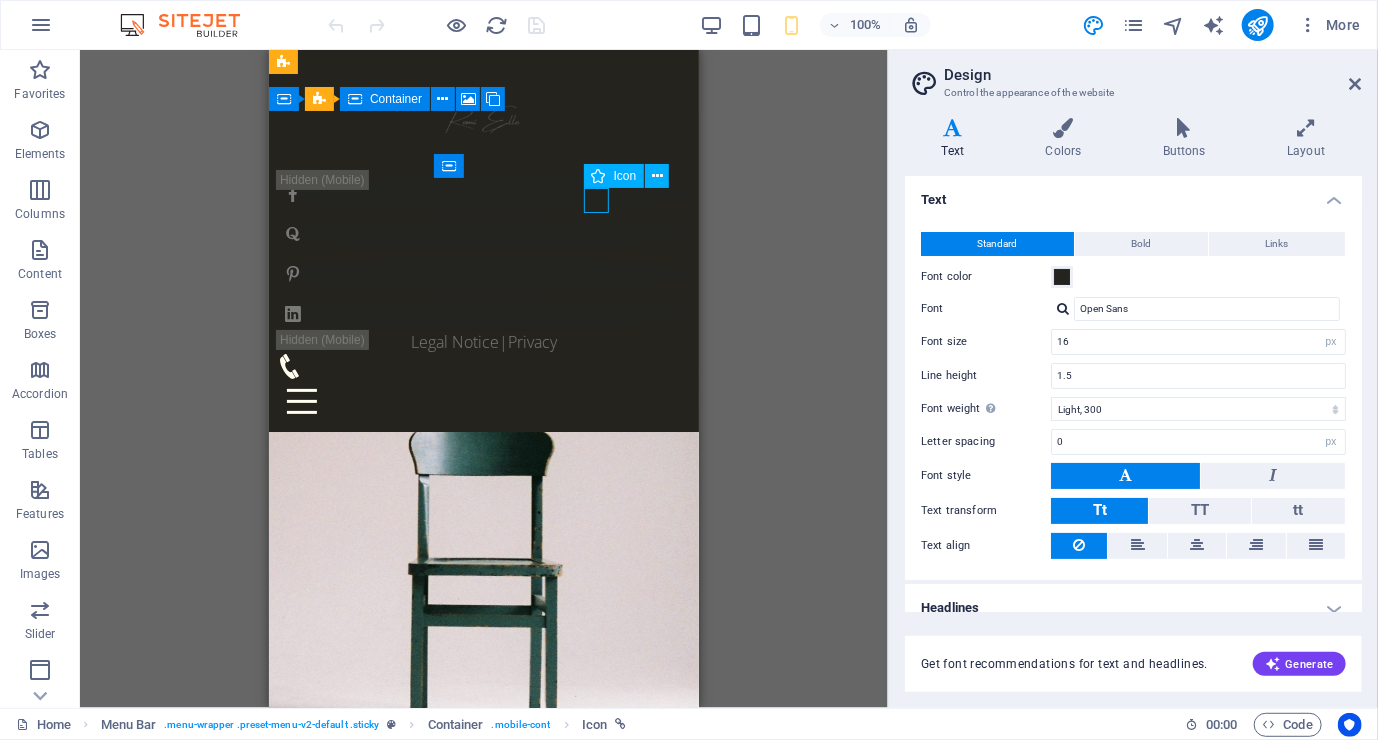 click at bounding box center (475, 365) 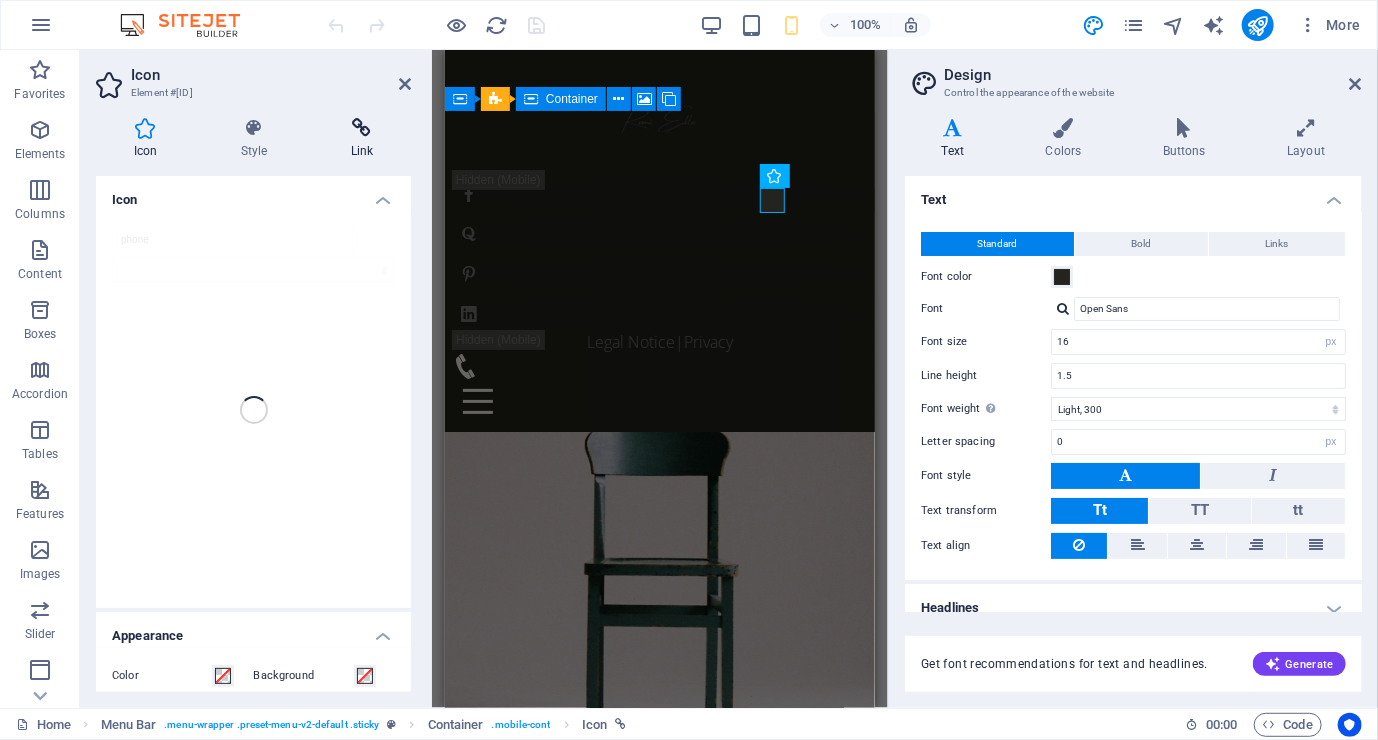 click at bounding box center (362, 128) 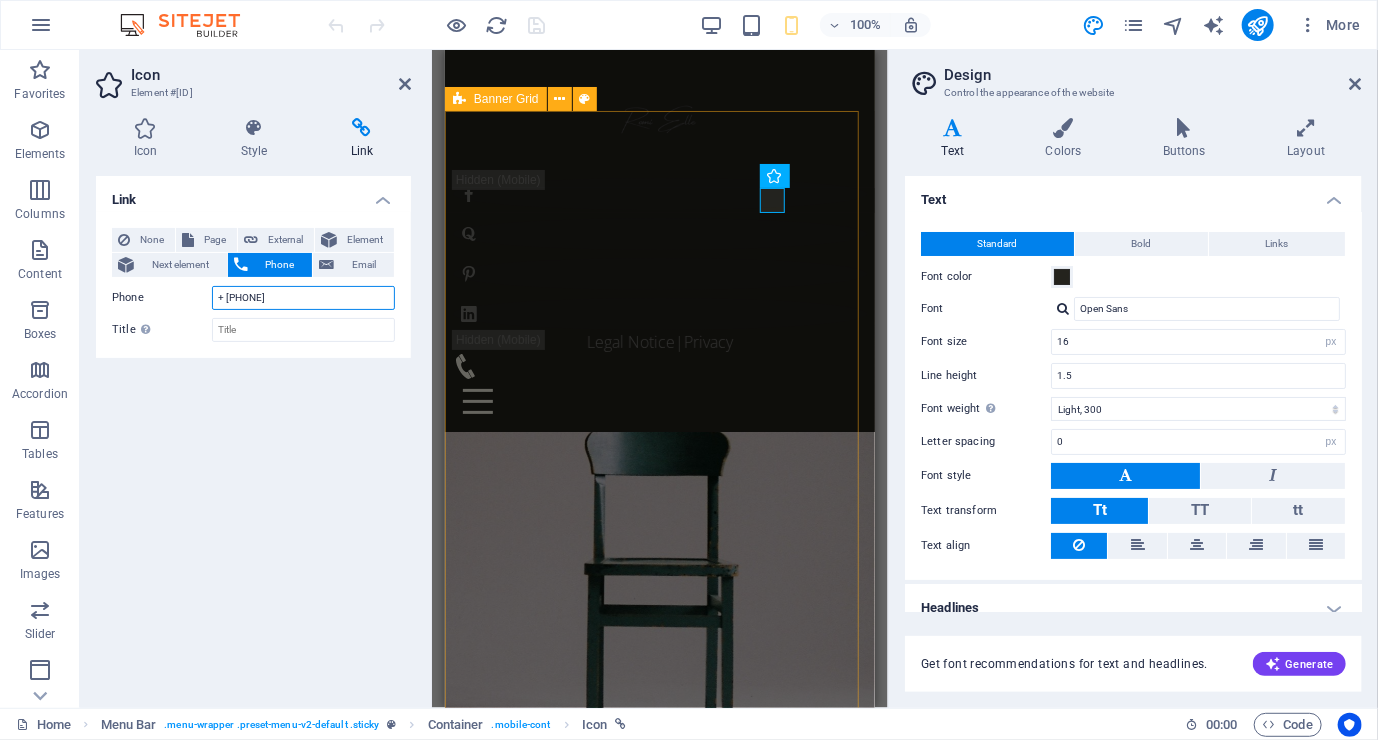 drag, startPoint x: 292, startPoint y: 293, endPoint x: 264, endPoint y: 294, distance: 28.01785 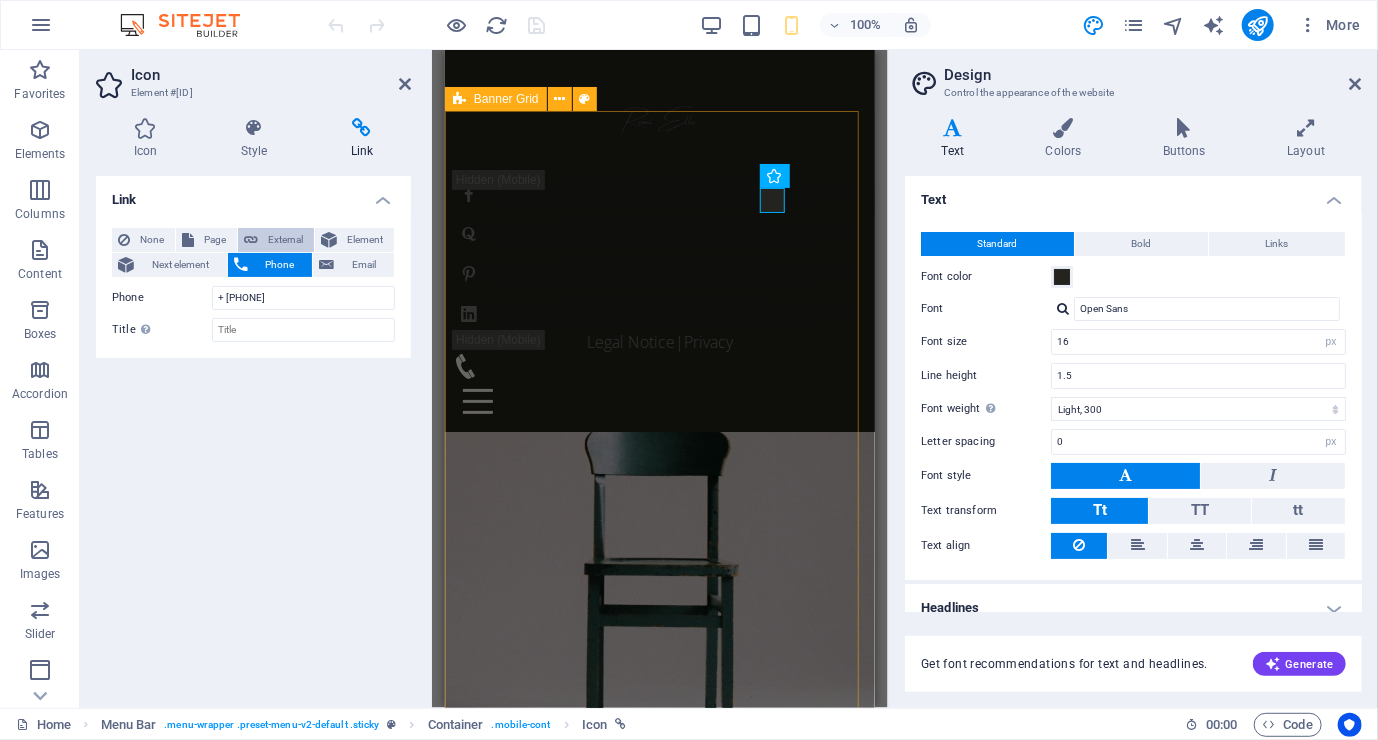 click on "External" at bounding box center [286, 240] 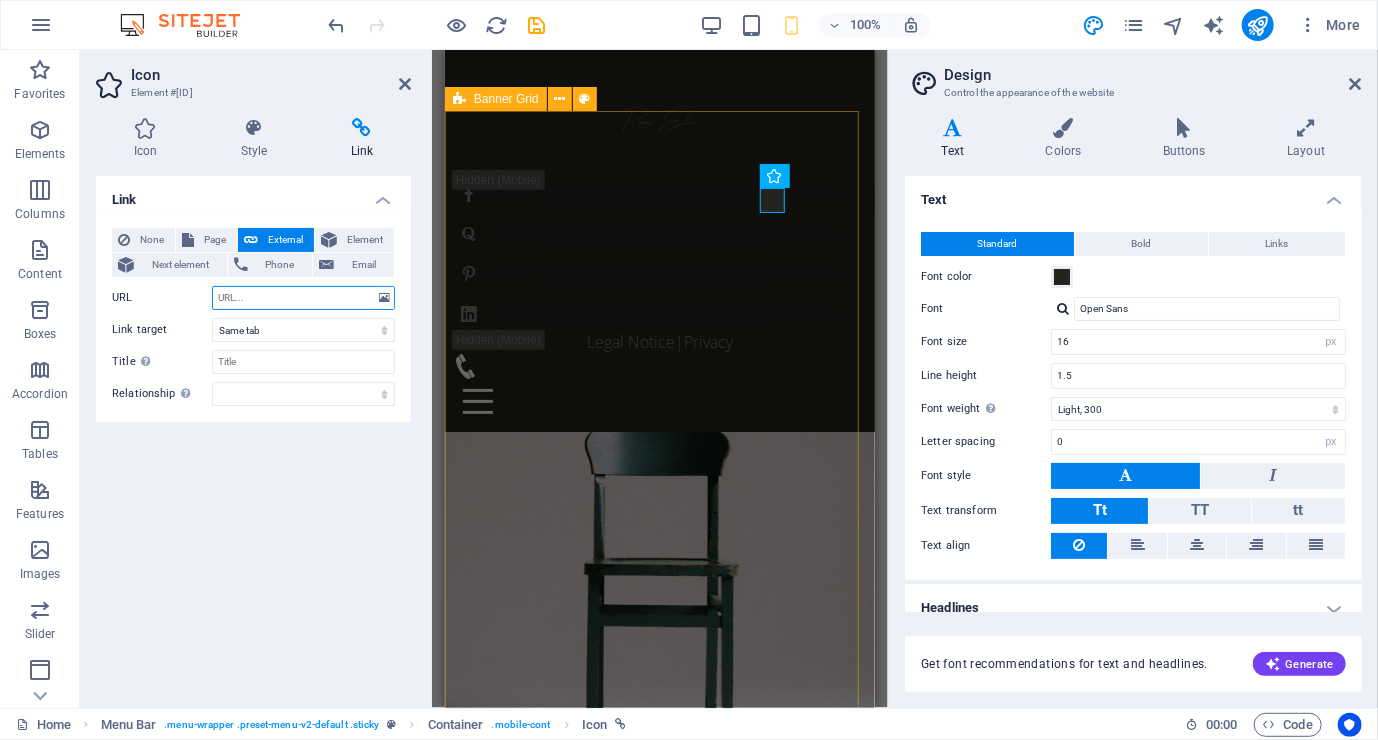 select on "blank" 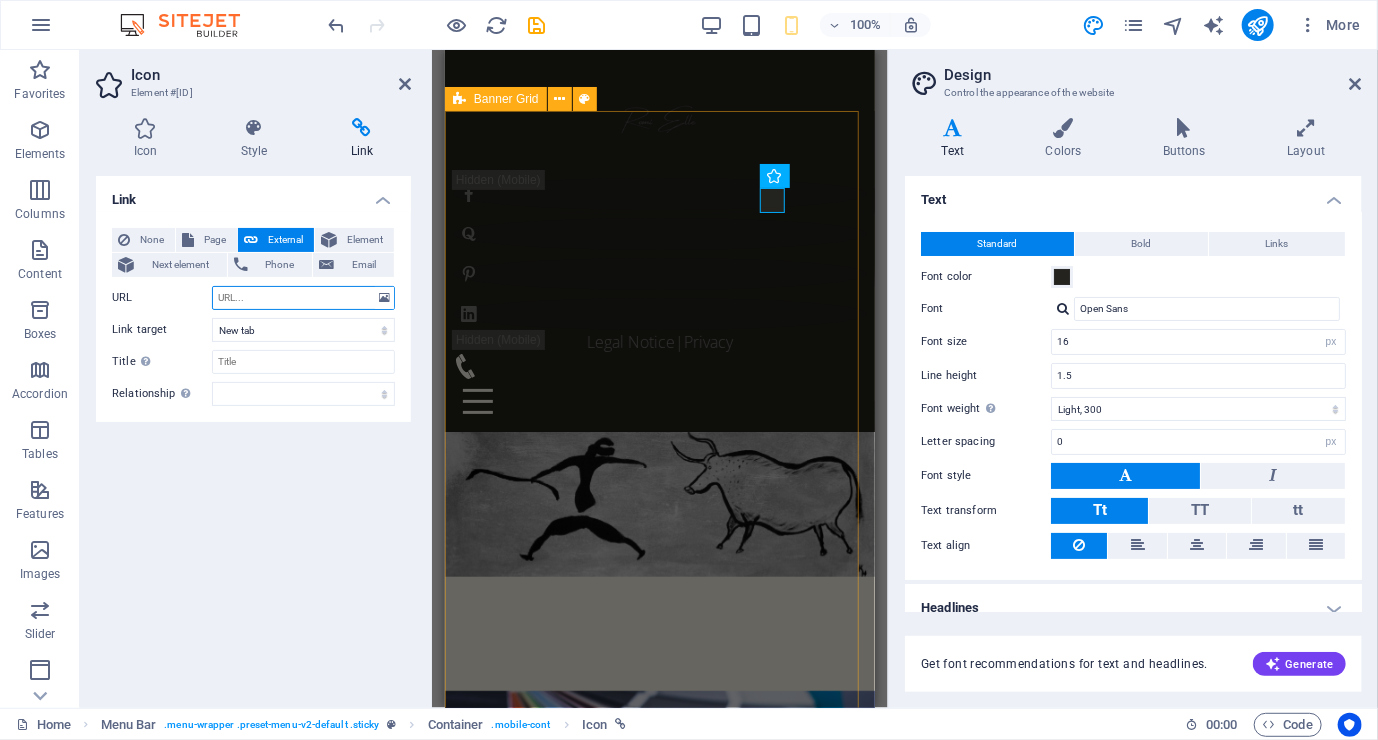paste on "http://www.buymeacoffee.com/romie_lor" 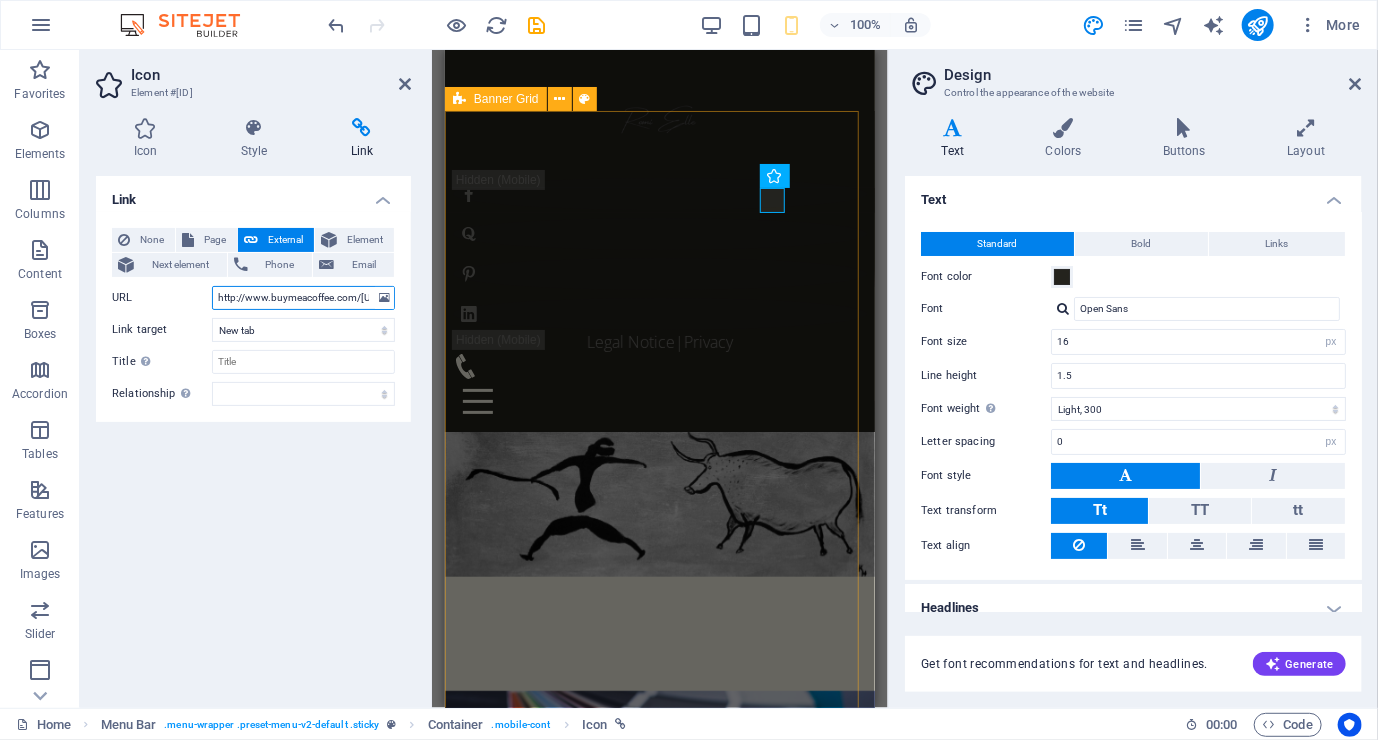 scroll, scrollTop: 0, scrollLeft: 35, axis: horizontal 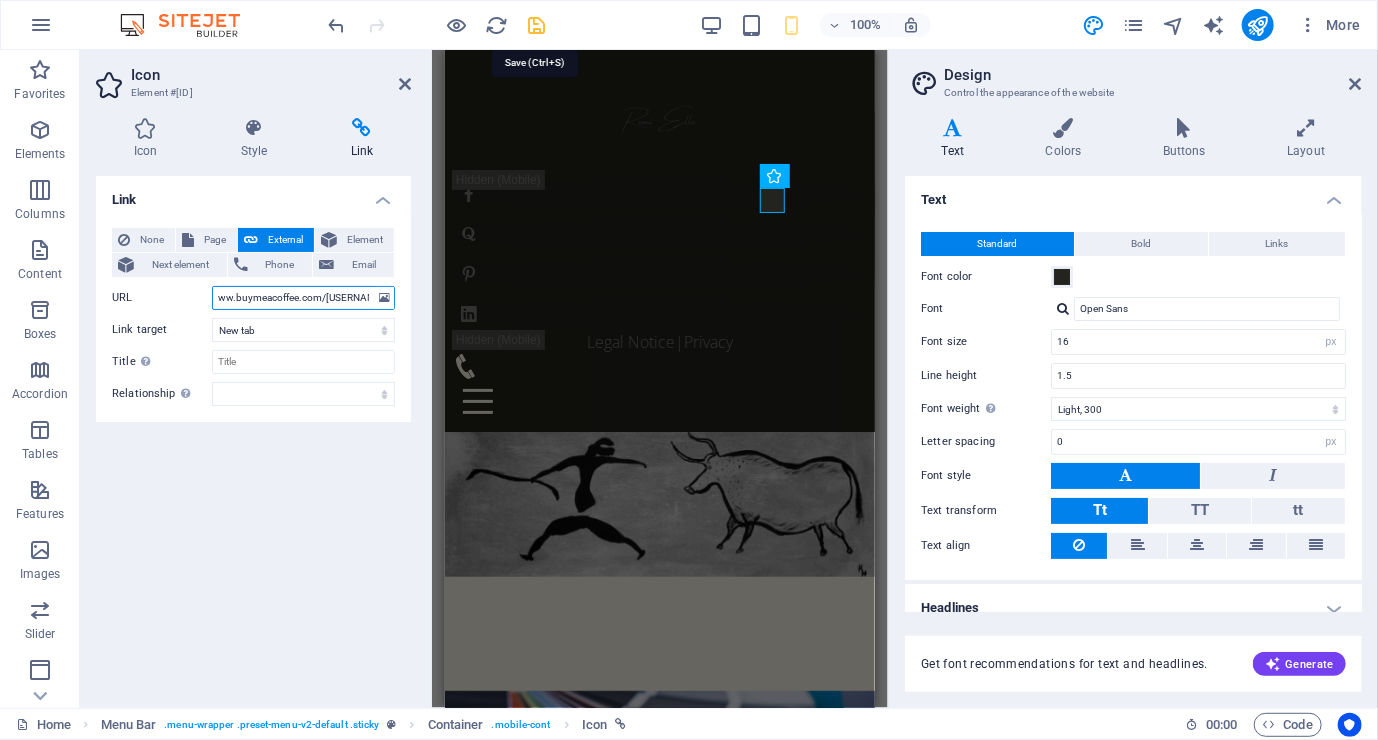 type on "http://www.buymeacoffee.com/romie_lor" 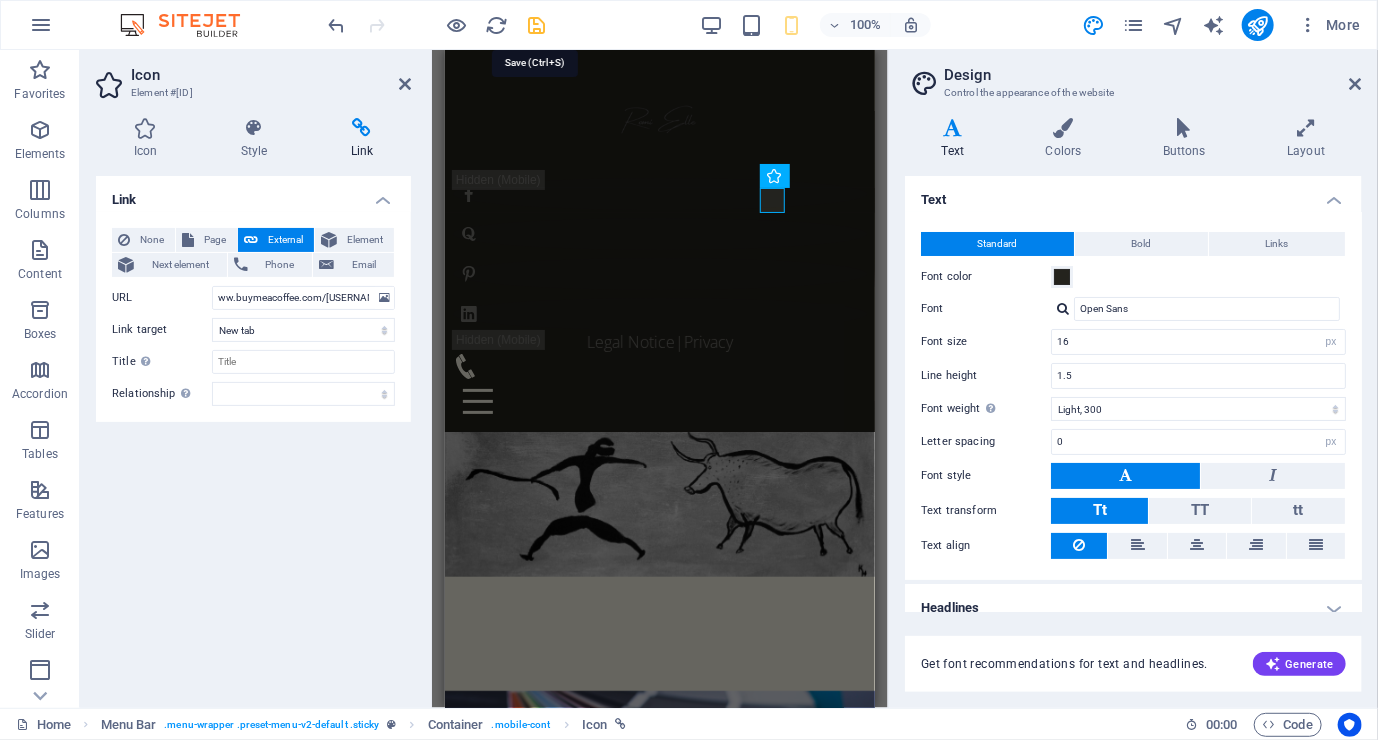 scroll, scrollTop: 0, scrollLeft: 0, axis: both 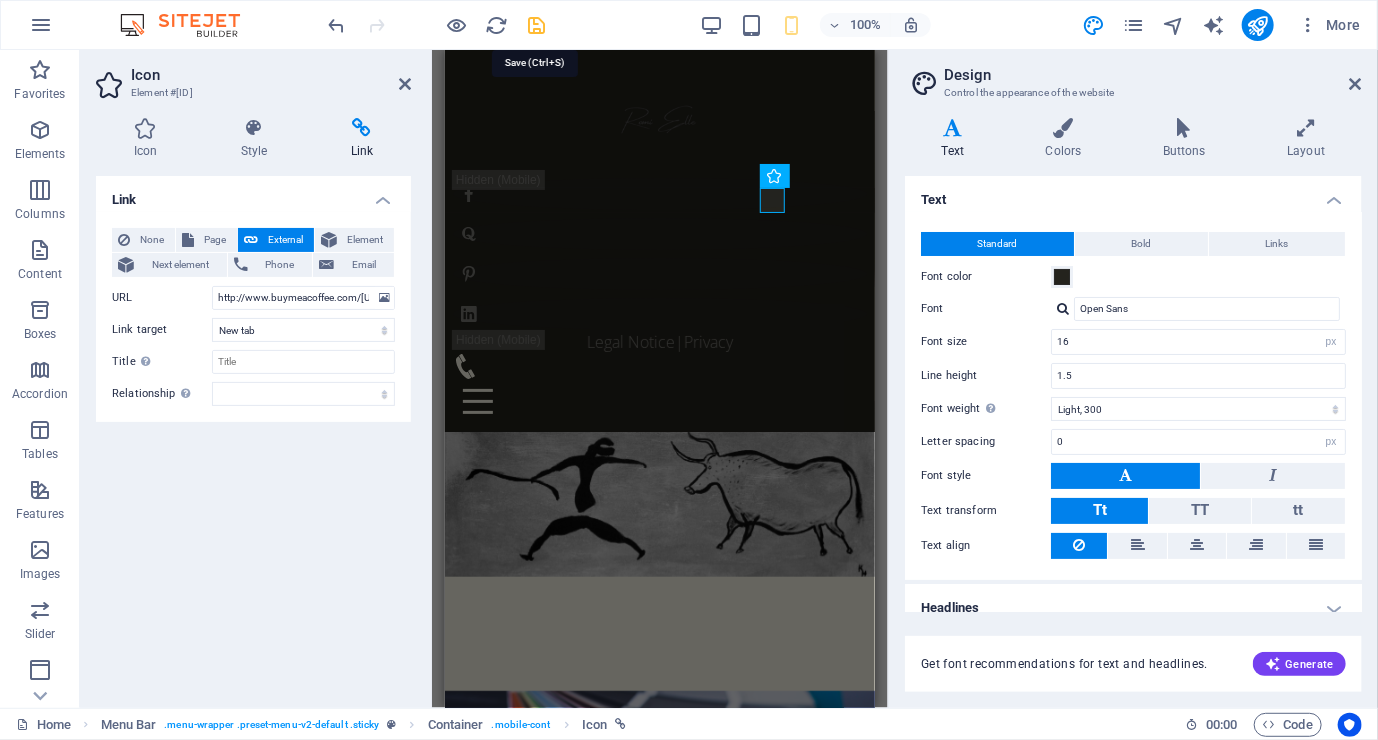click at bounding box center (537, 25) 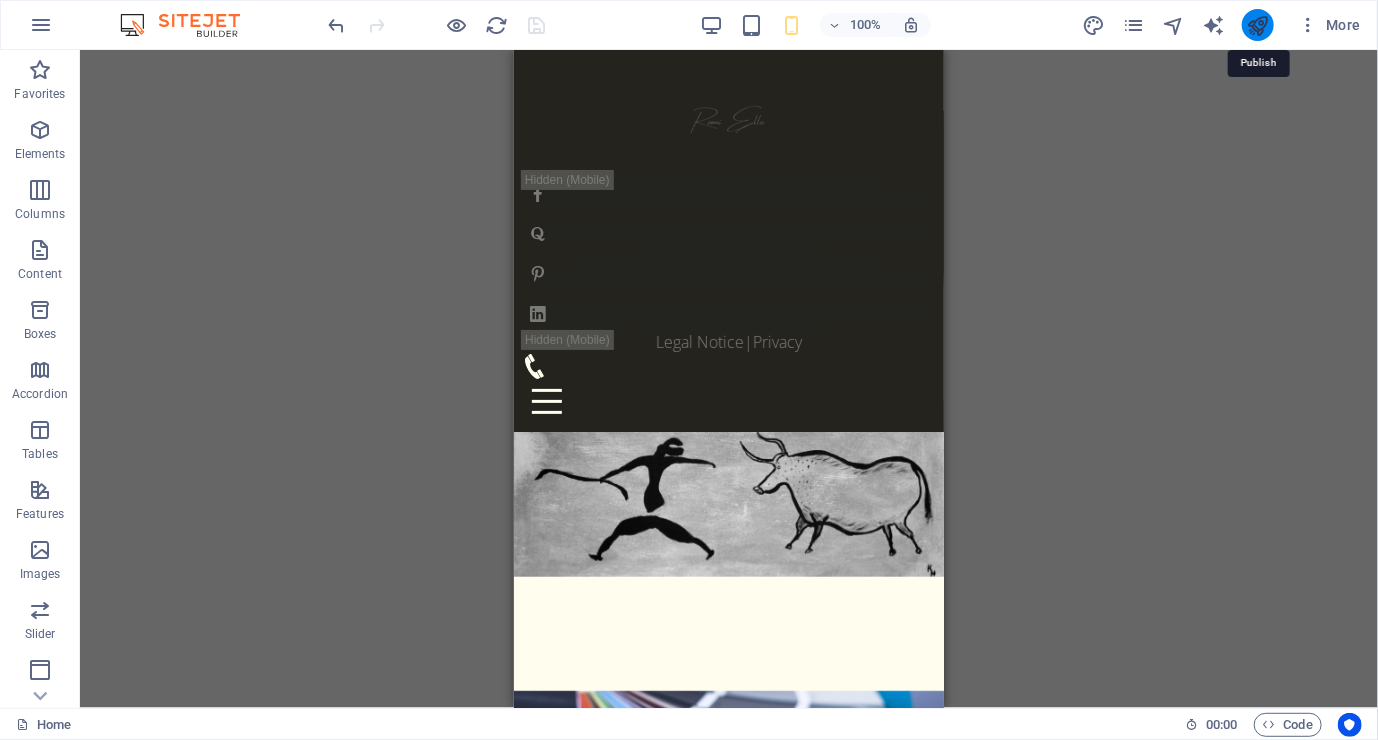 click at bounding box center [1257, 25] 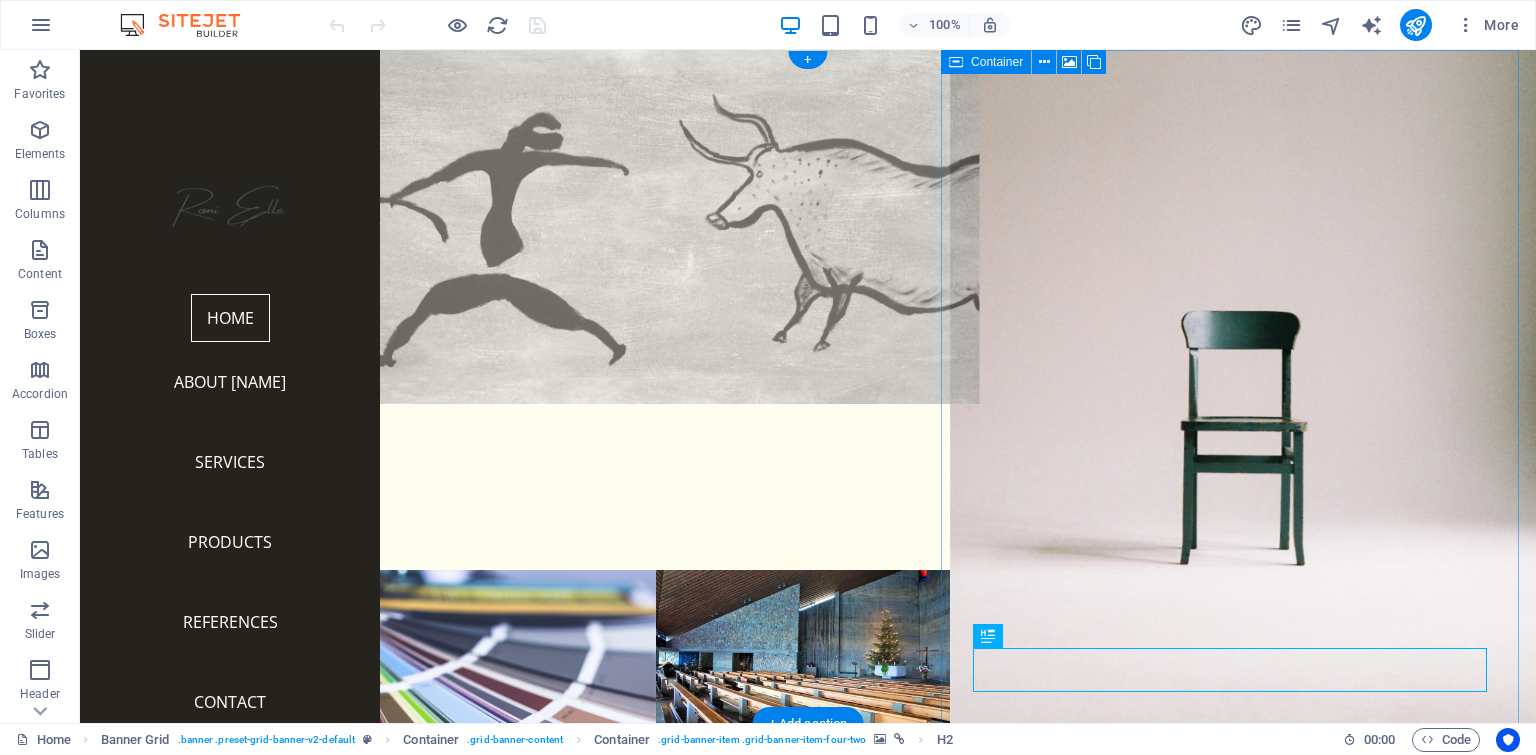 scroll, scrollTop: 0, scrollLeft: 0, axis: both 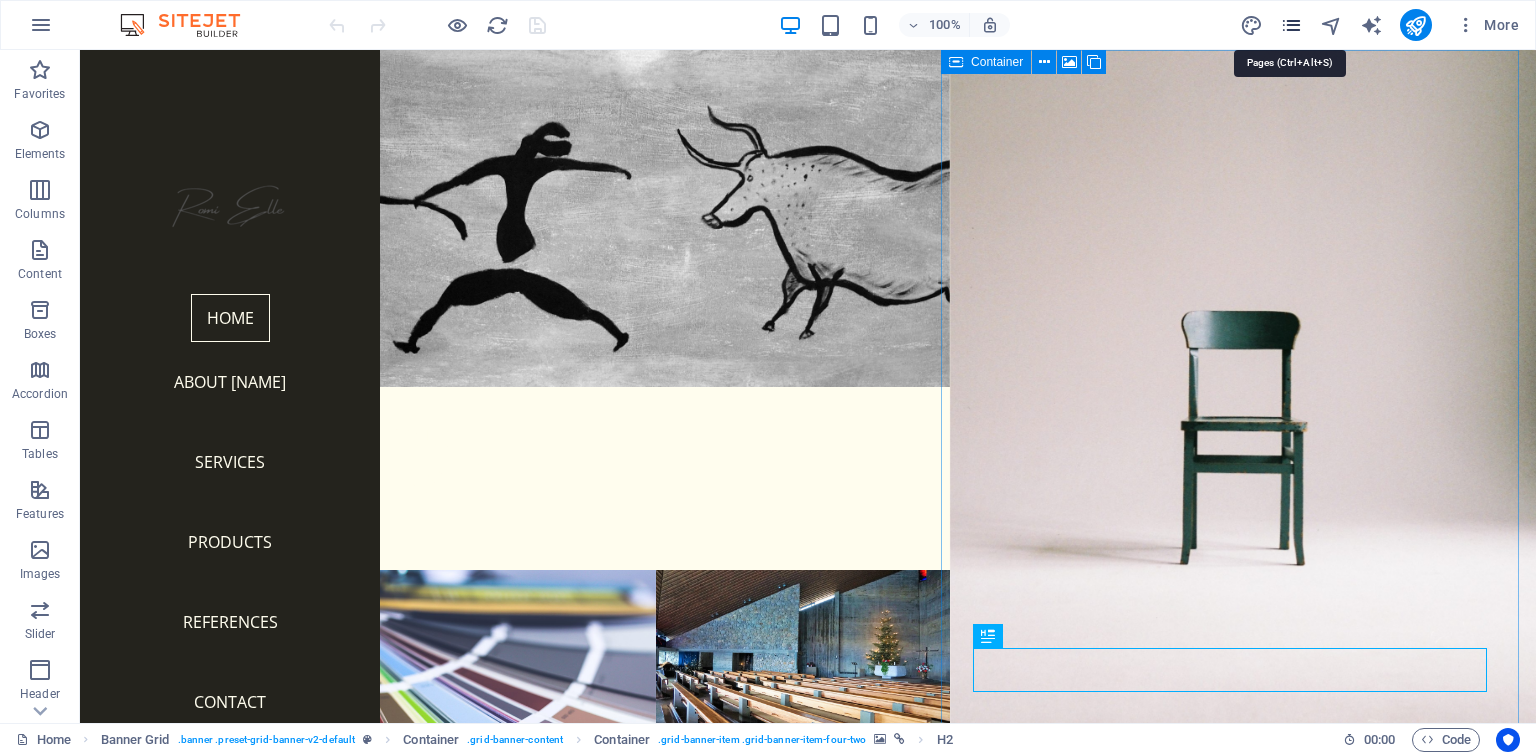 click at bounding box center (1291, 25) 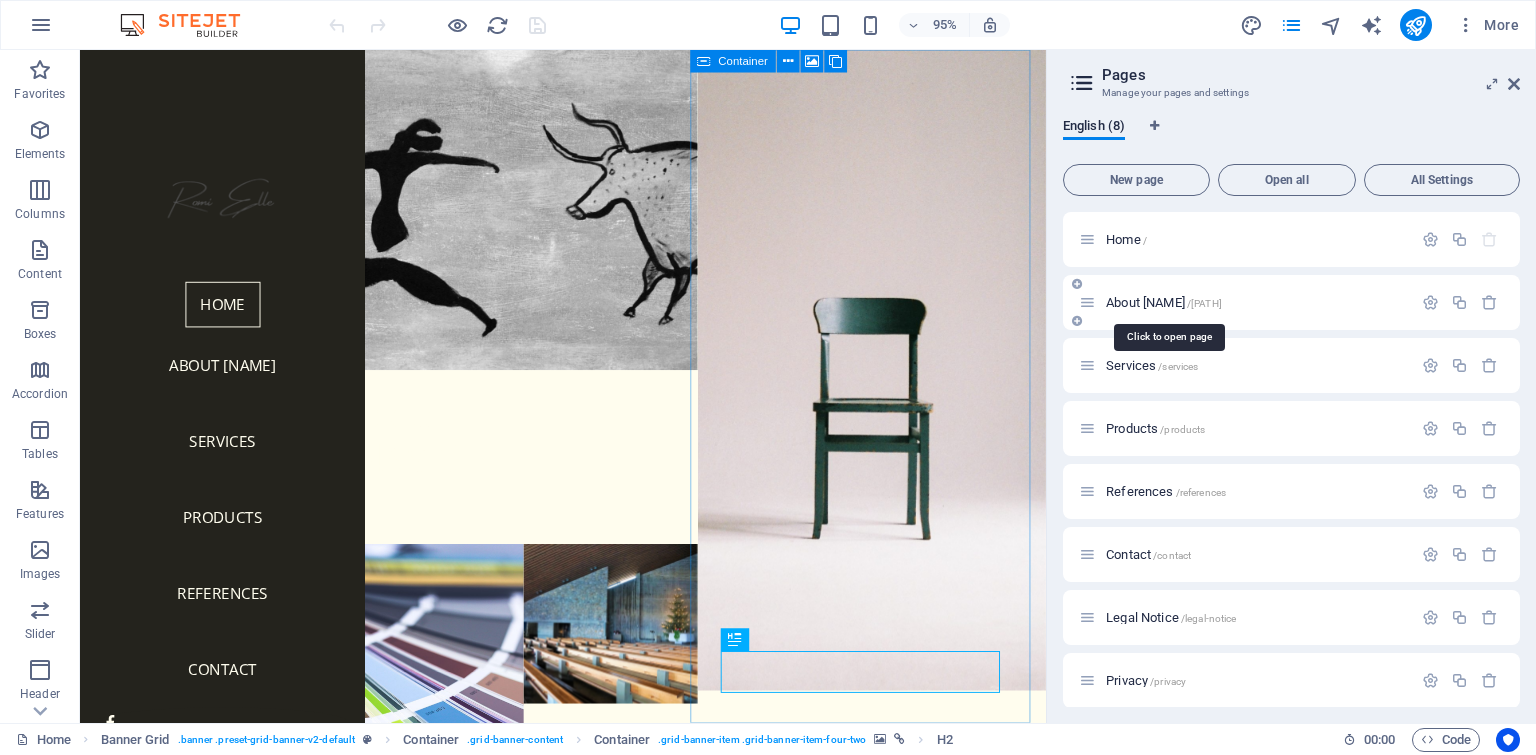 click on "About Romi  /about-romi" at bounding box center [1164, 302] 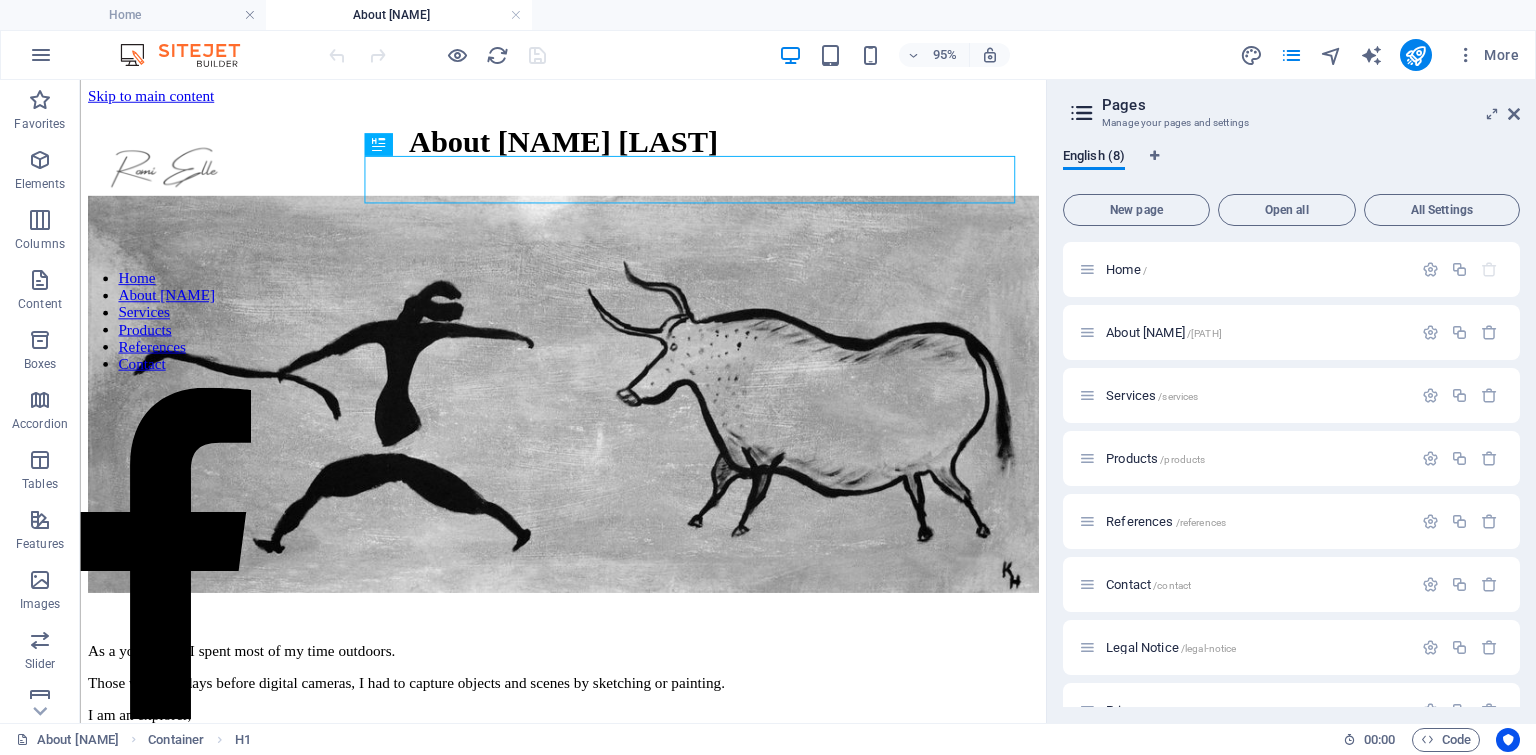 scroll, scrollTop: 0, scrollLeft: 0, axis: both 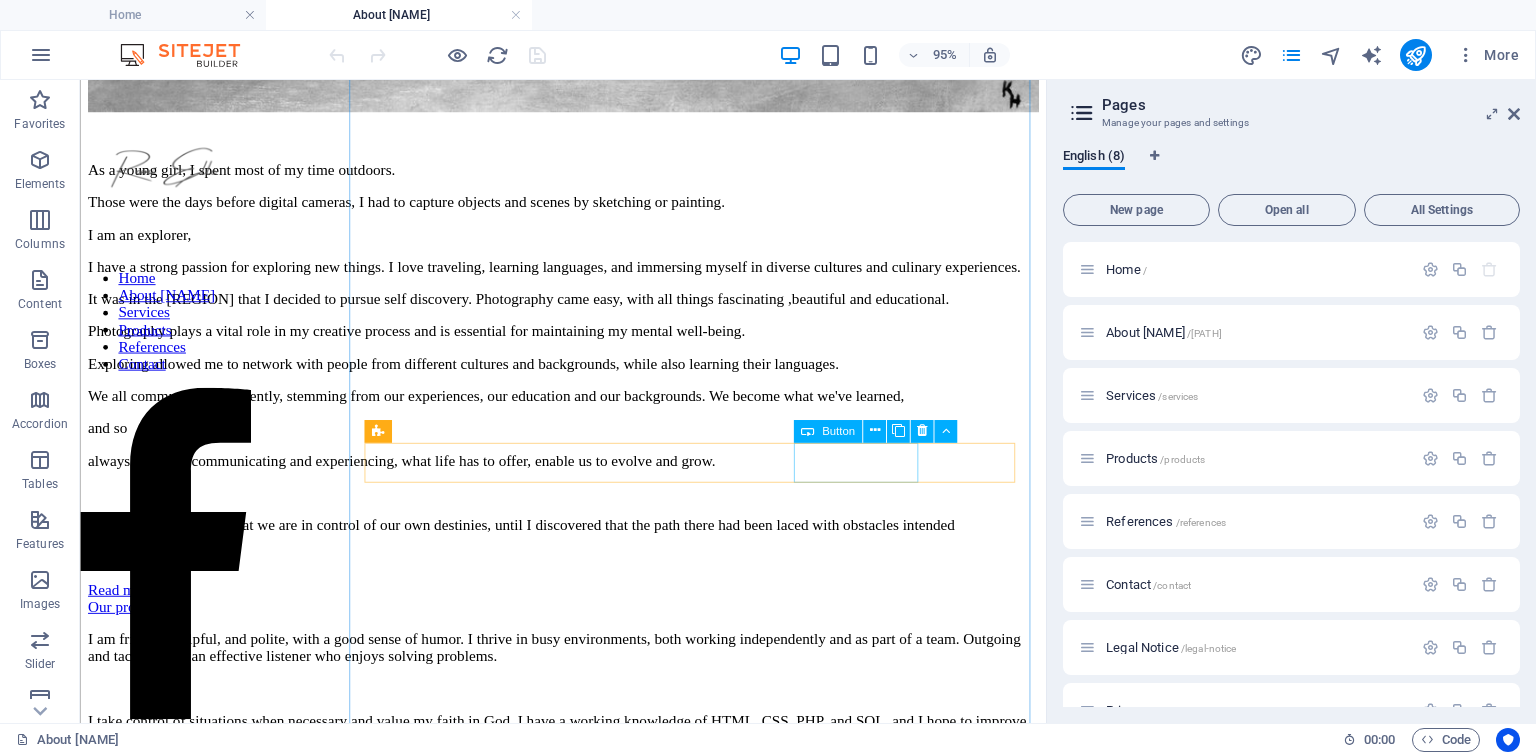 click on "Our products" at bounding box center [588, 635] 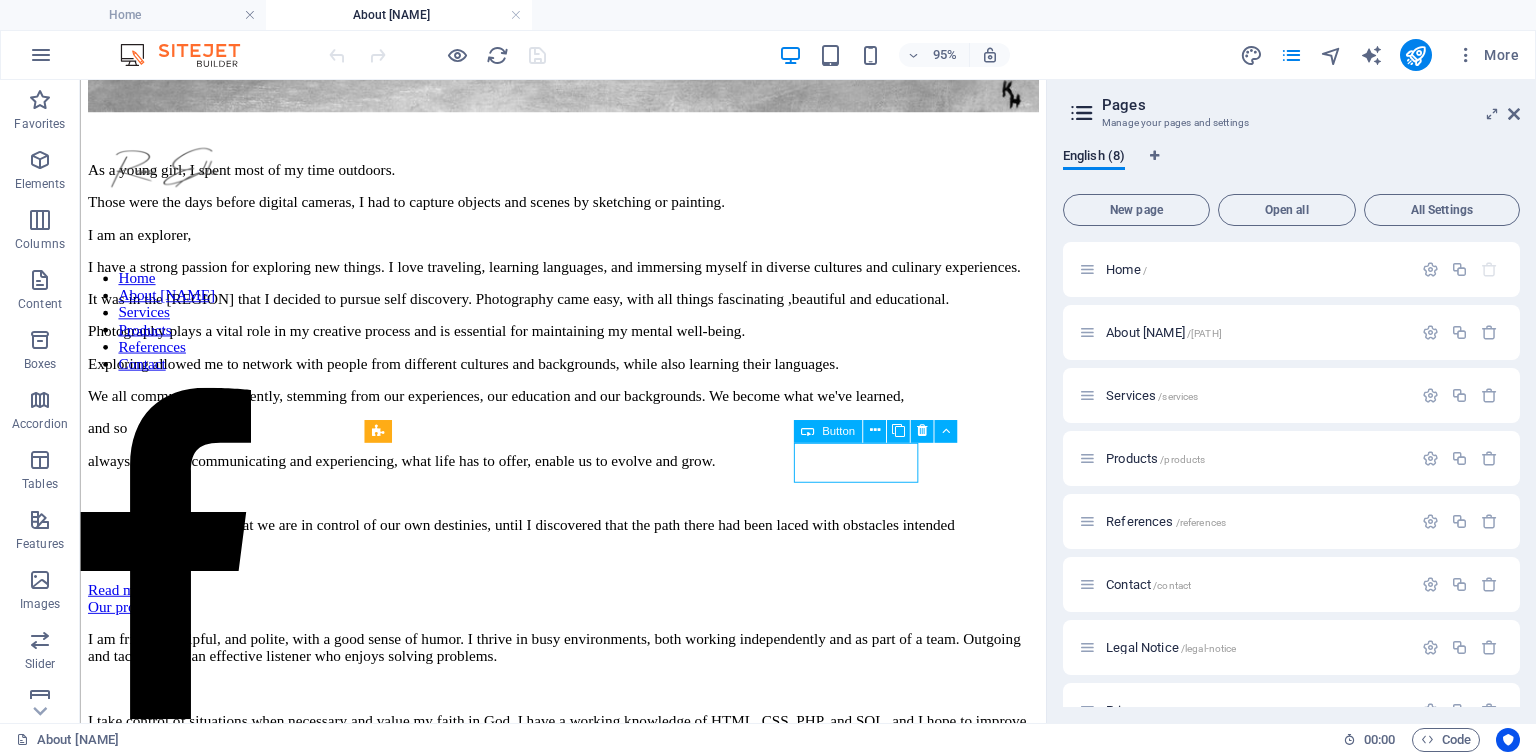 click on "Our products" at bounding box center (588, 635) 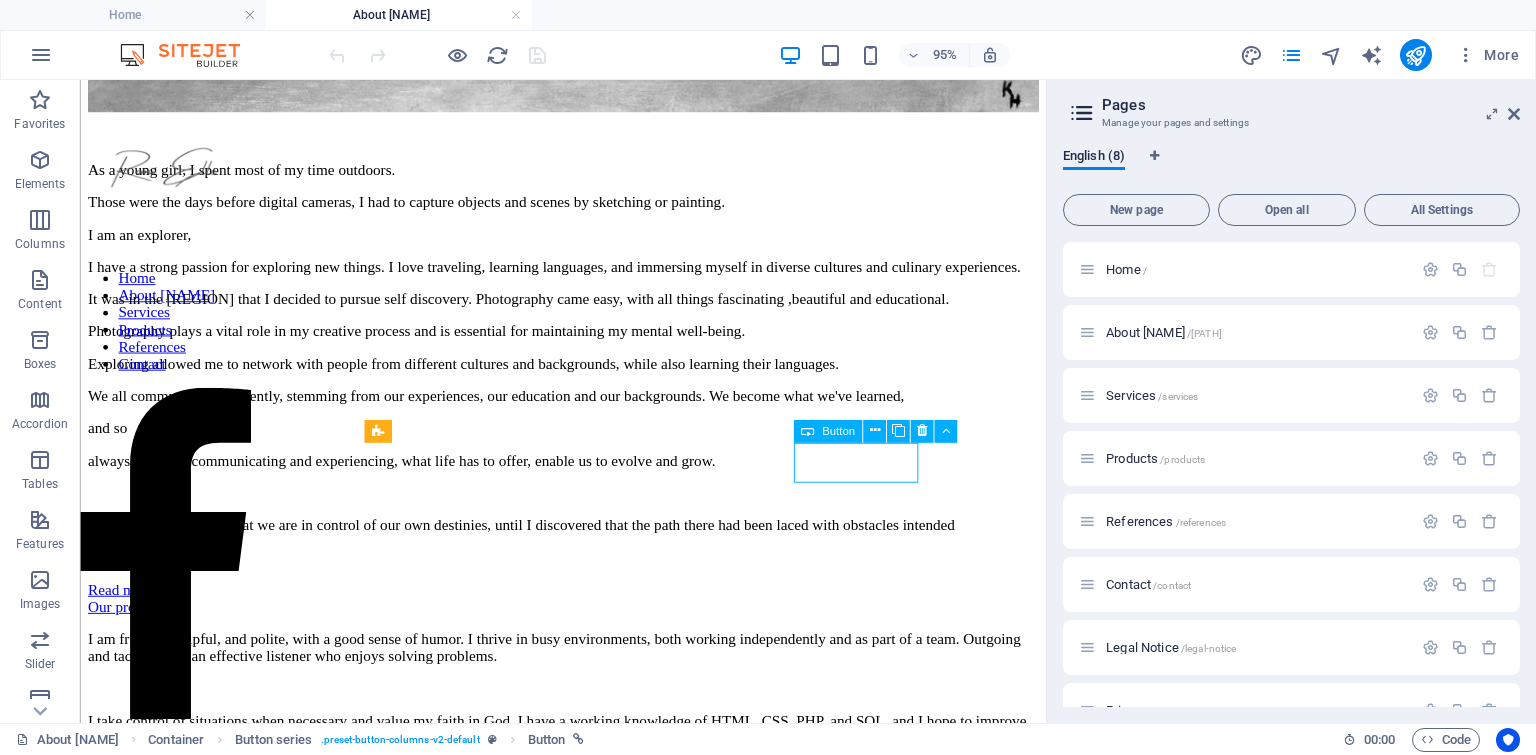 click on "Our products" at bounding box center [588, 635] 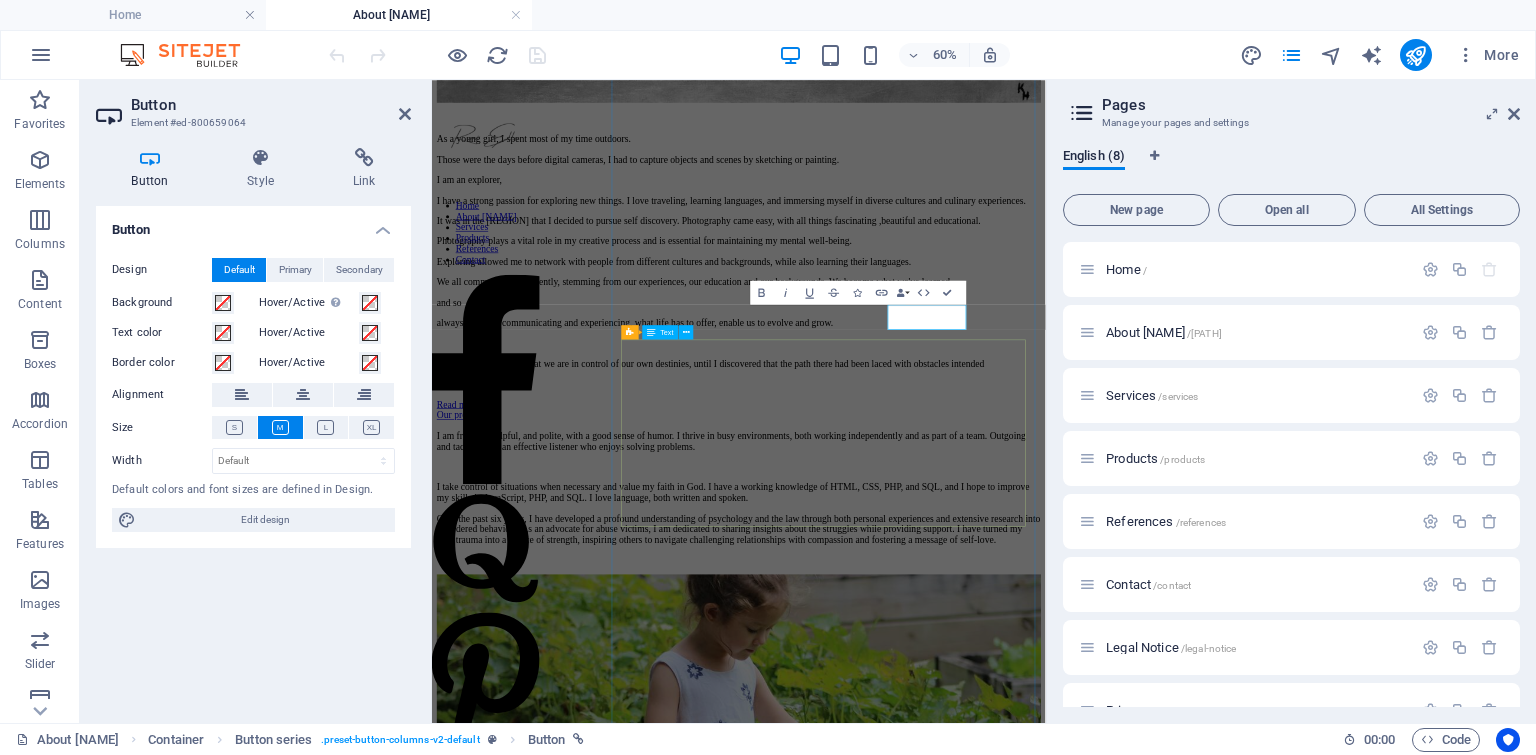 scroll, scrollTop: 509, scrollLeft: 0, axis: vertical 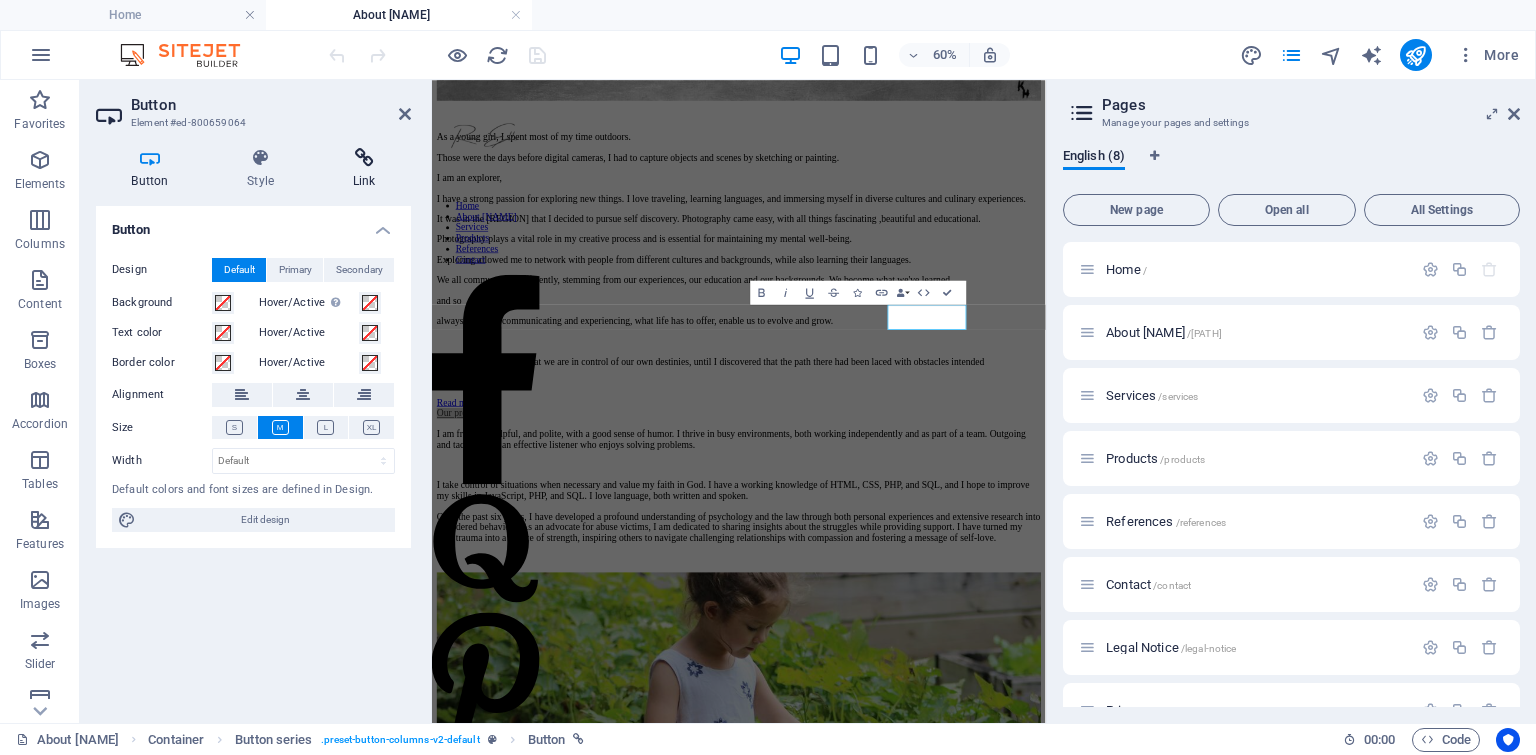 click at bounding box center (364, 158) 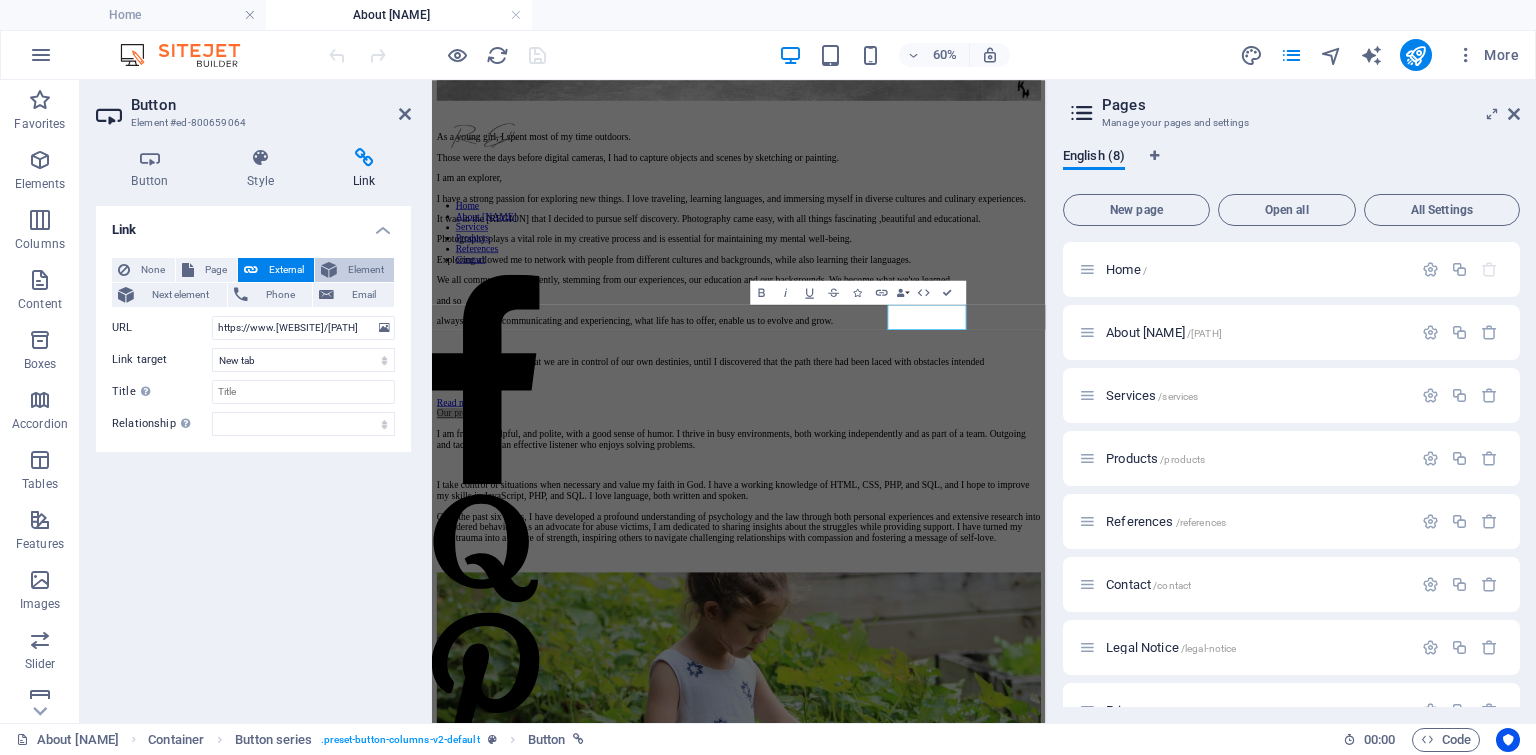 click on "Element" at bounding box center [365, 270] 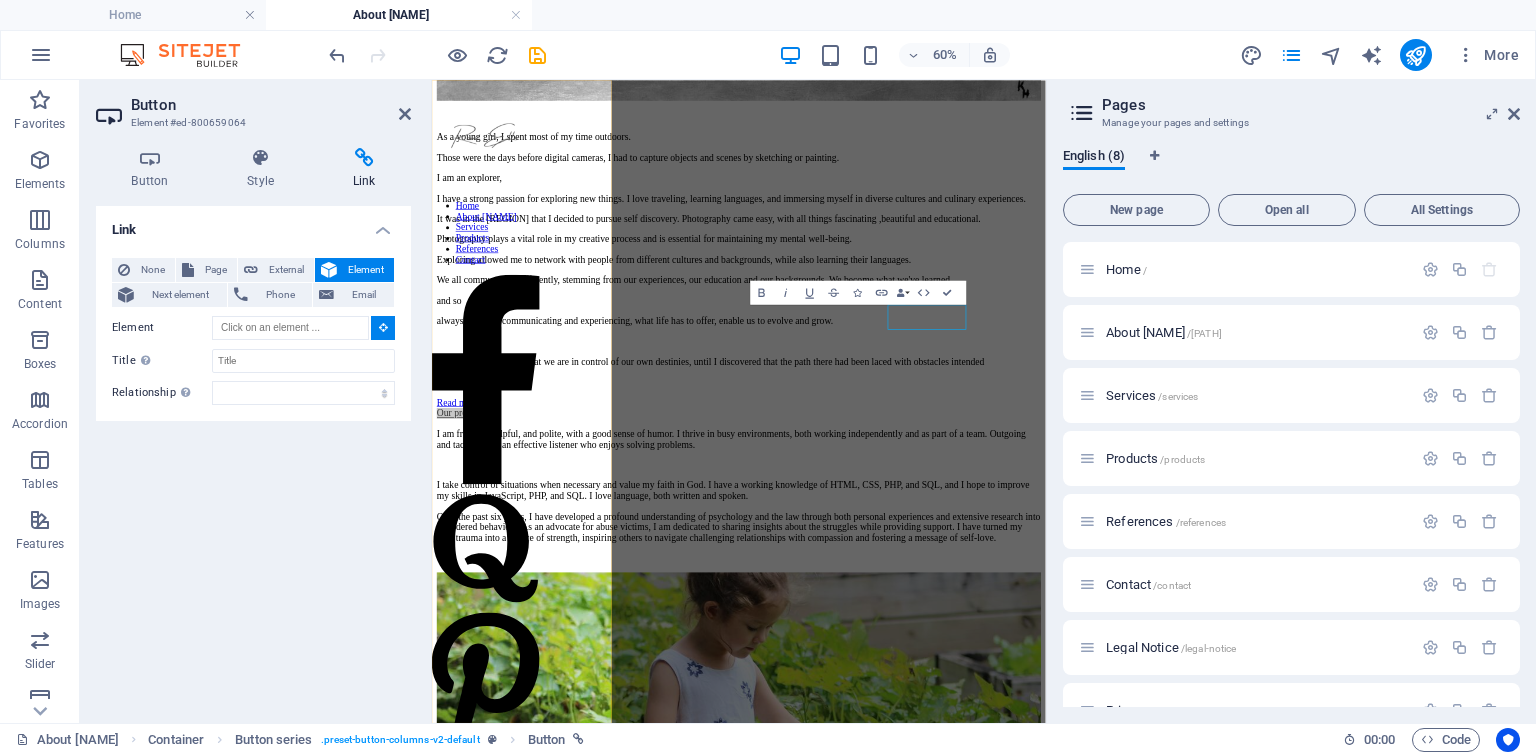 click on "Home About [PERSON] Services Products References Contact" at bounding box center [522, 334] 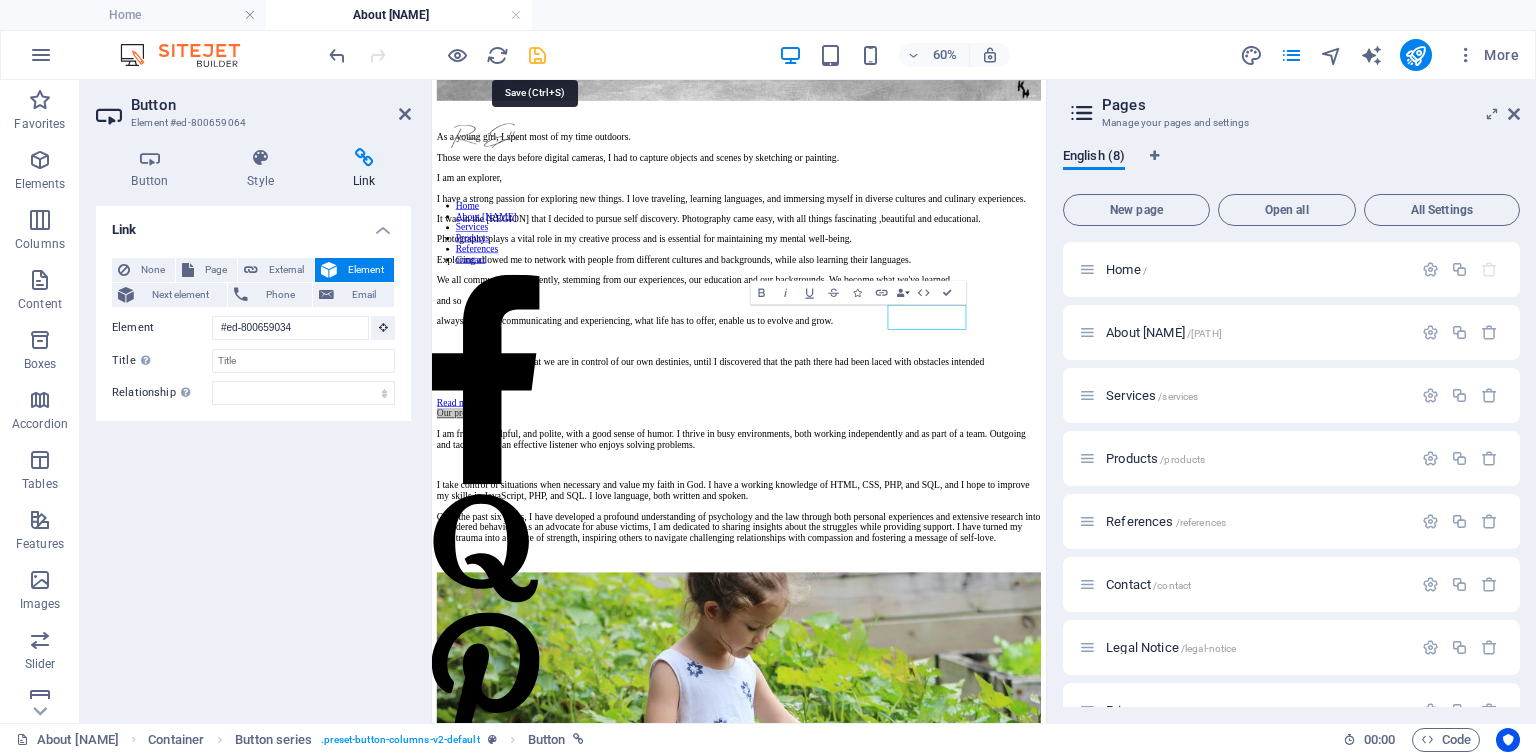 click at bounding box center (537, 55) 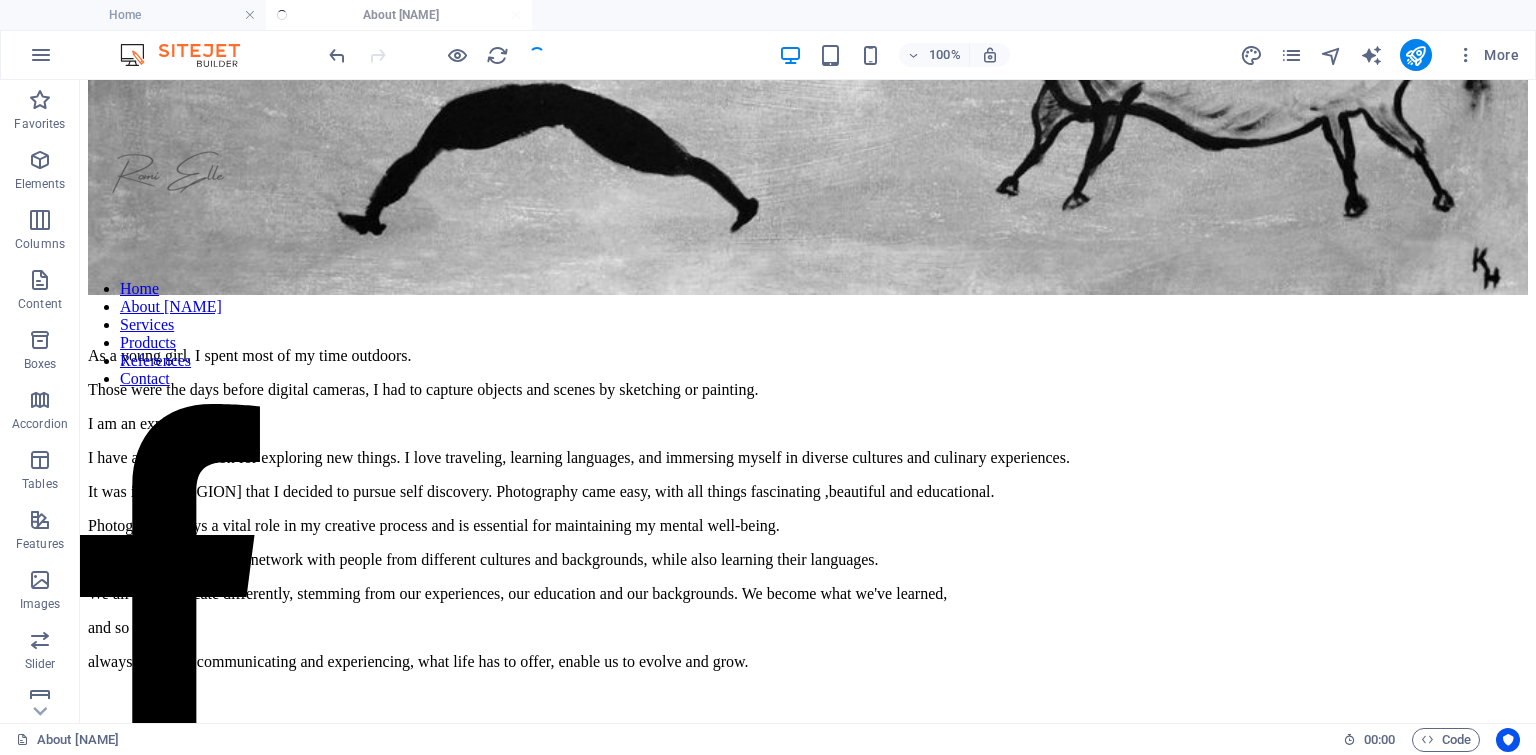 scroll, scrollTop: 666, scrollLeft: 0, axis: vertical 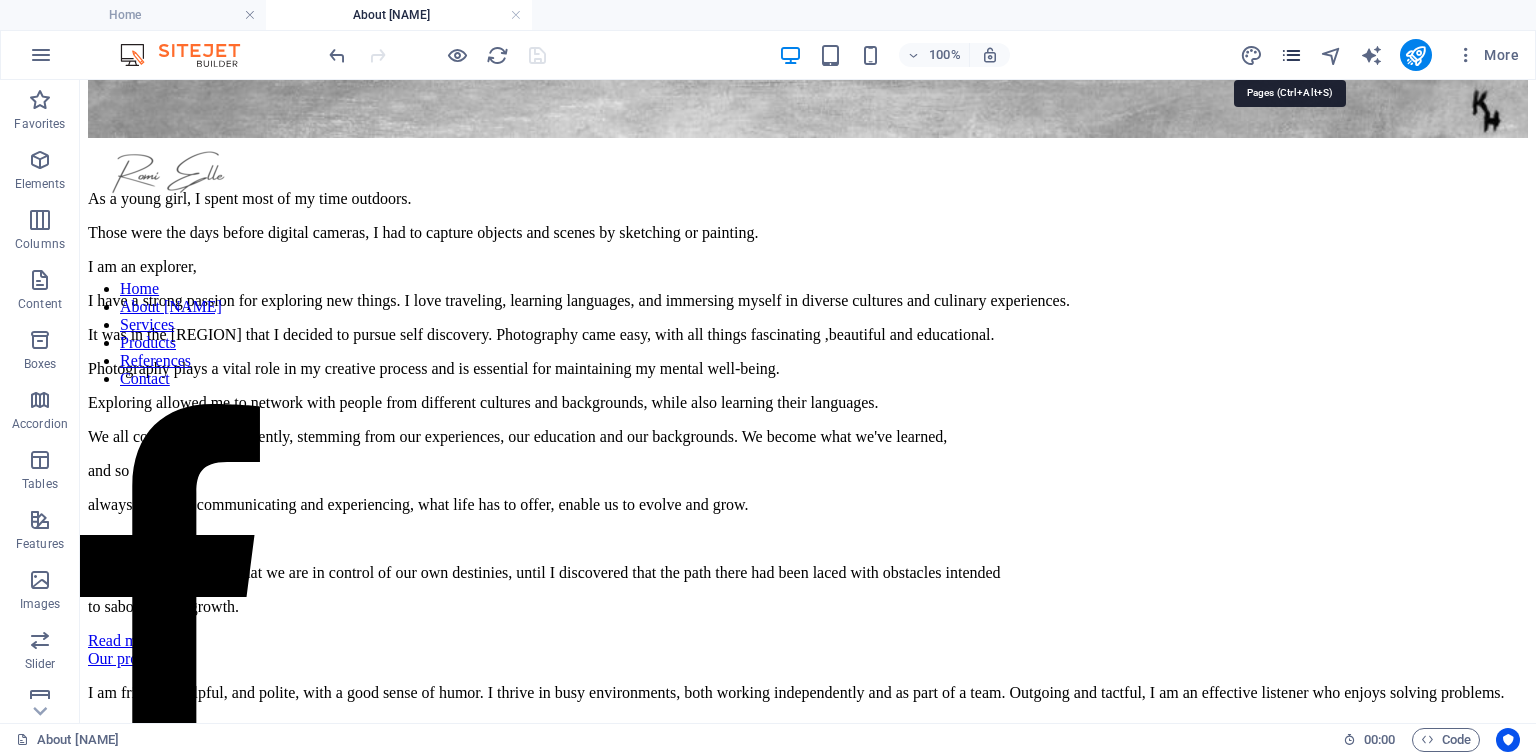 click at bounding box center [1291, 55] 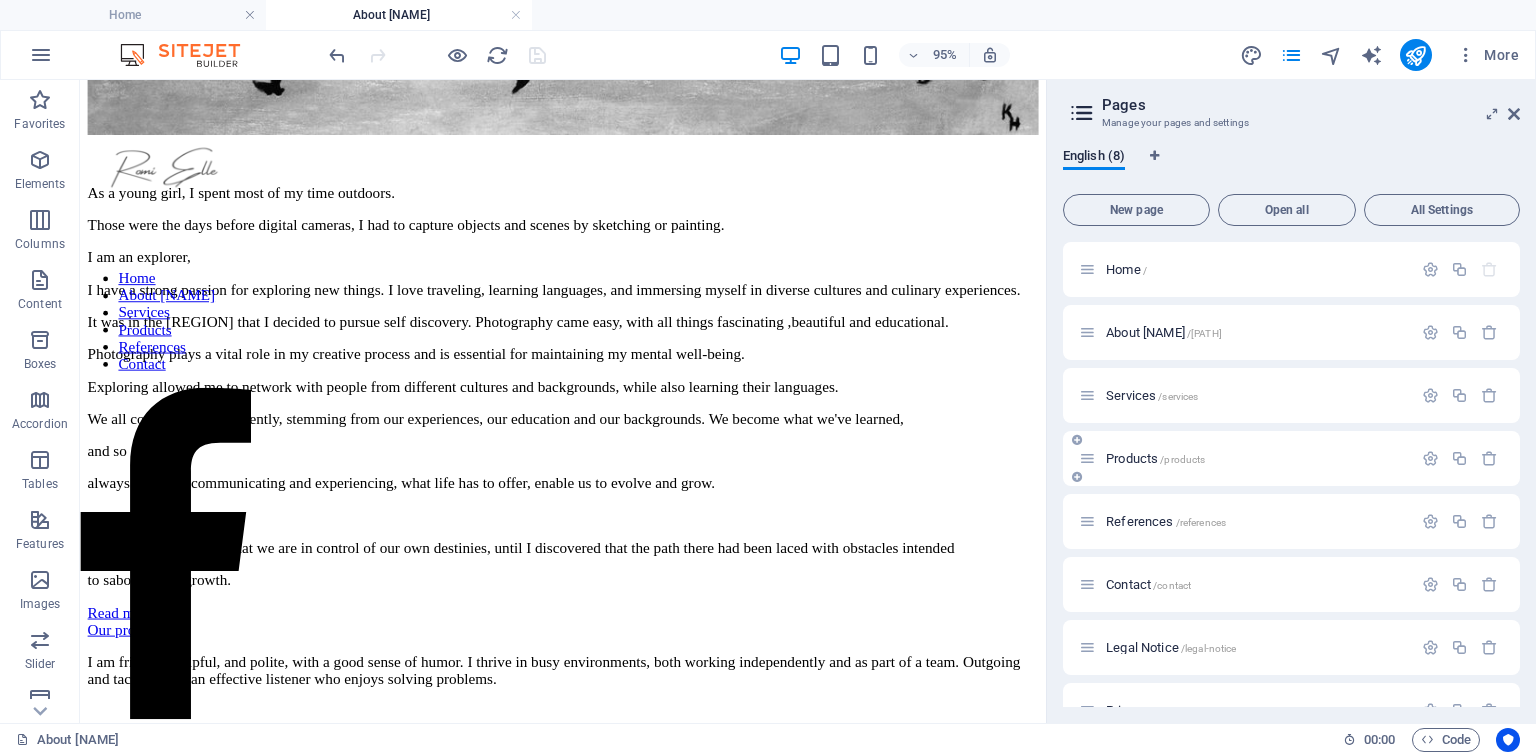 click on "Products /products" at bounding box center (1155, 458) 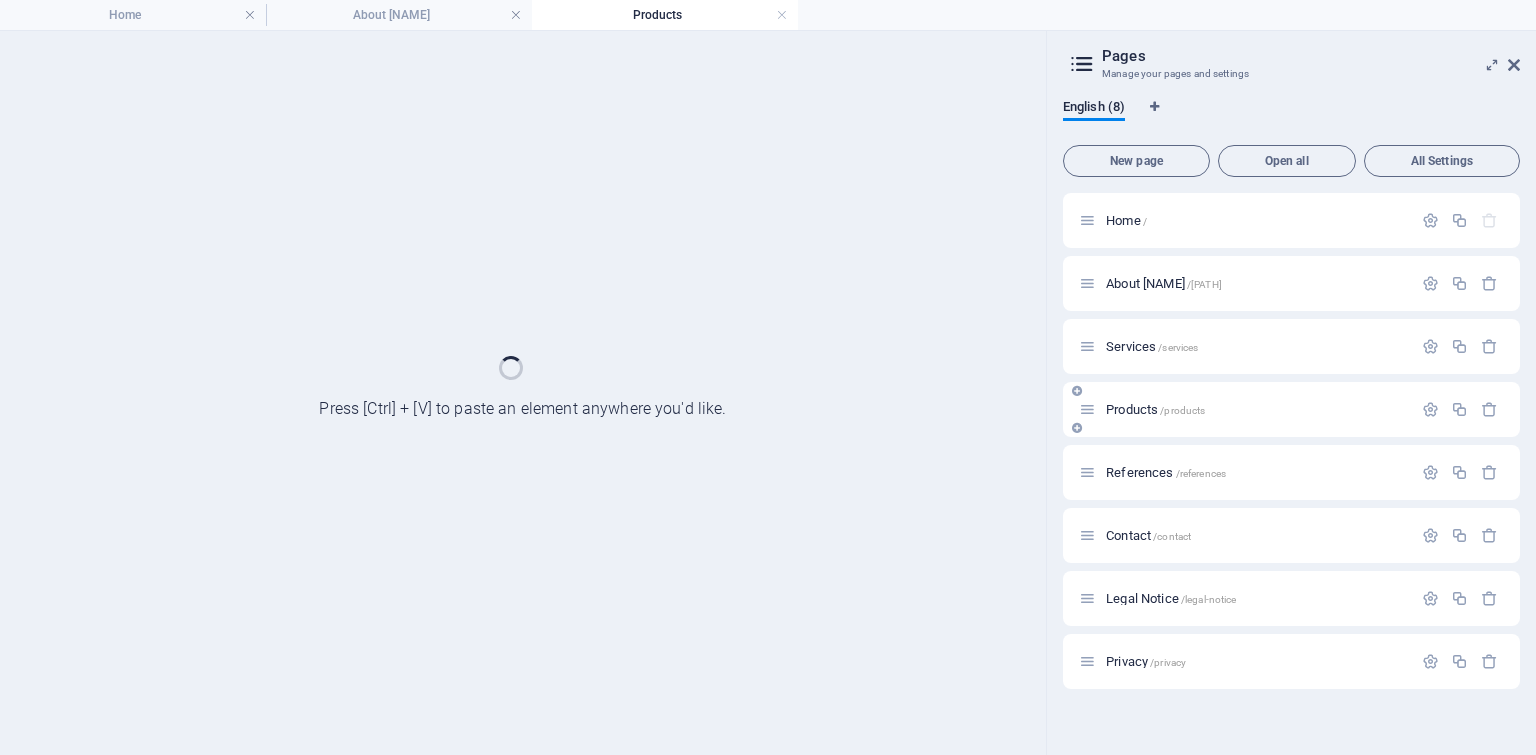 scroll, scrollTop: 0, scrollLeft: 0, axis: both 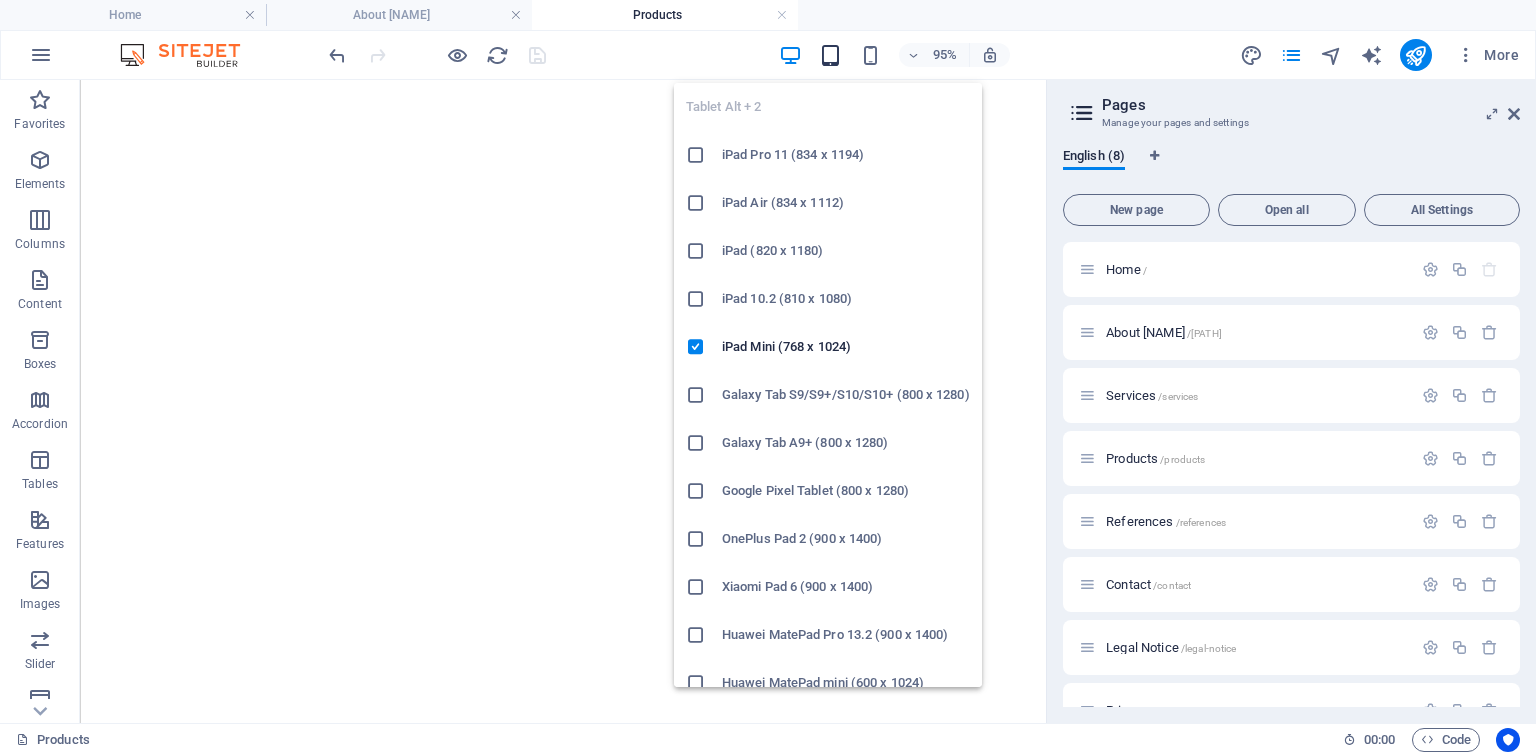 click at bounding box center (830, 55) 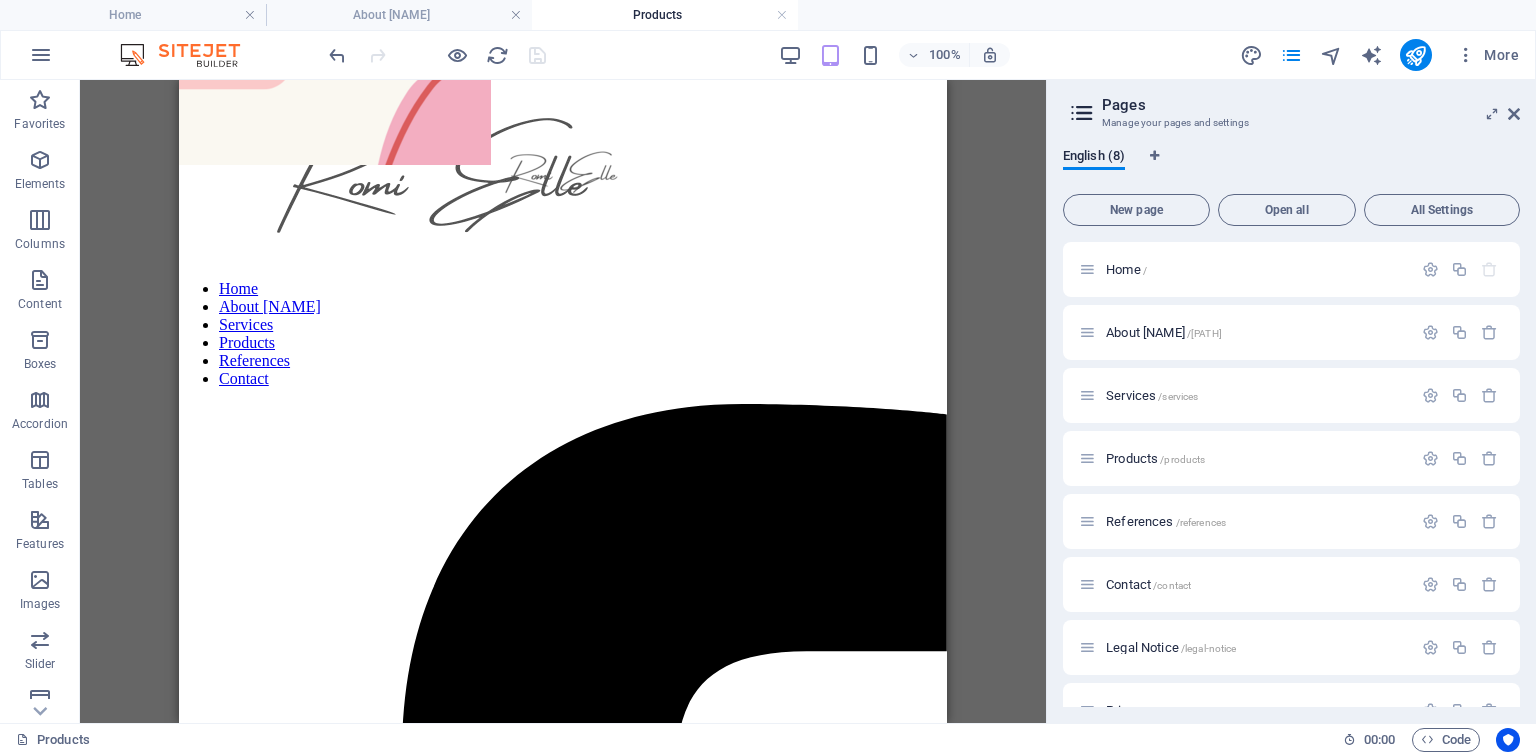 scroll, scrollTop: 759, scrollLeft: 0, axis: vertical 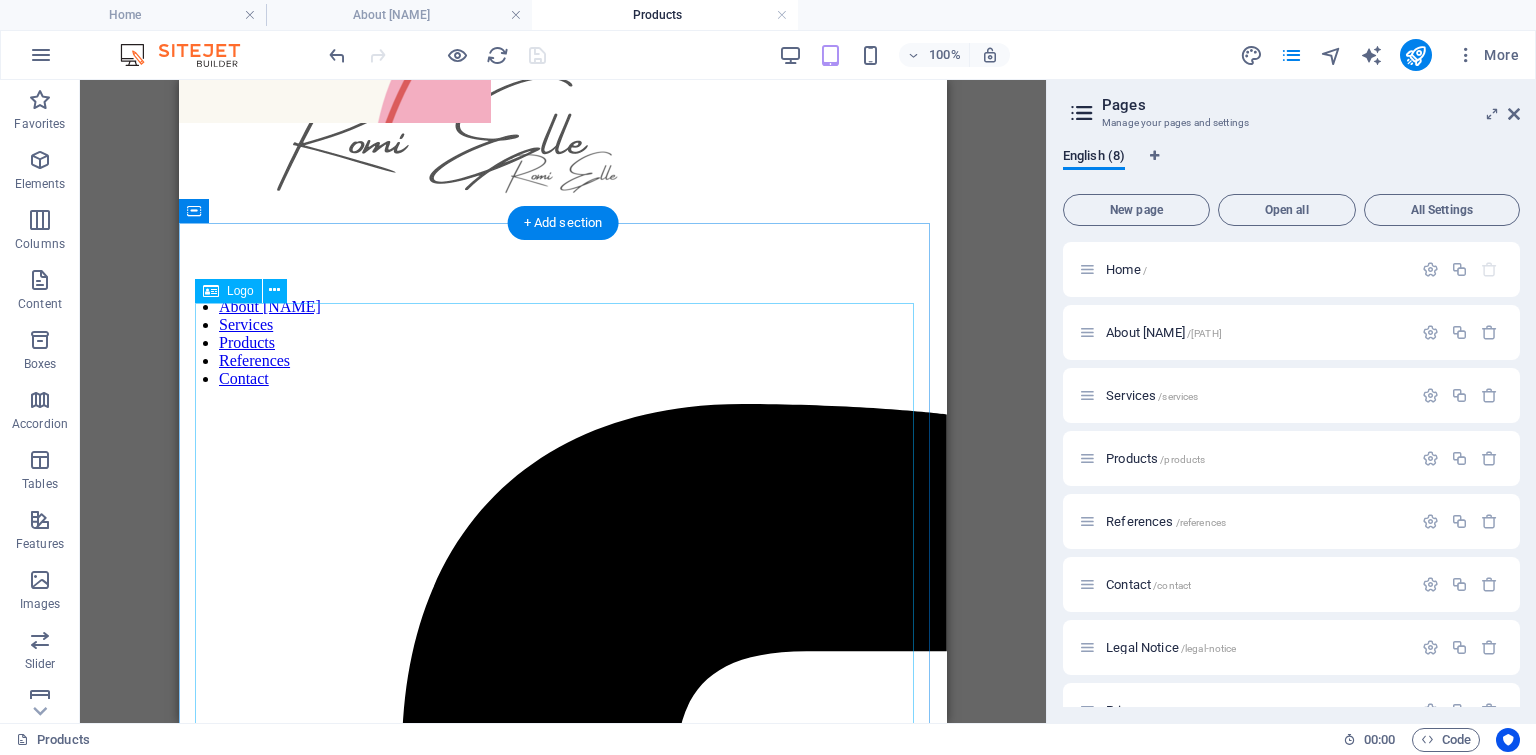 click at bounding box center [563, 129] 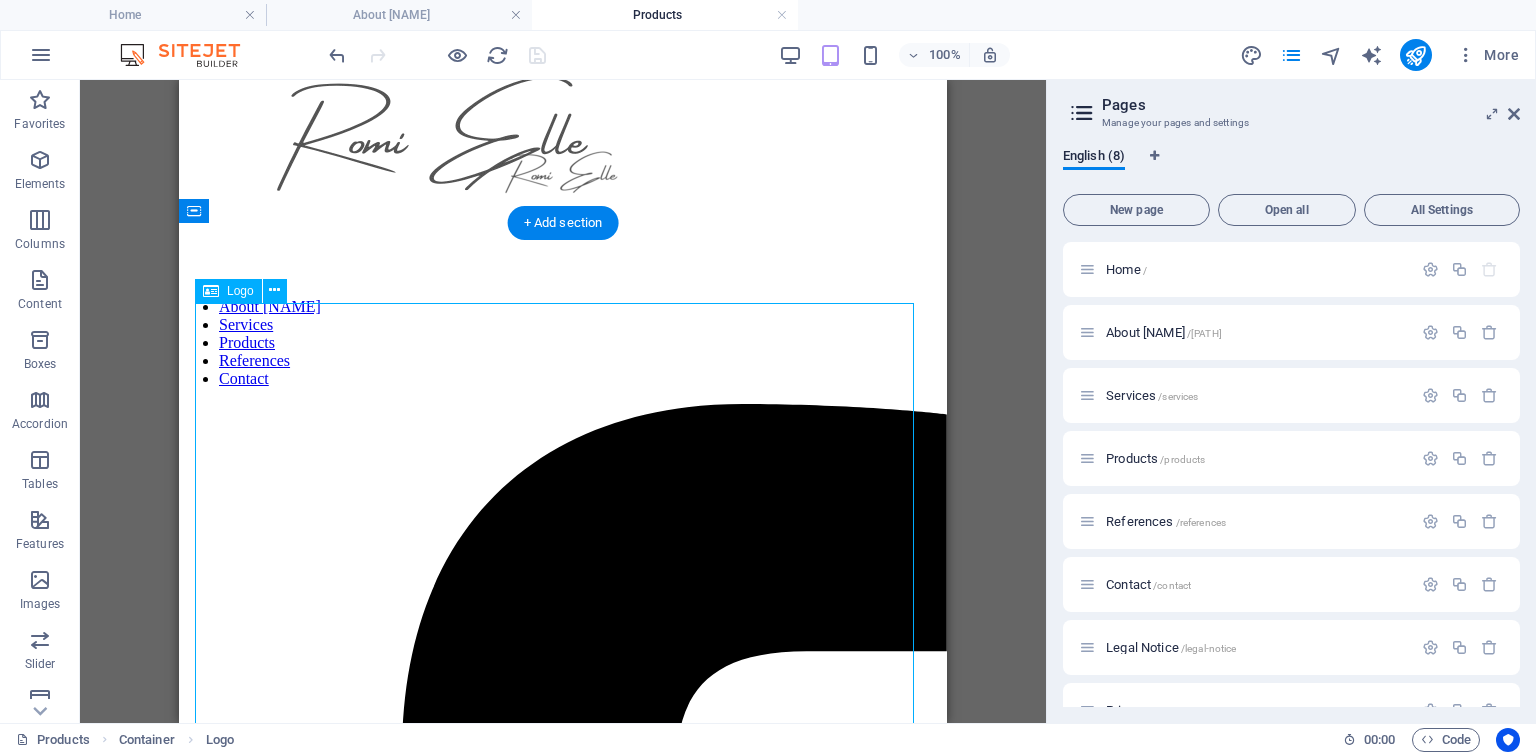 click at bounding box center (563, 129) 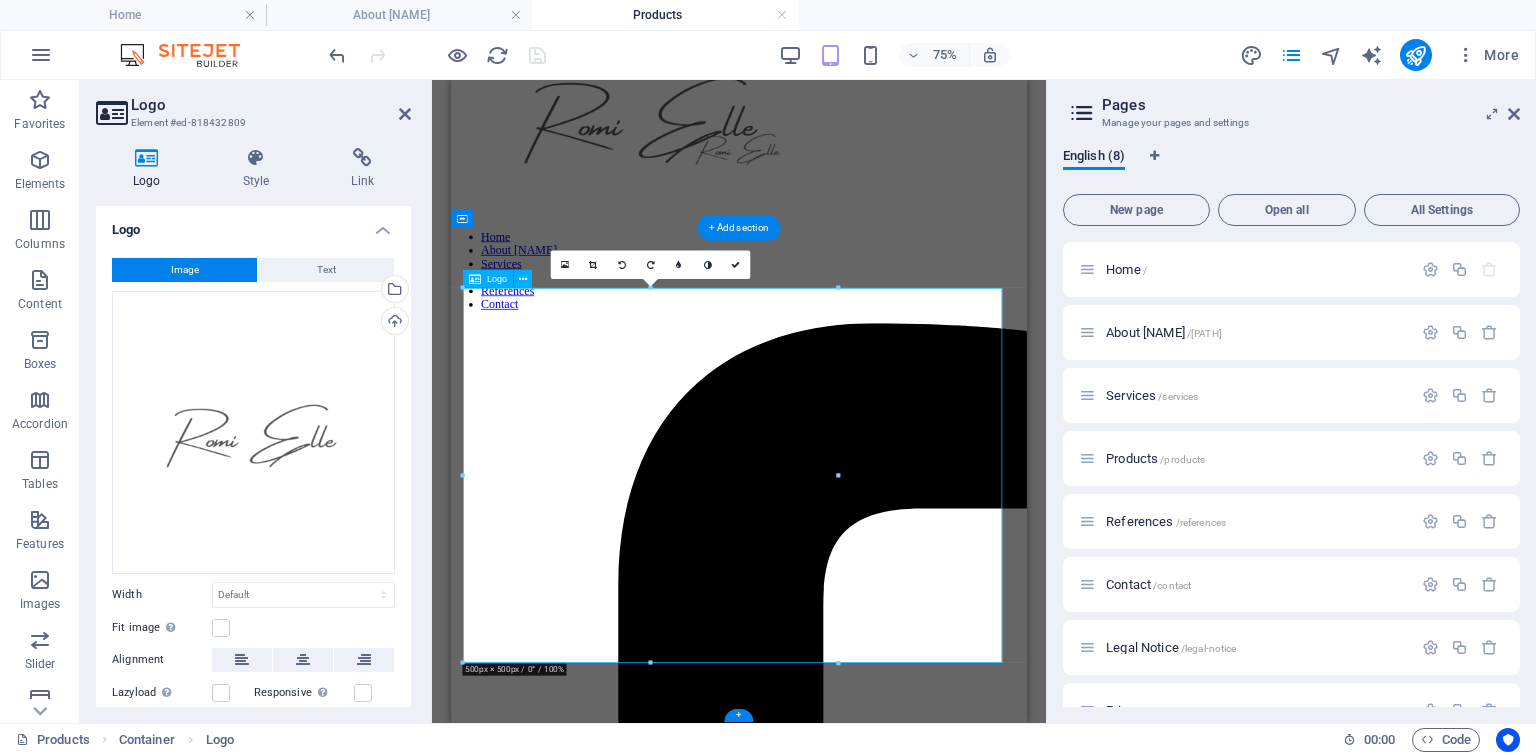 scroll, scrollTop: 704, scrollLeft: 0, axis: vertical 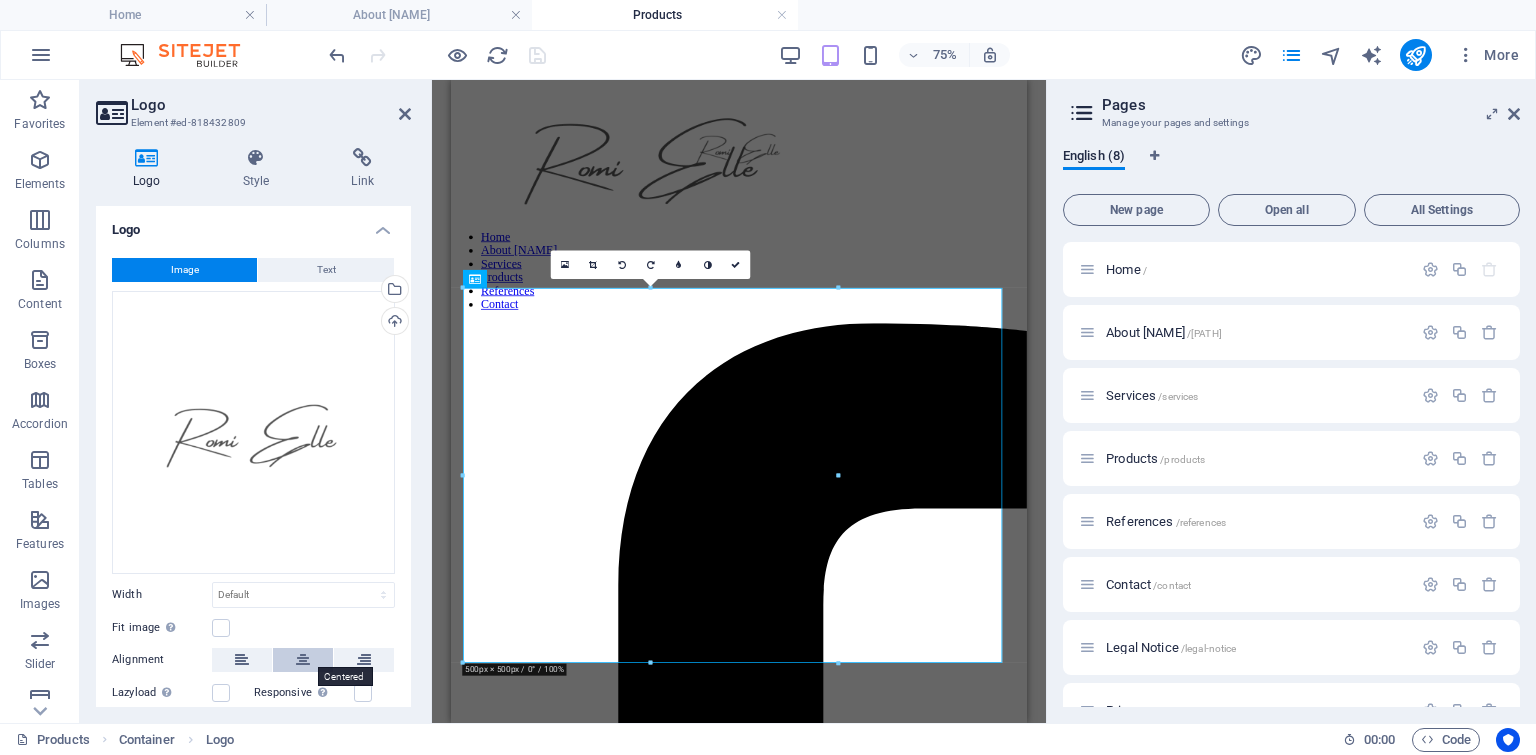 click at bounding box center (303, 660) 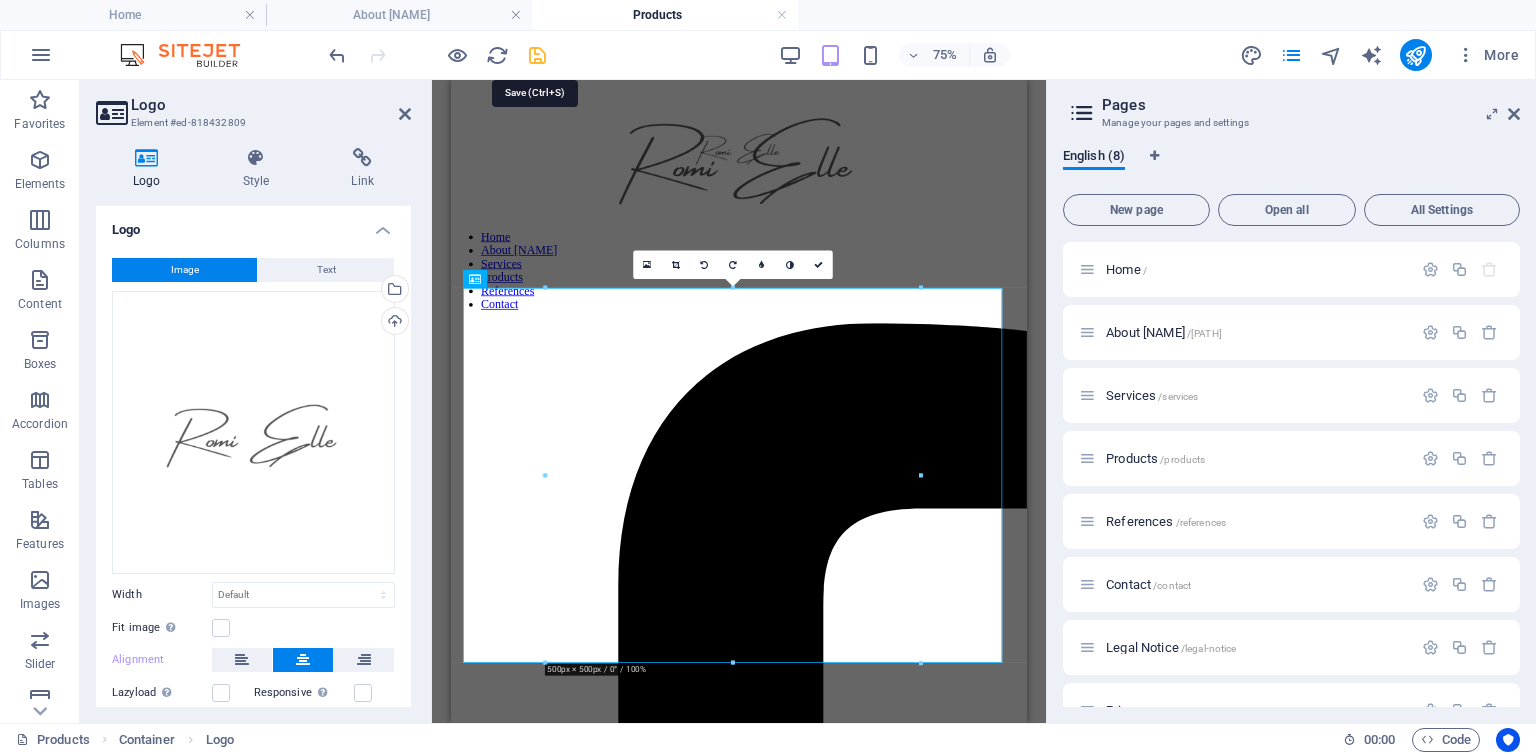 click at bounding box center [537, 55] 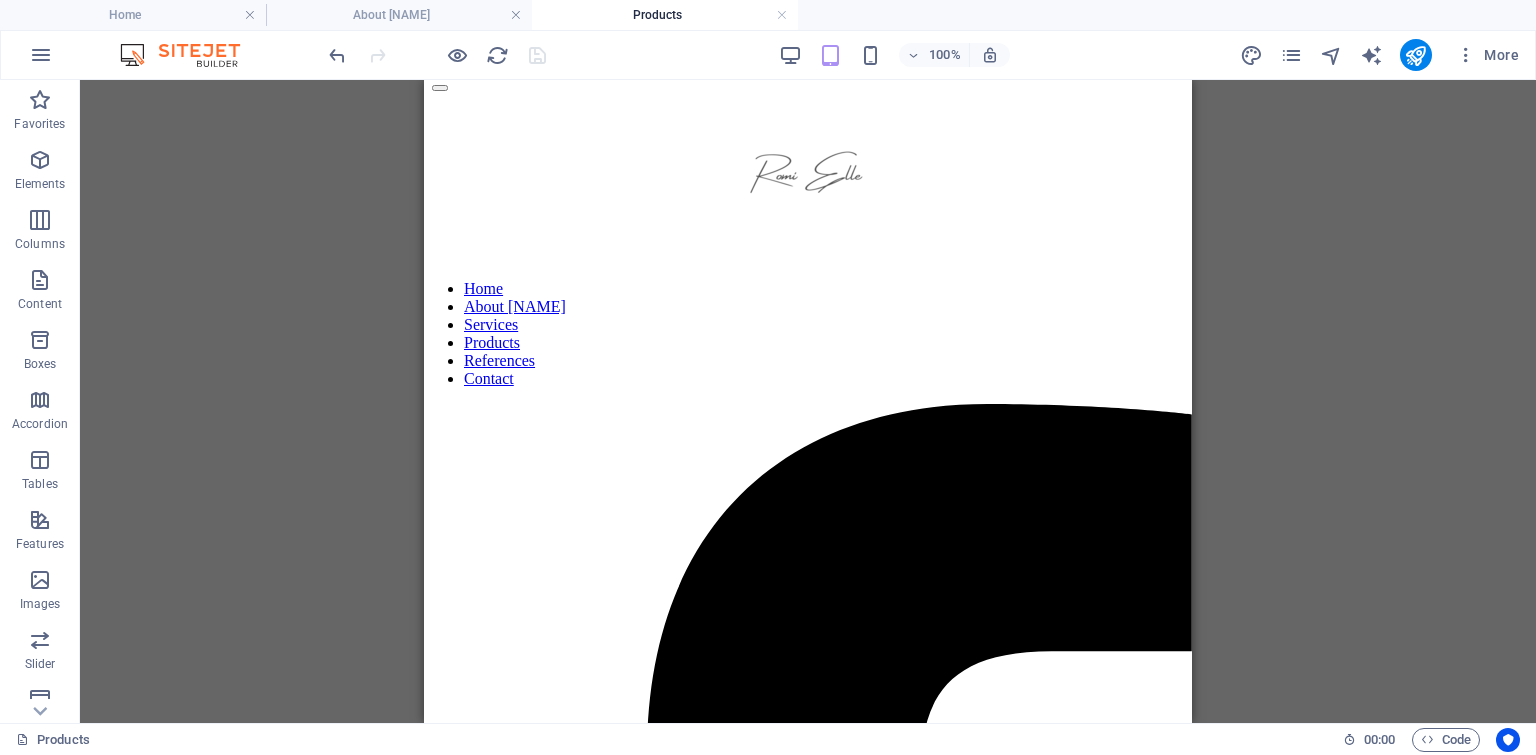 scroll, scrollTop: 0, scrollLeft: 0, axis: both 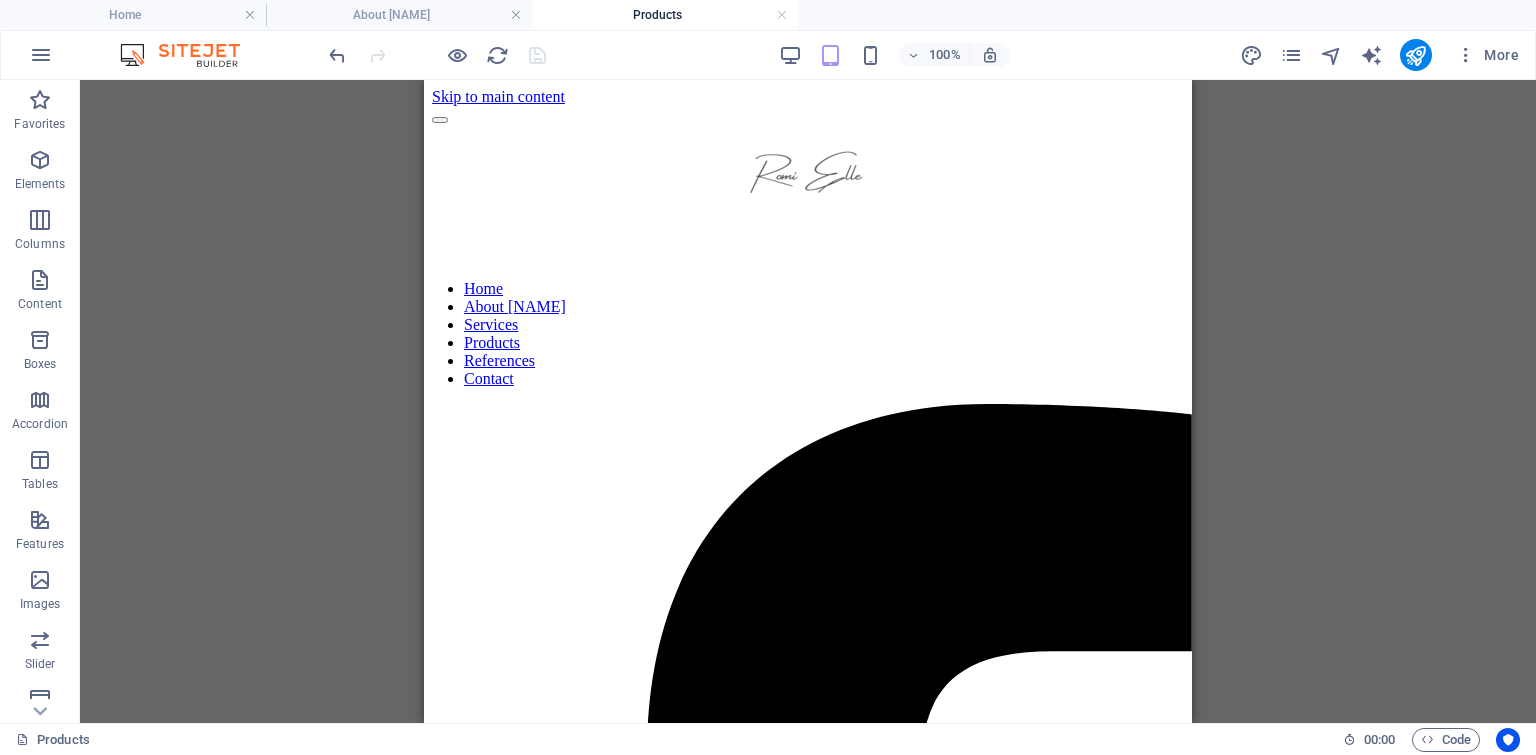drag, startPoint x: 1188, startPoint y: 578, endPoint x: 1623, endPoint y: 358, distance: 487.46796 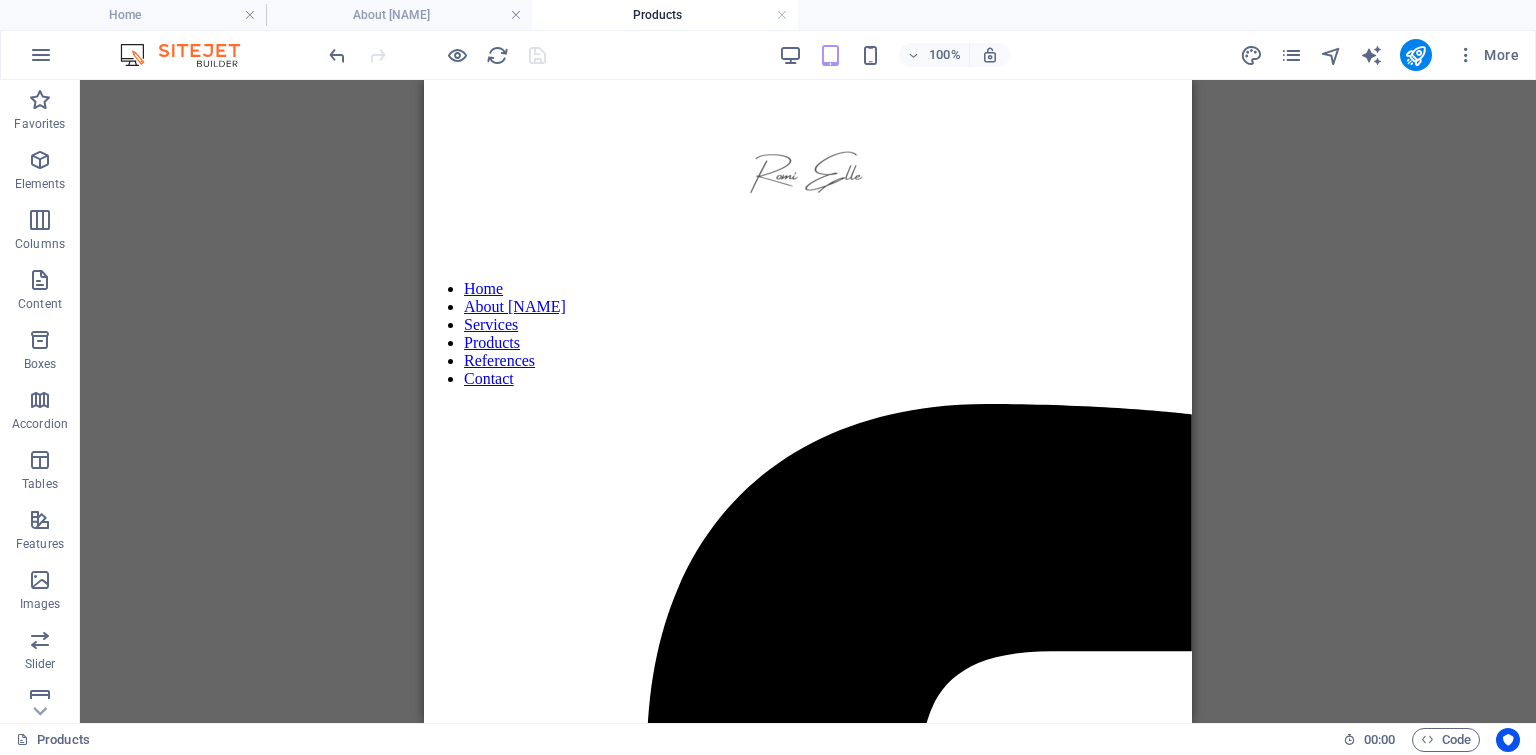 scroll, scrollTop: 102, scrollLeft: 0, axis: vertical 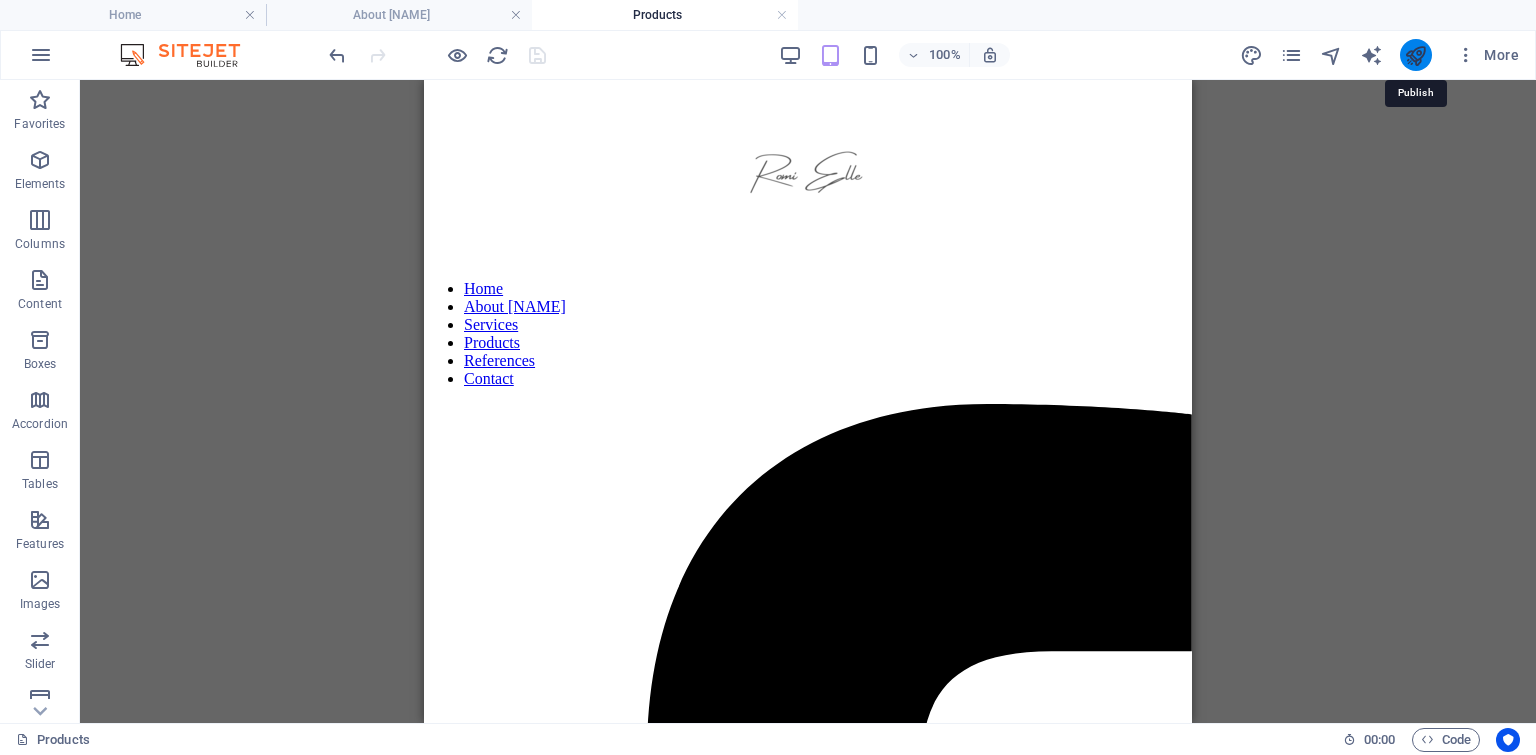click at bounding box center [1415, 55] 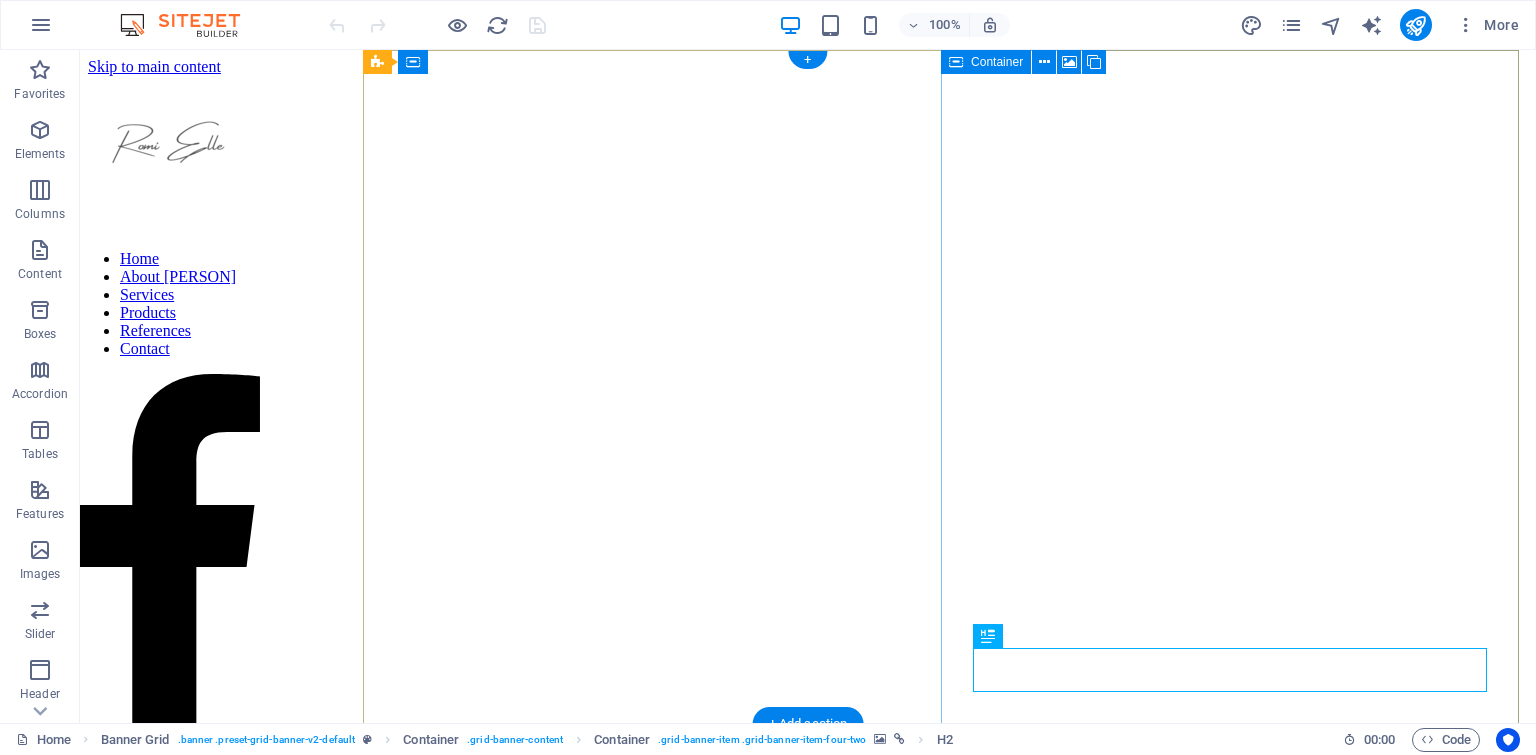 scroll, scrollTop: 0, scrollLeft: 0, axis: both 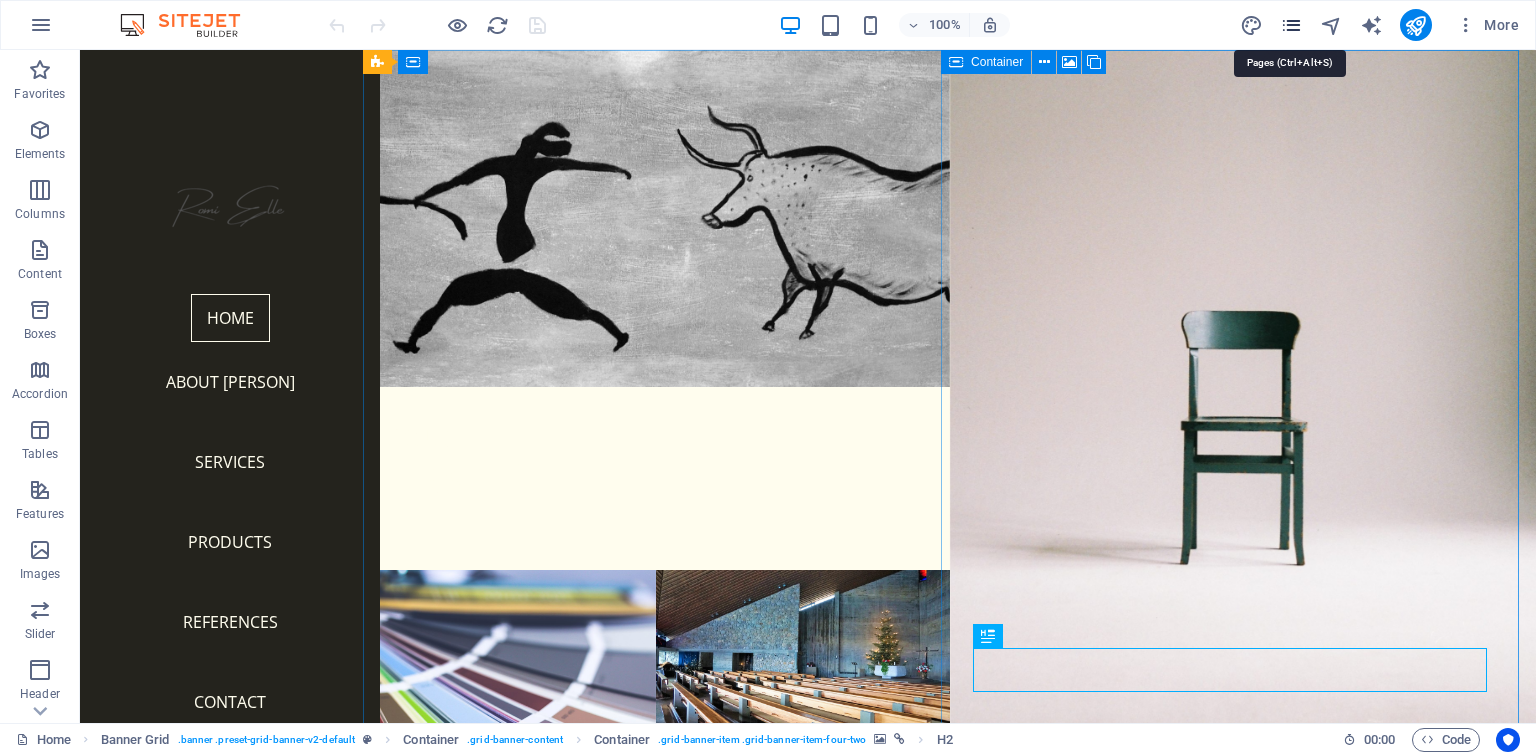 click at bounding box center [1291, 25] 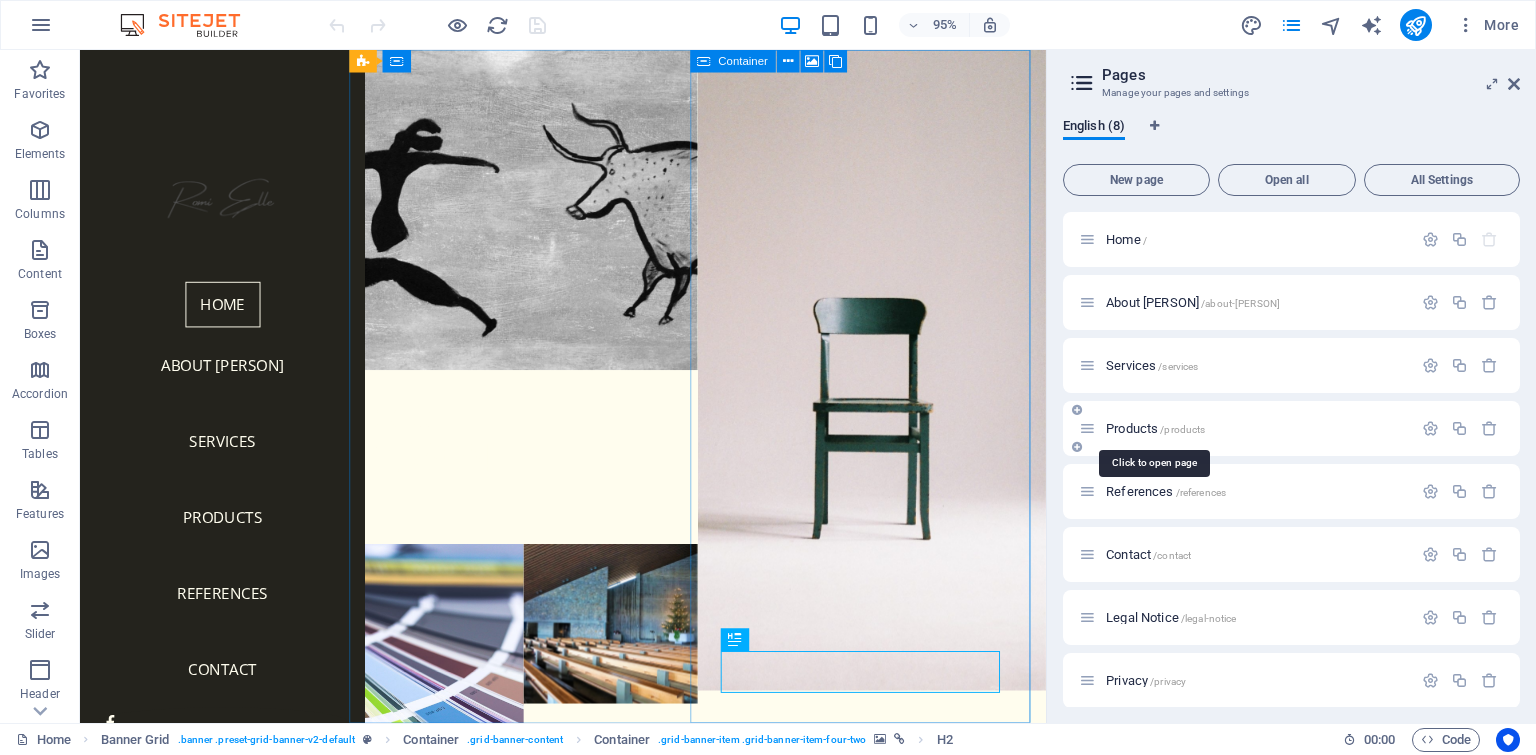 click on "Products /products" at bounding box center [1155, 428] 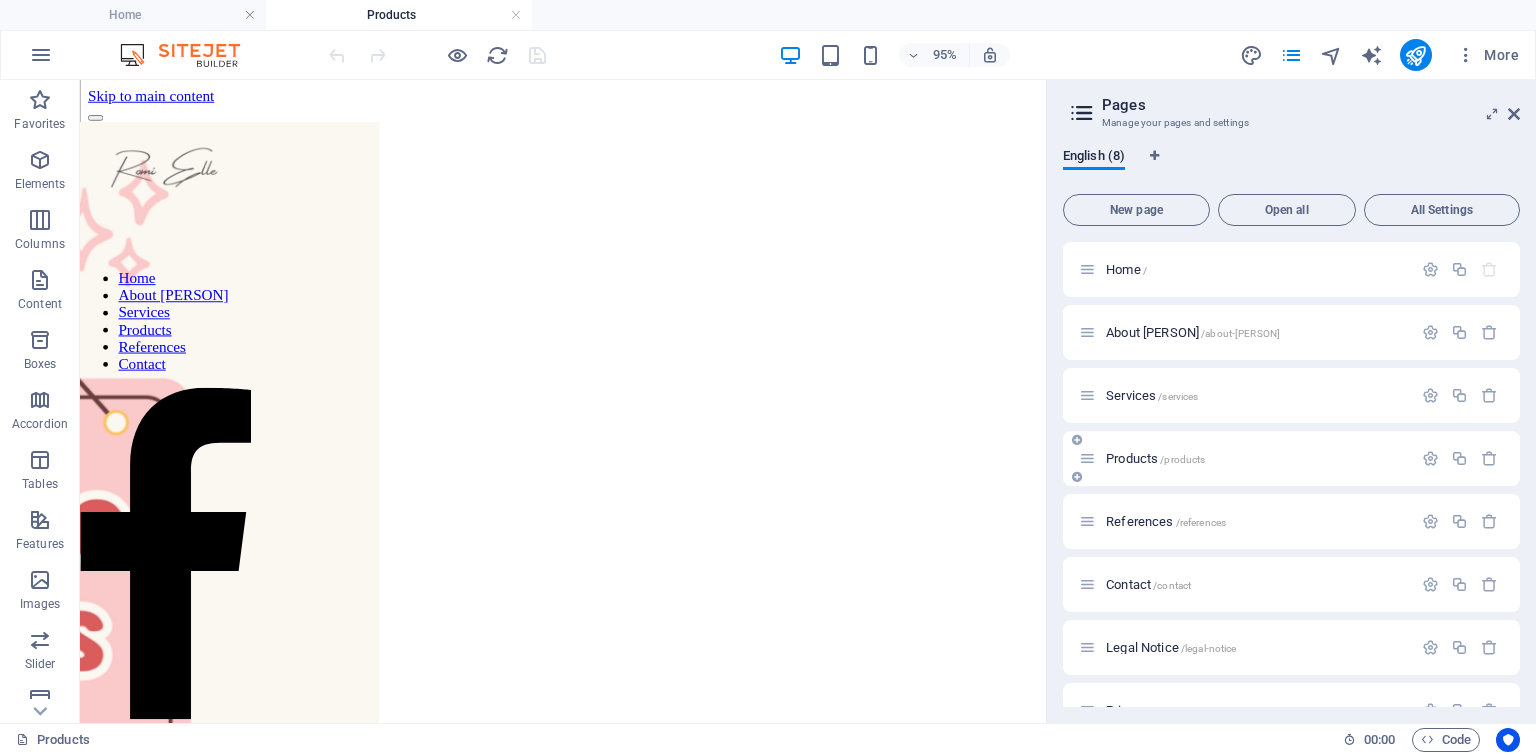 scroll, scrollTop: 0, scrollLeft: 0, axis: both 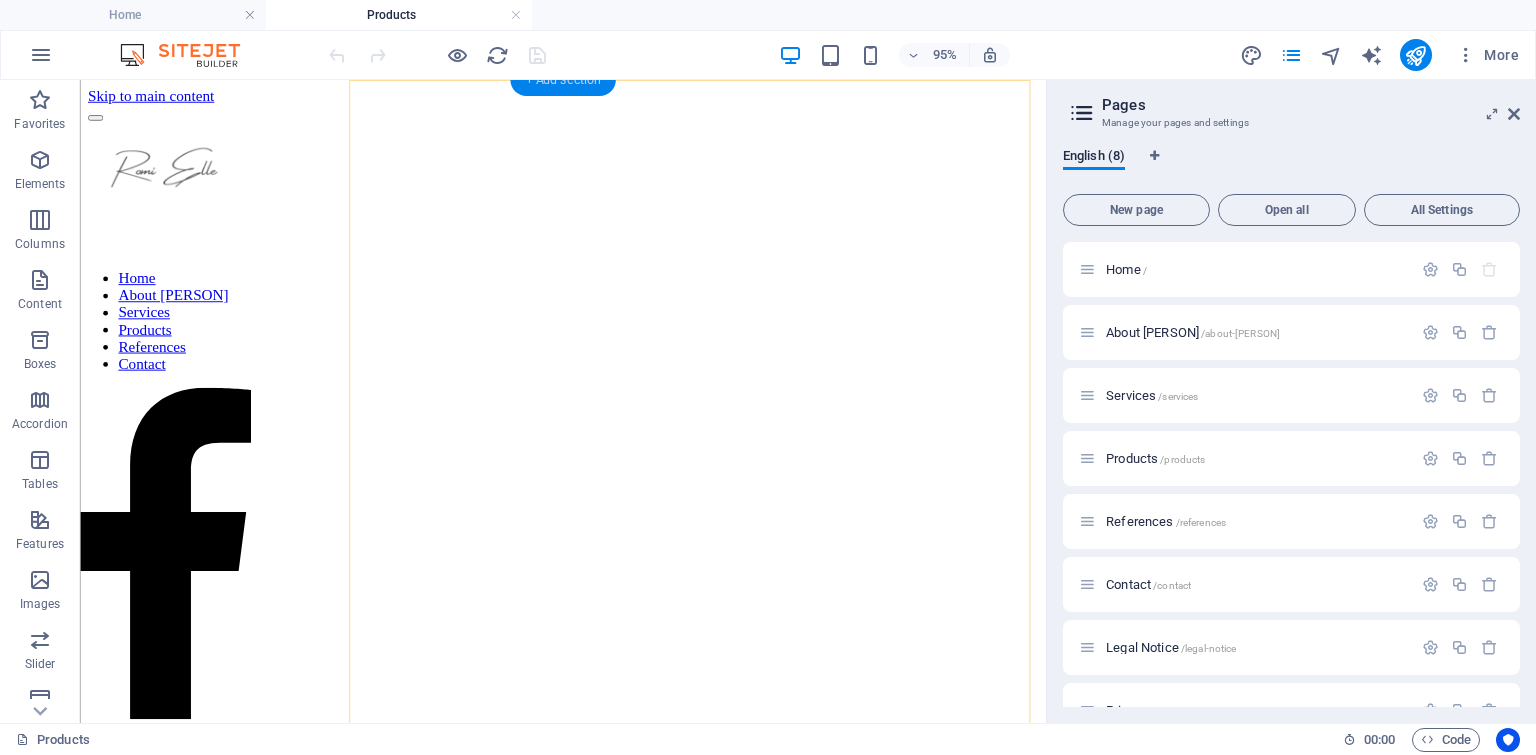 drag, startPoint x: 577, startPoint y: 89, endPoint x: 160, endPoint y: 4, distance: 425.5749 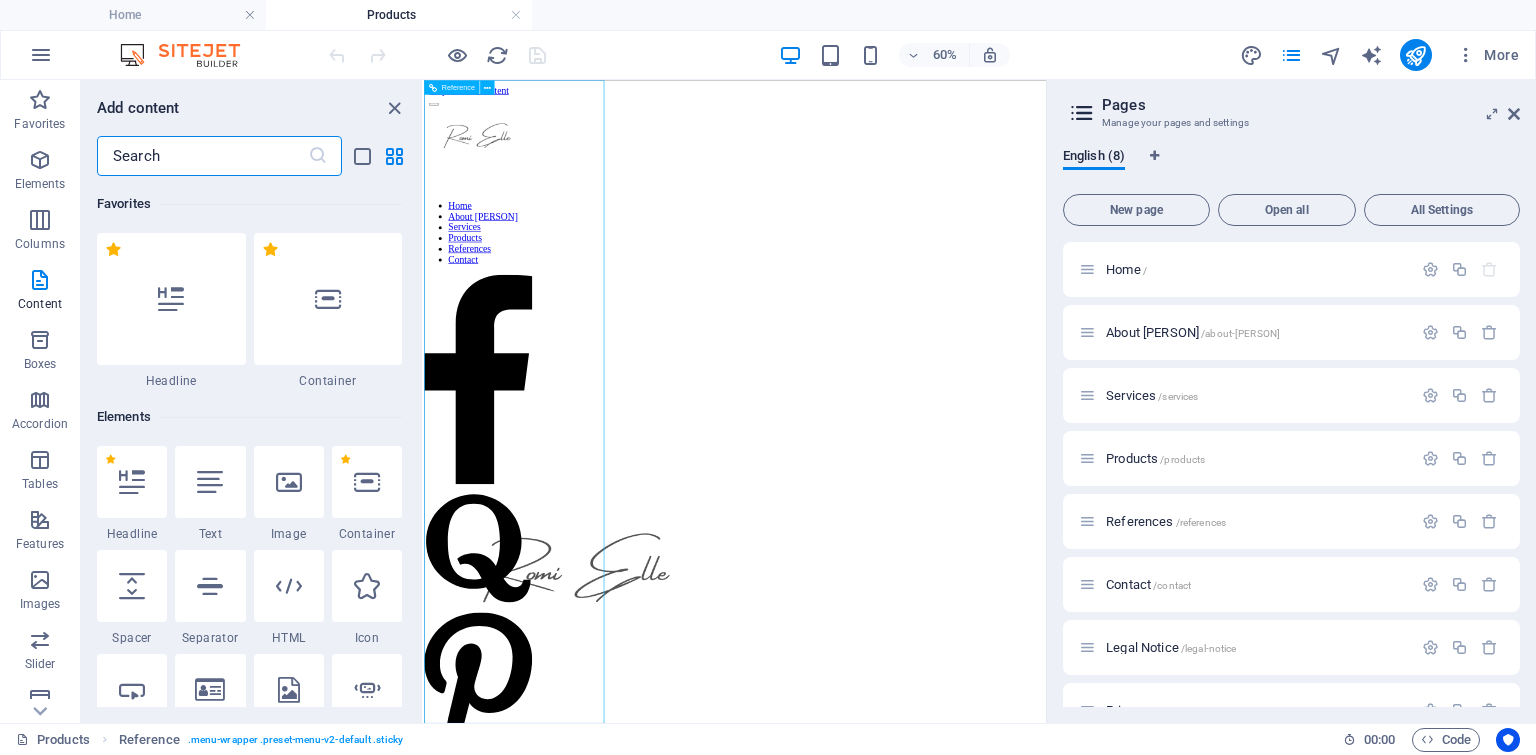 scroll, scrollTop: 3498, scrollLeft: 0, axis: vertical 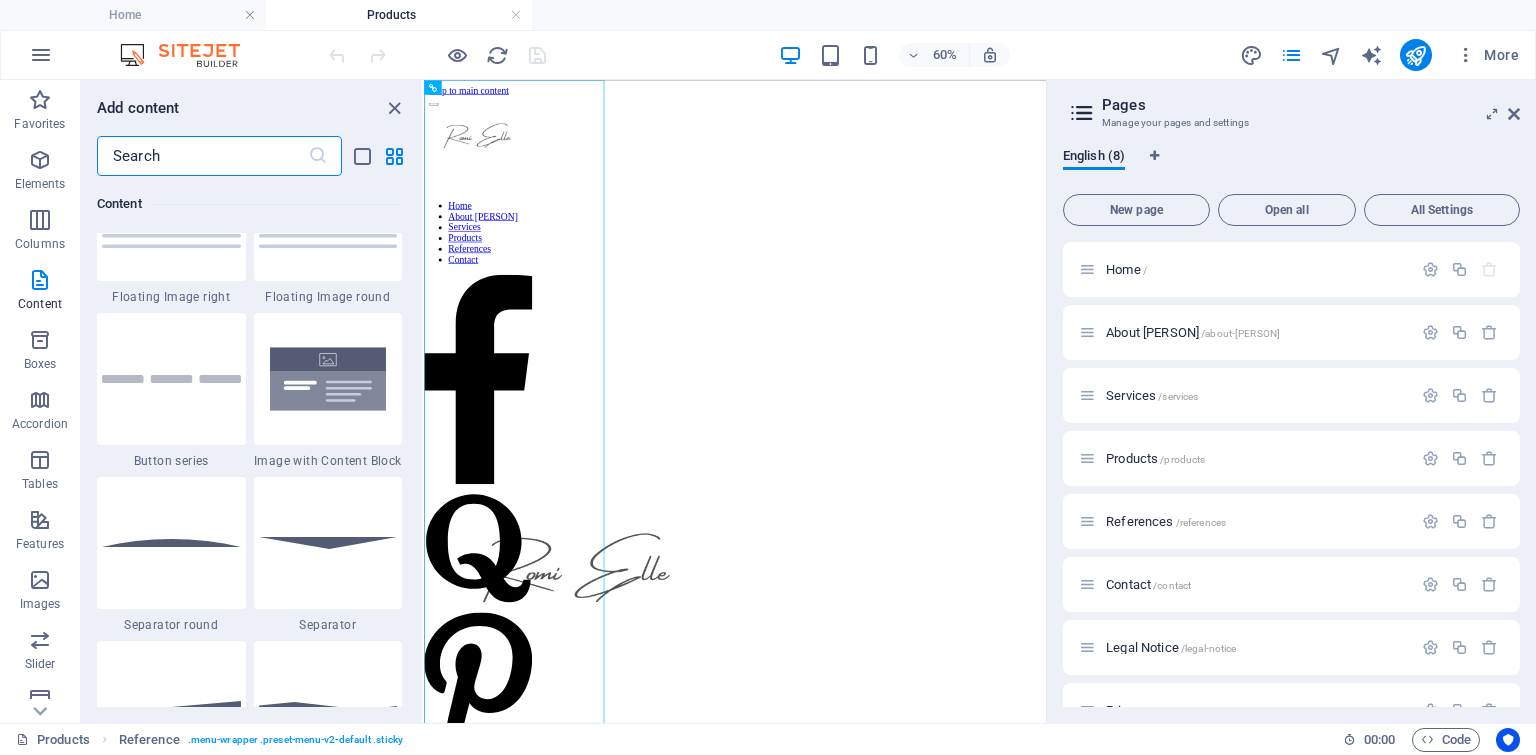 drag, startPoint x: 420, startPoint y: 274, endPoint x: 58, endPoint y: 199, distance: 369.6877 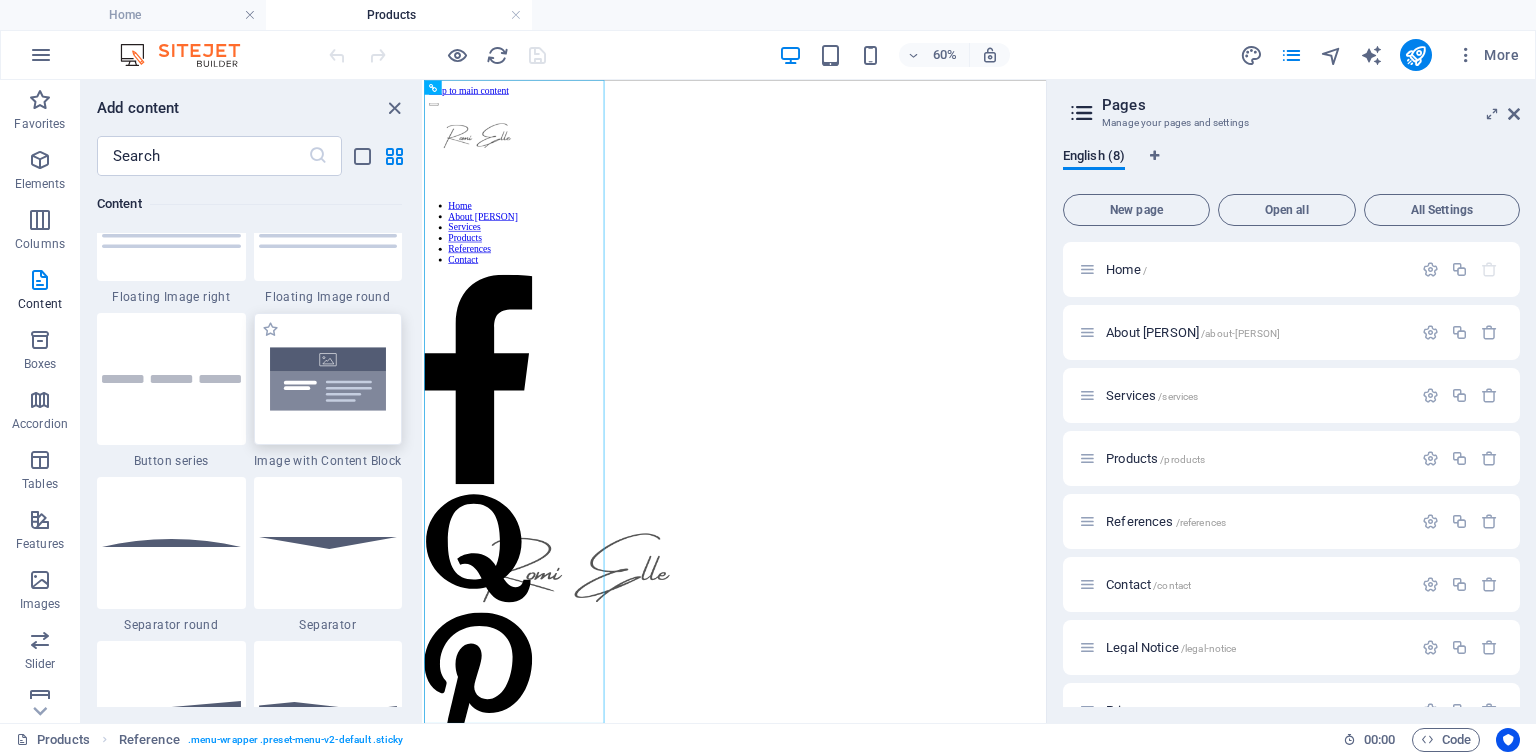 click at bounding box center (328, 379) 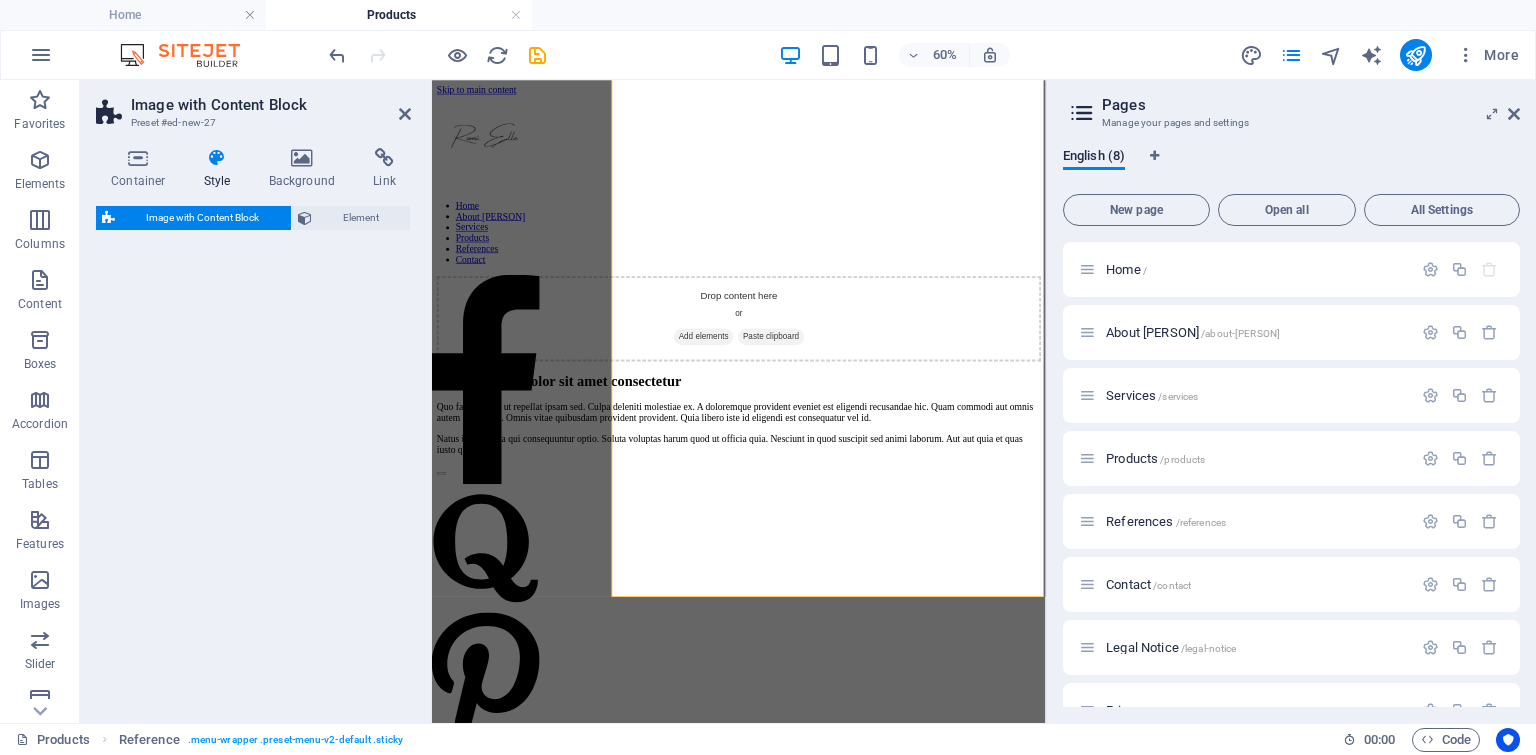 select on "rem" 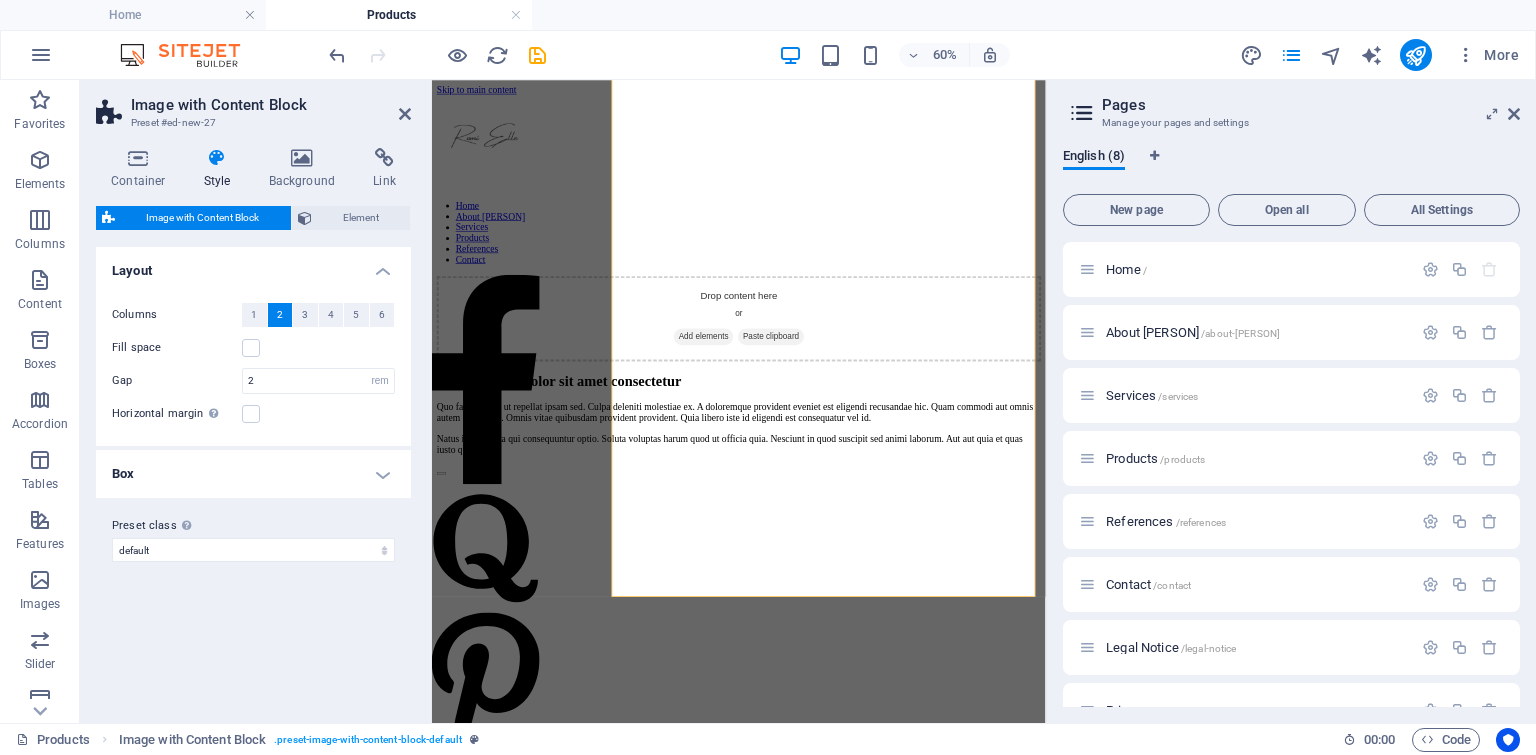 scroll, scrollTop: 860, scrollLeft: 0, axis: vertical 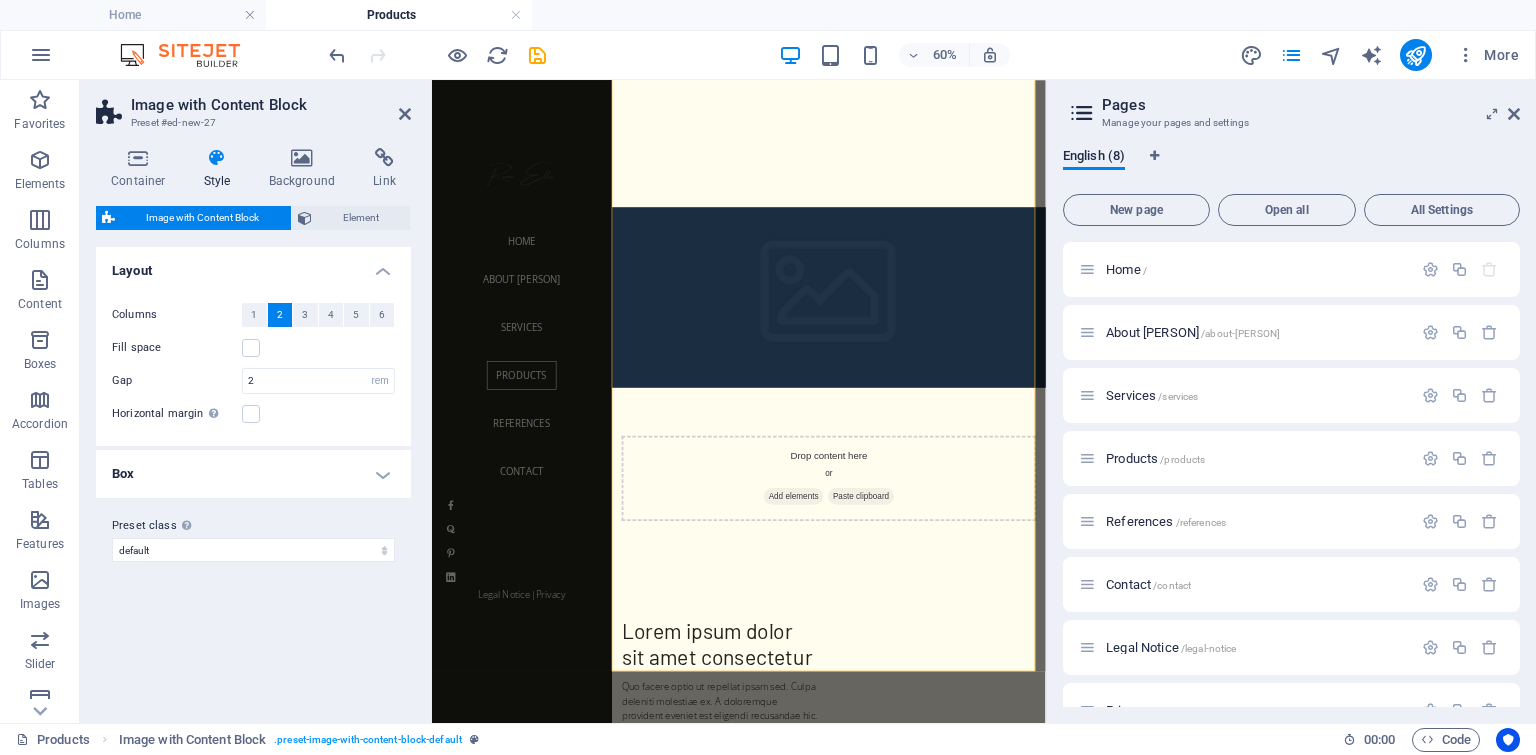 click at bounding box center [1093, 442] 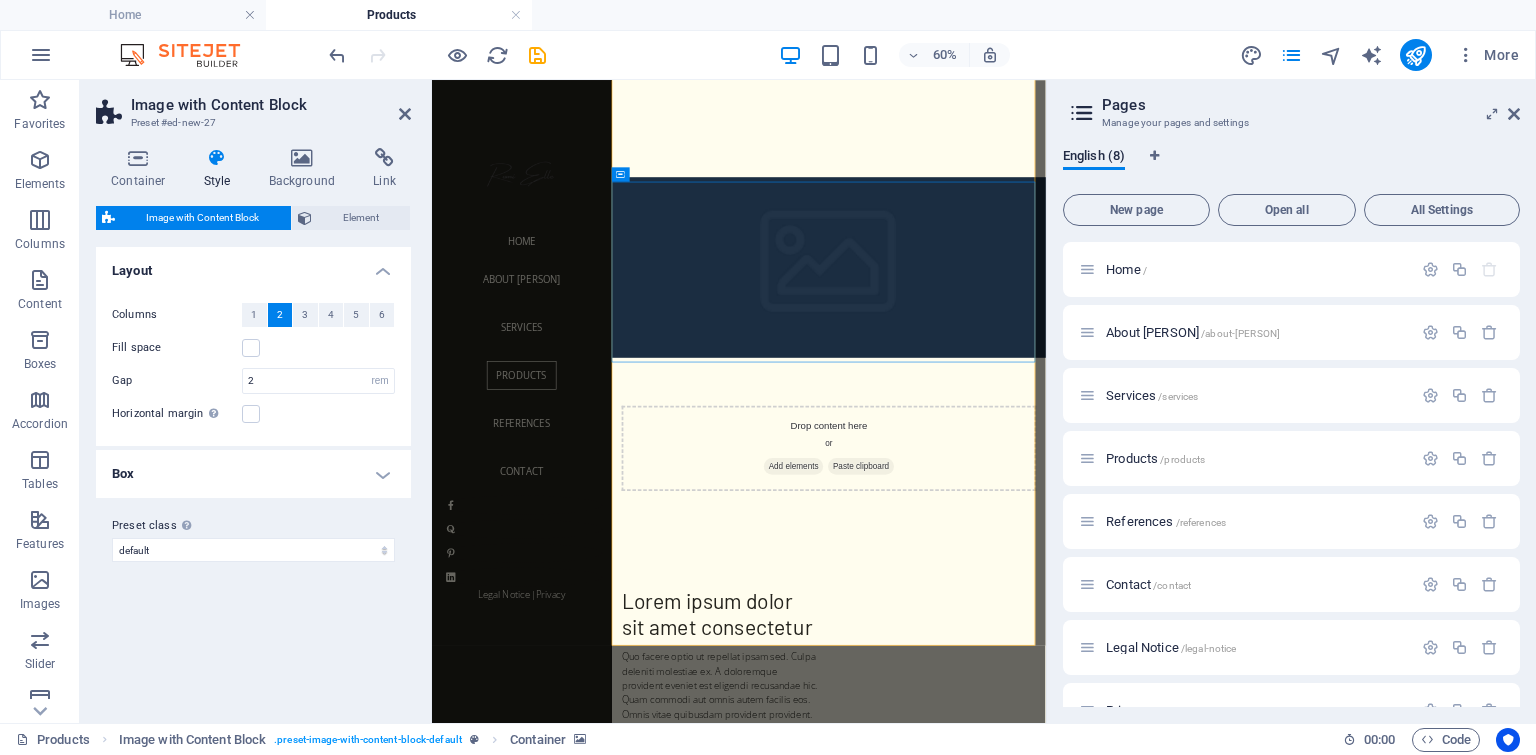 scroll, scrollTop: 903, scrollLeft: 0, axis: vertical 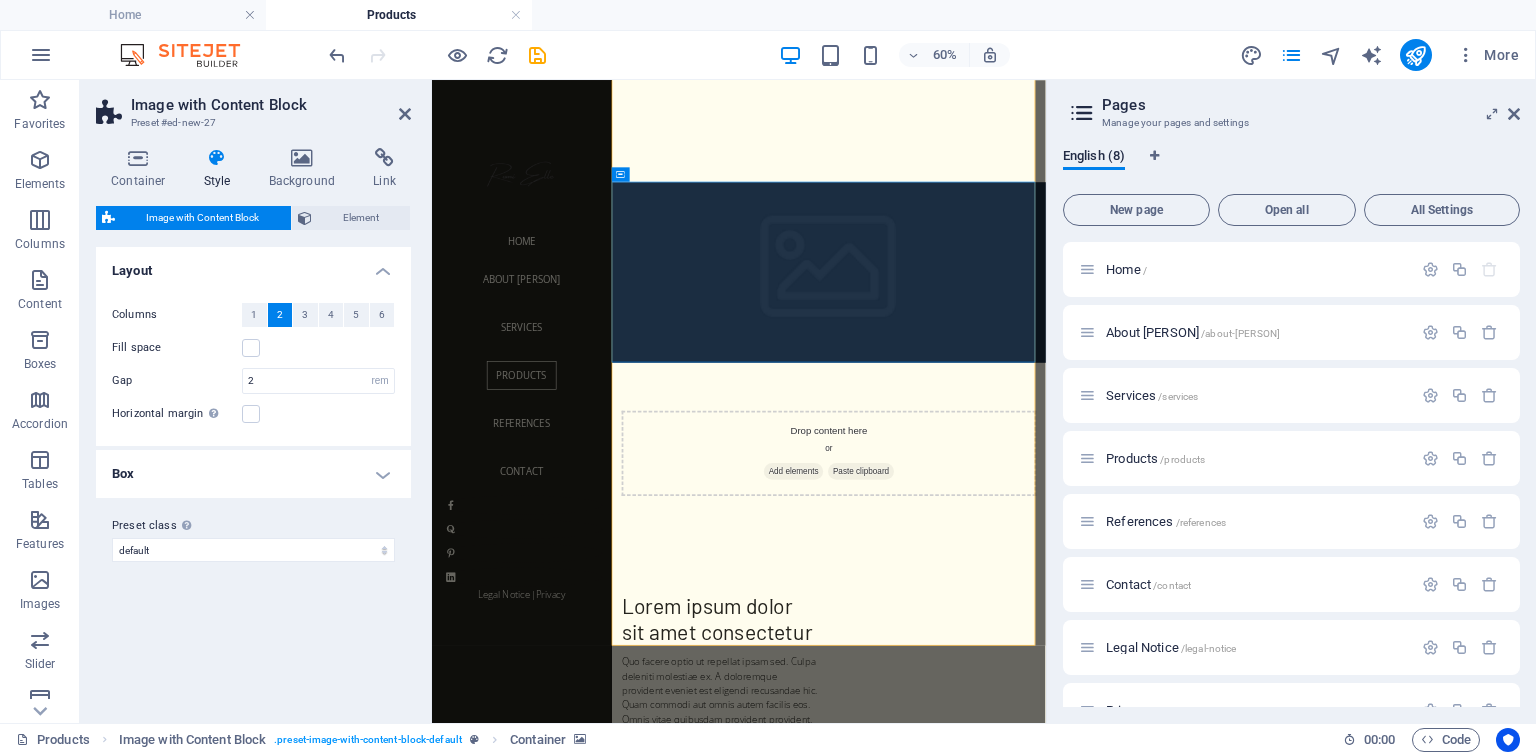 click at bounding box center [1093, 399] 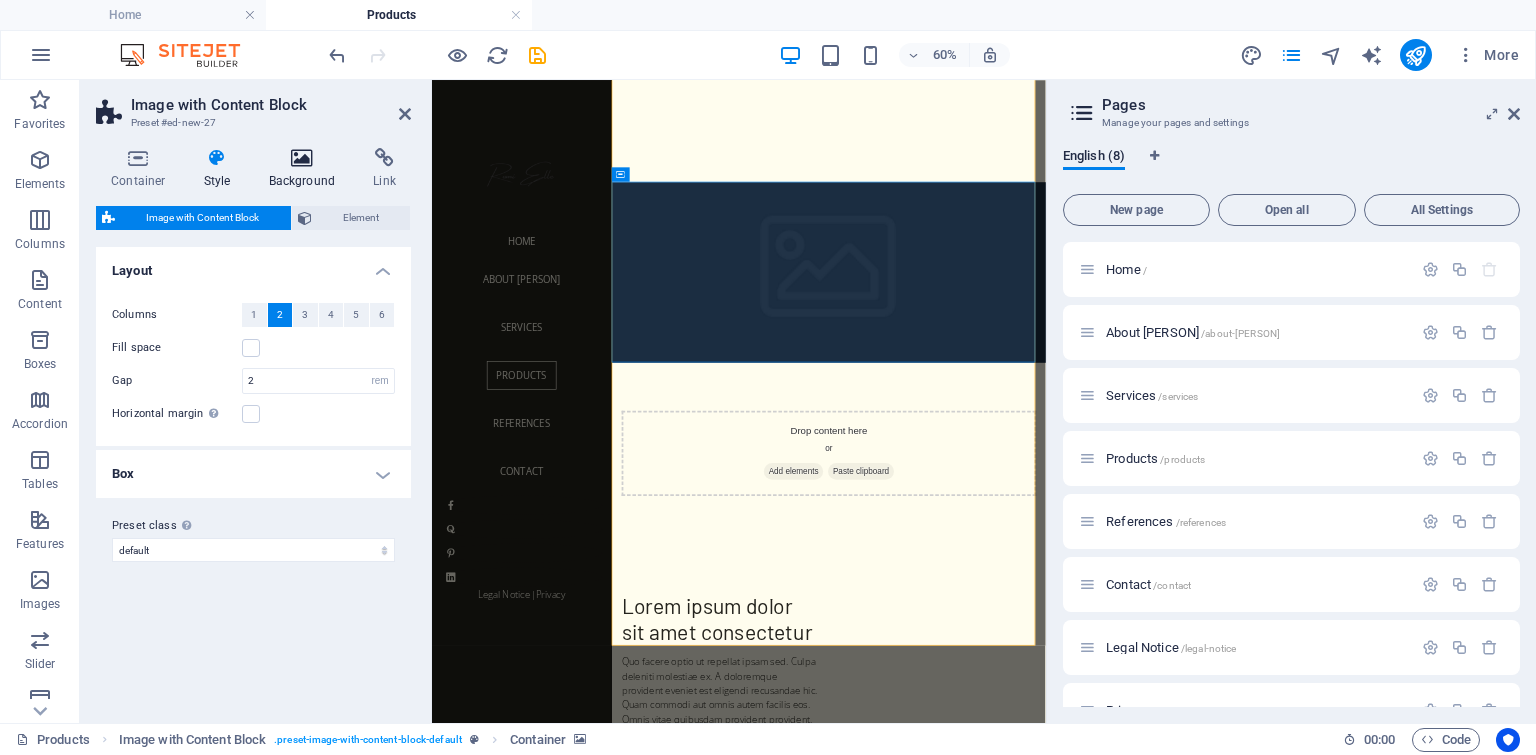 click at bounding box center (302, 158) 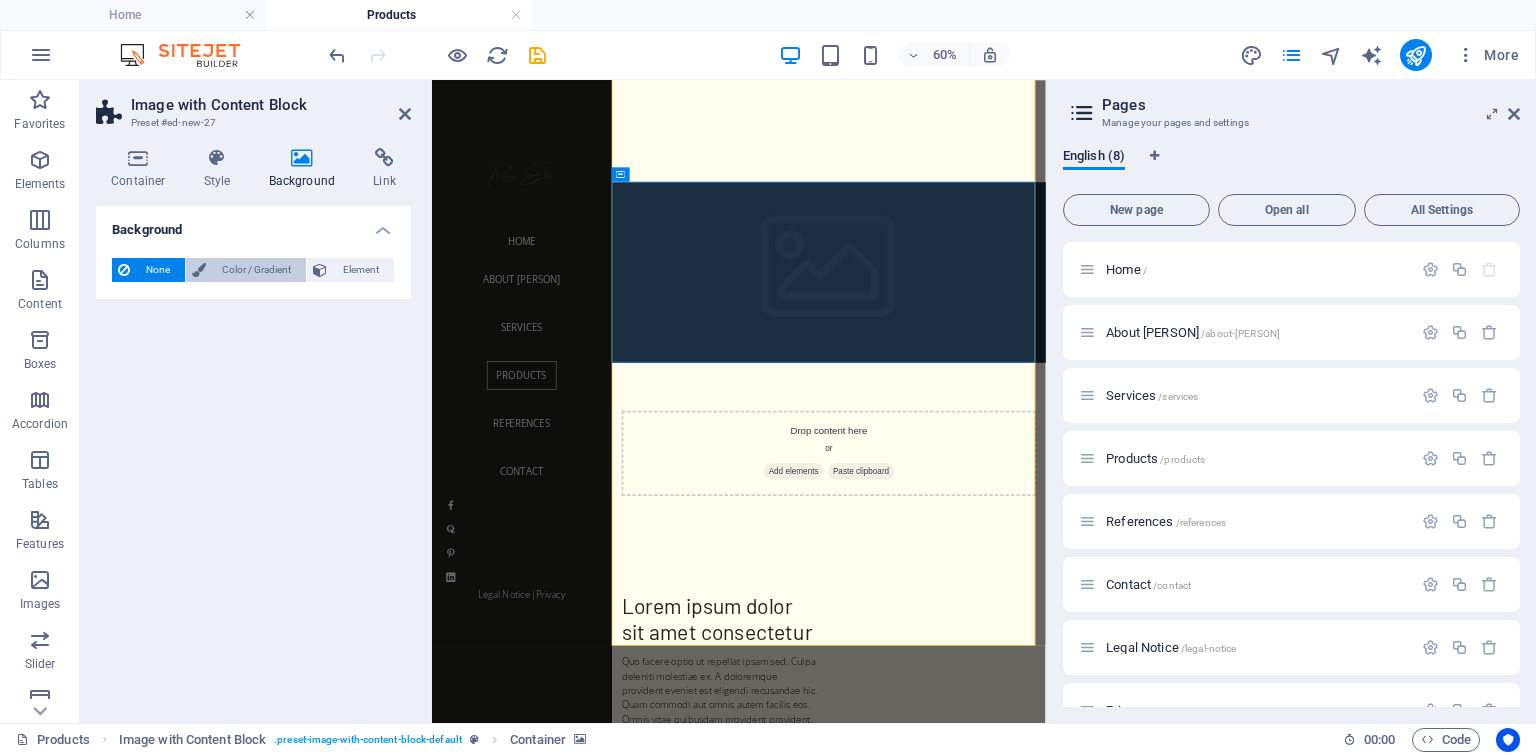 click on "Color / Gradient" at bounding box center [256, 270] 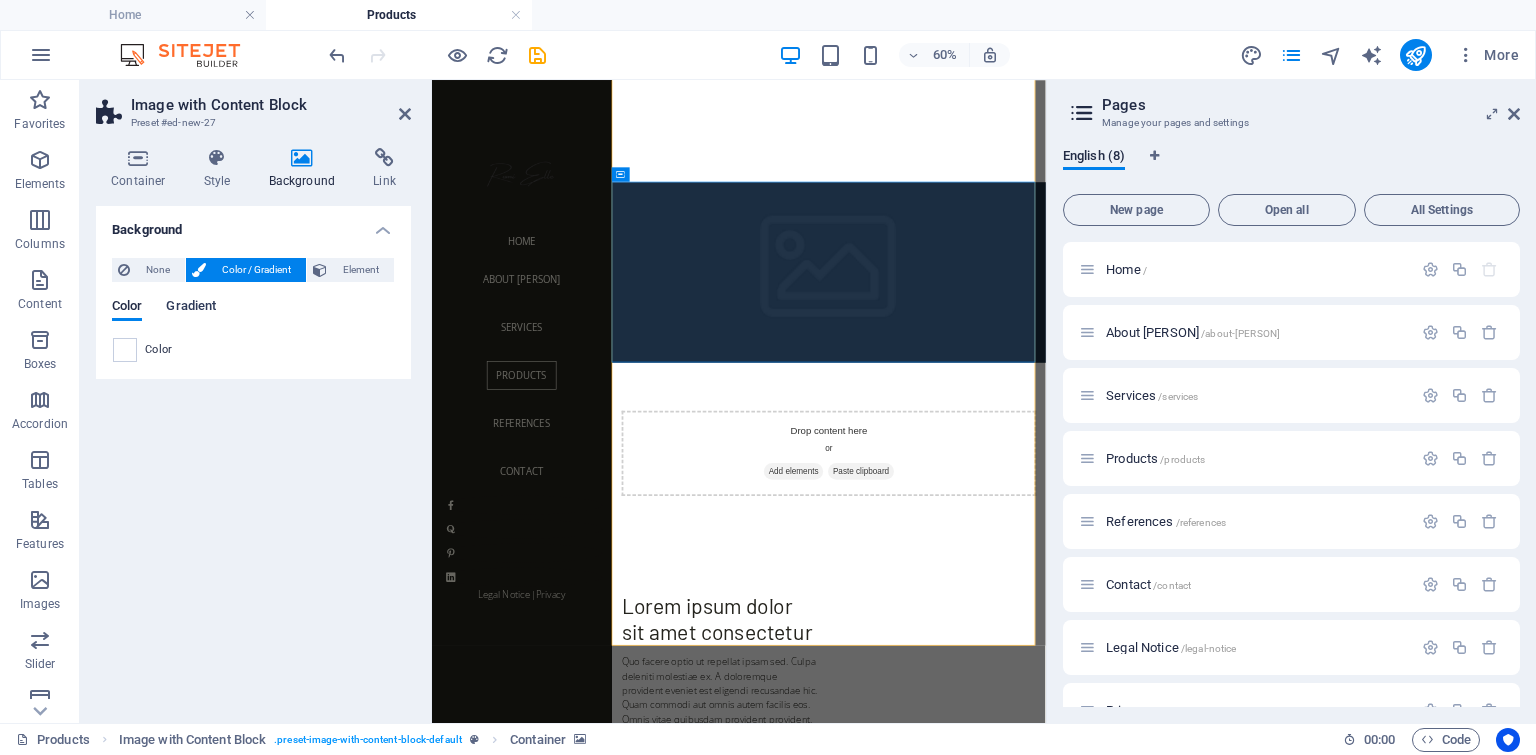 click on "Gradient" at bounding box center (191, 308) 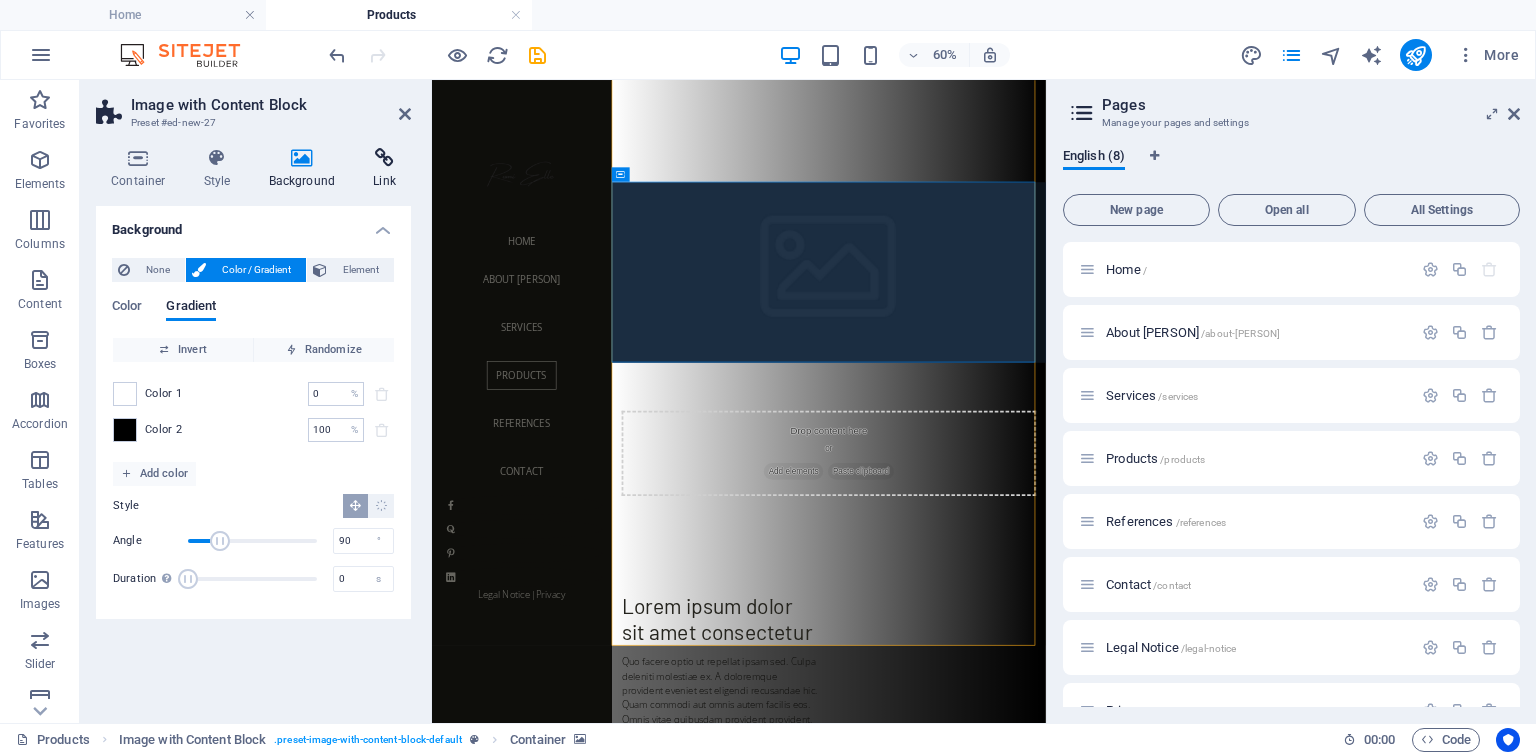 click at bounding box center [384, 158] 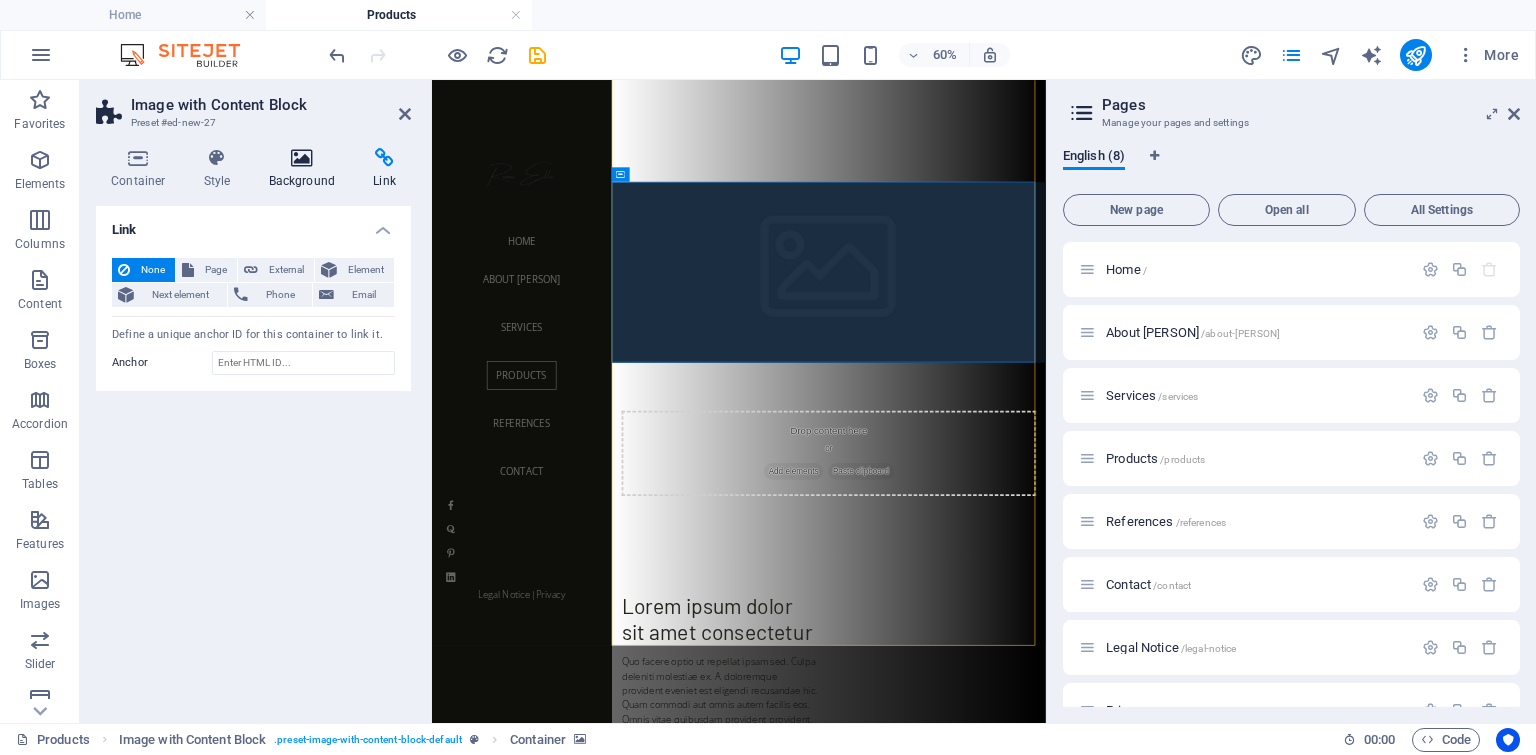 click at bounding box center [302, 158] 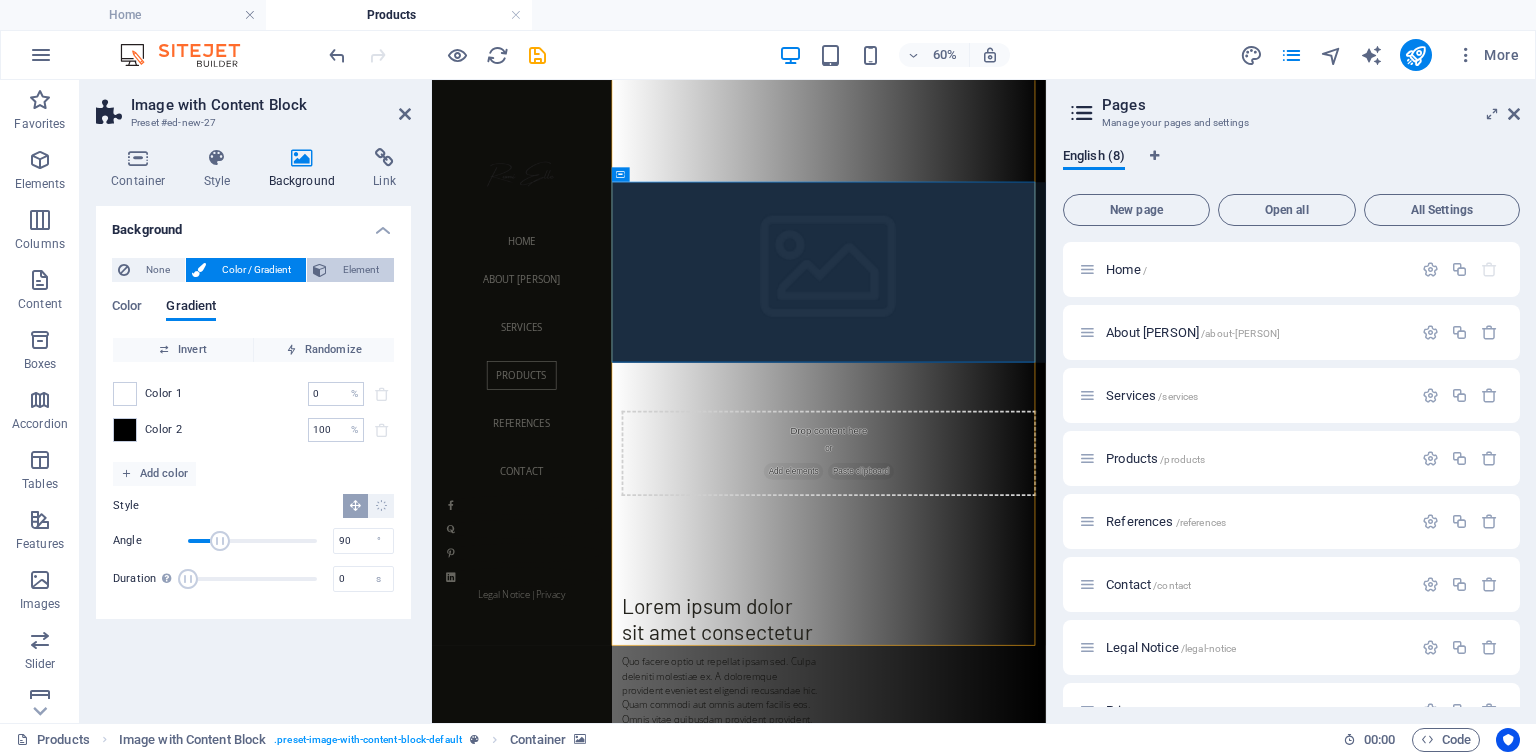 click on "Element" at bounding box center (360, 270) 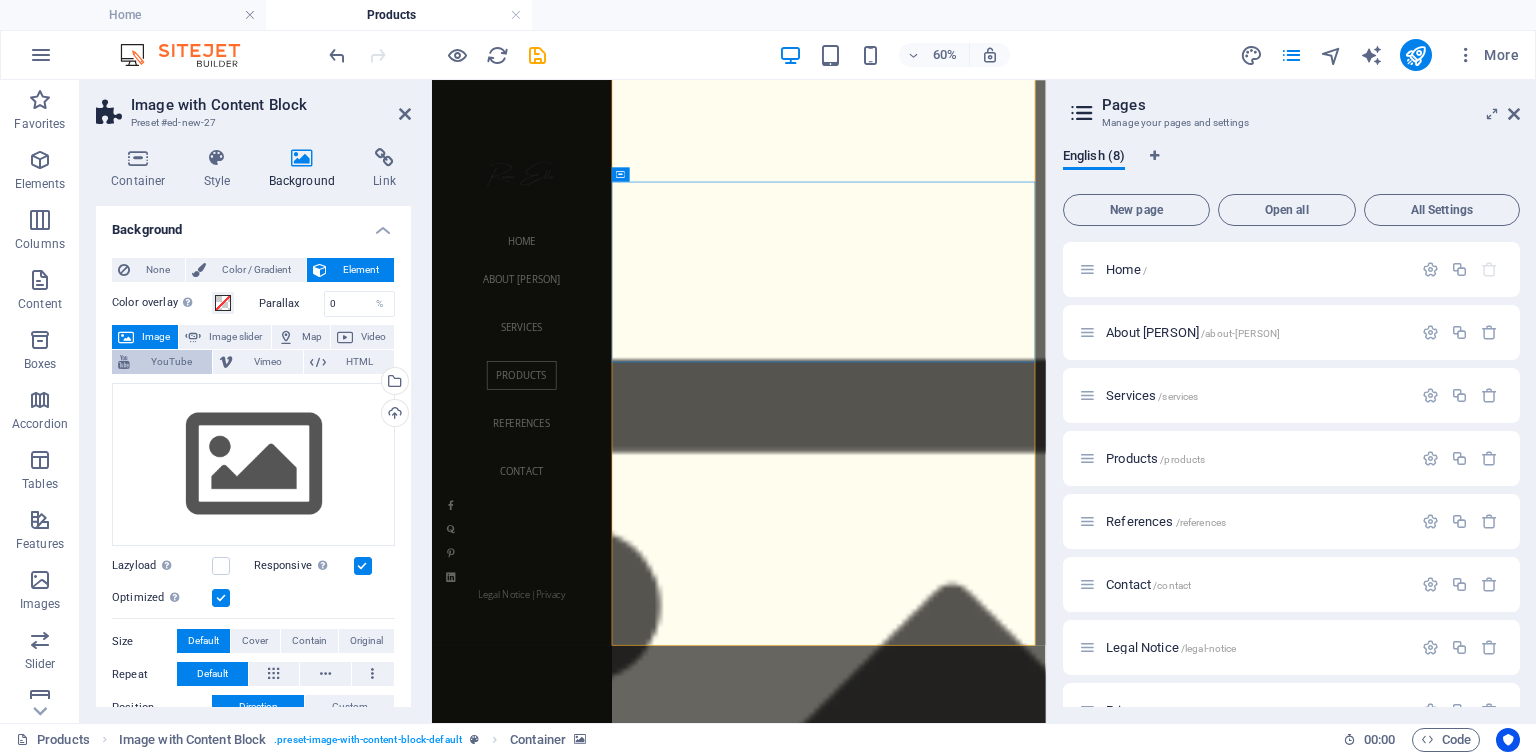 click on "YouTube" at bounding box center [171, 362] 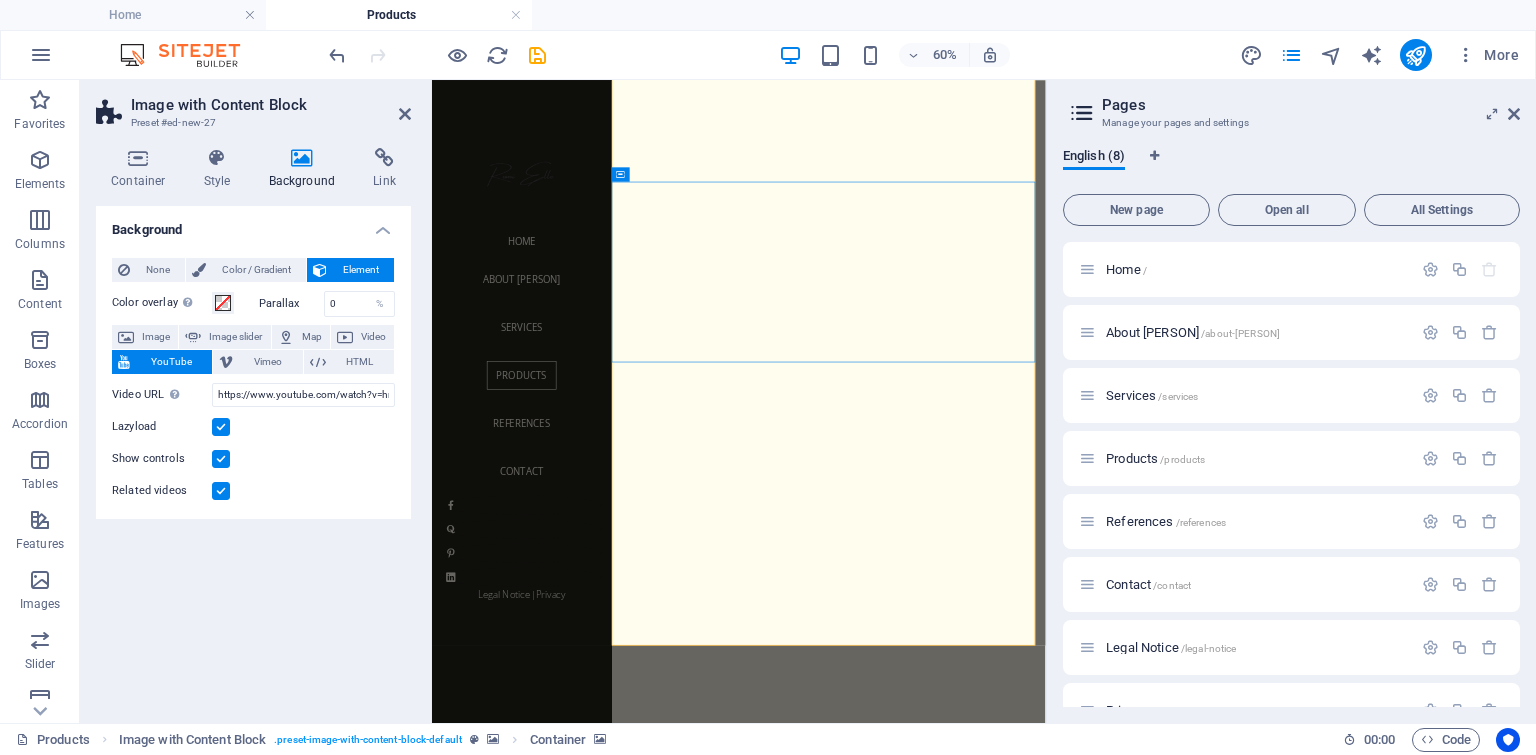 click on "60% More" at bounding box center (926, 55) 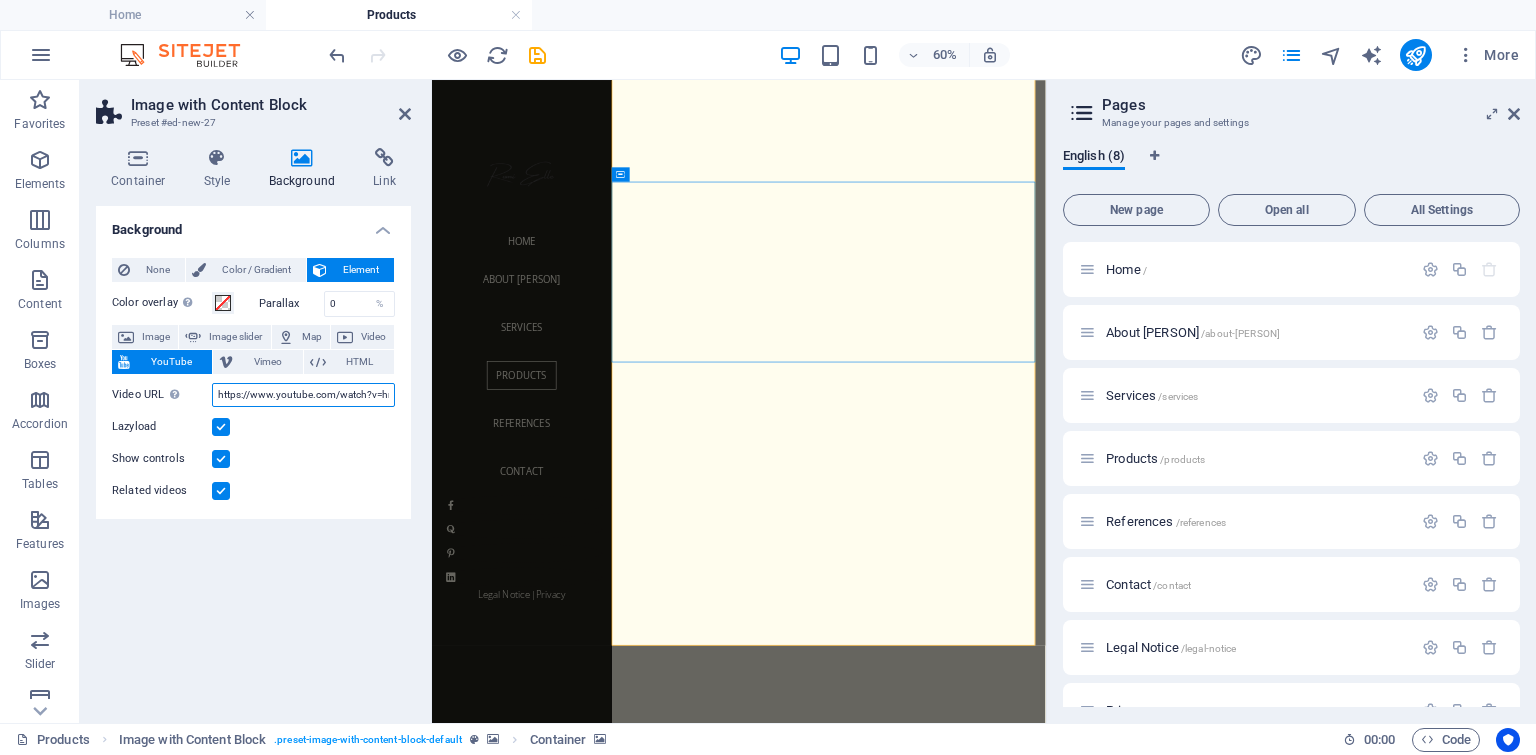 scroll, scrollTop: 0, scrollLeft: 54, axis: horizontal 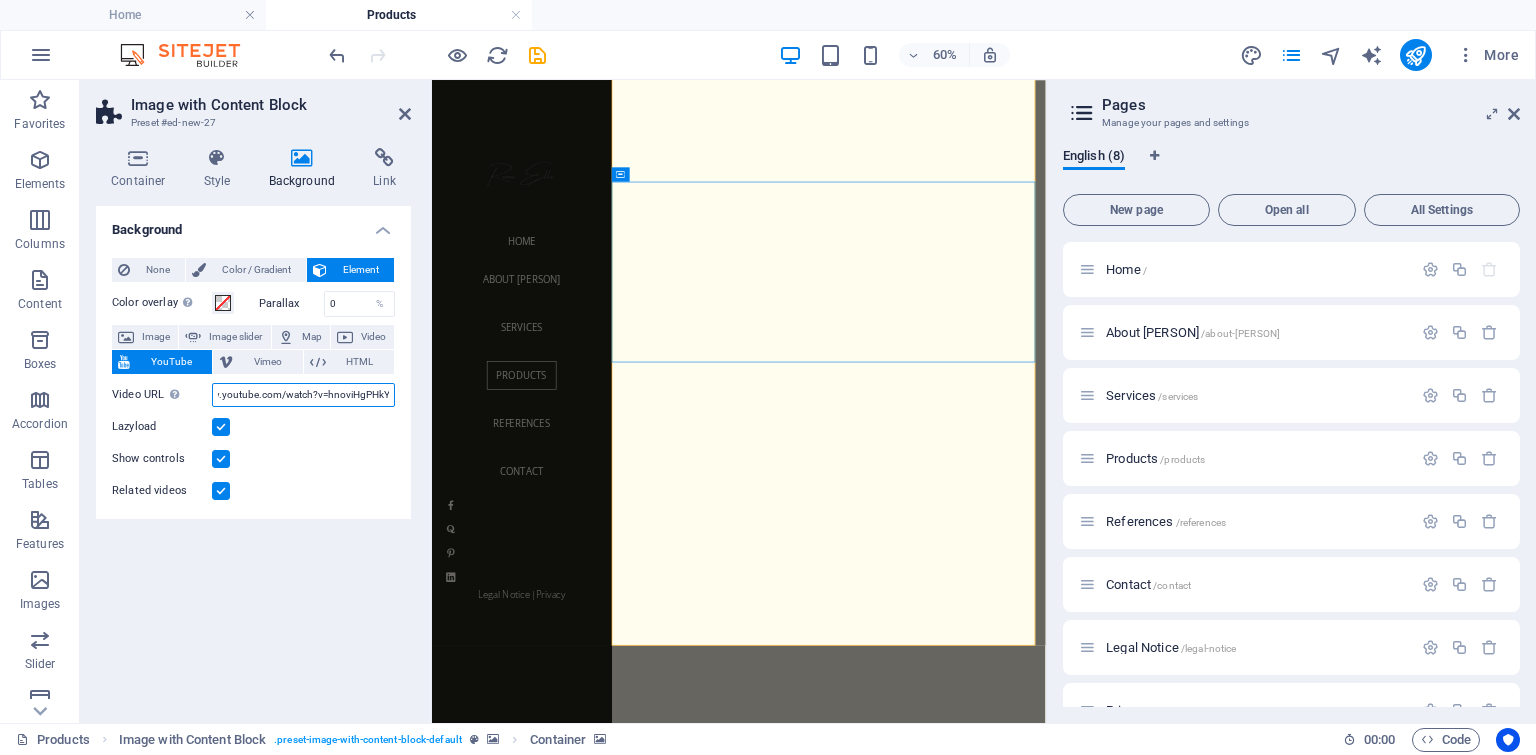 drag, startPoint x: 214, startPoint y: 390, endPoint x: 416, endPoint y: 397, distance: 202.12125 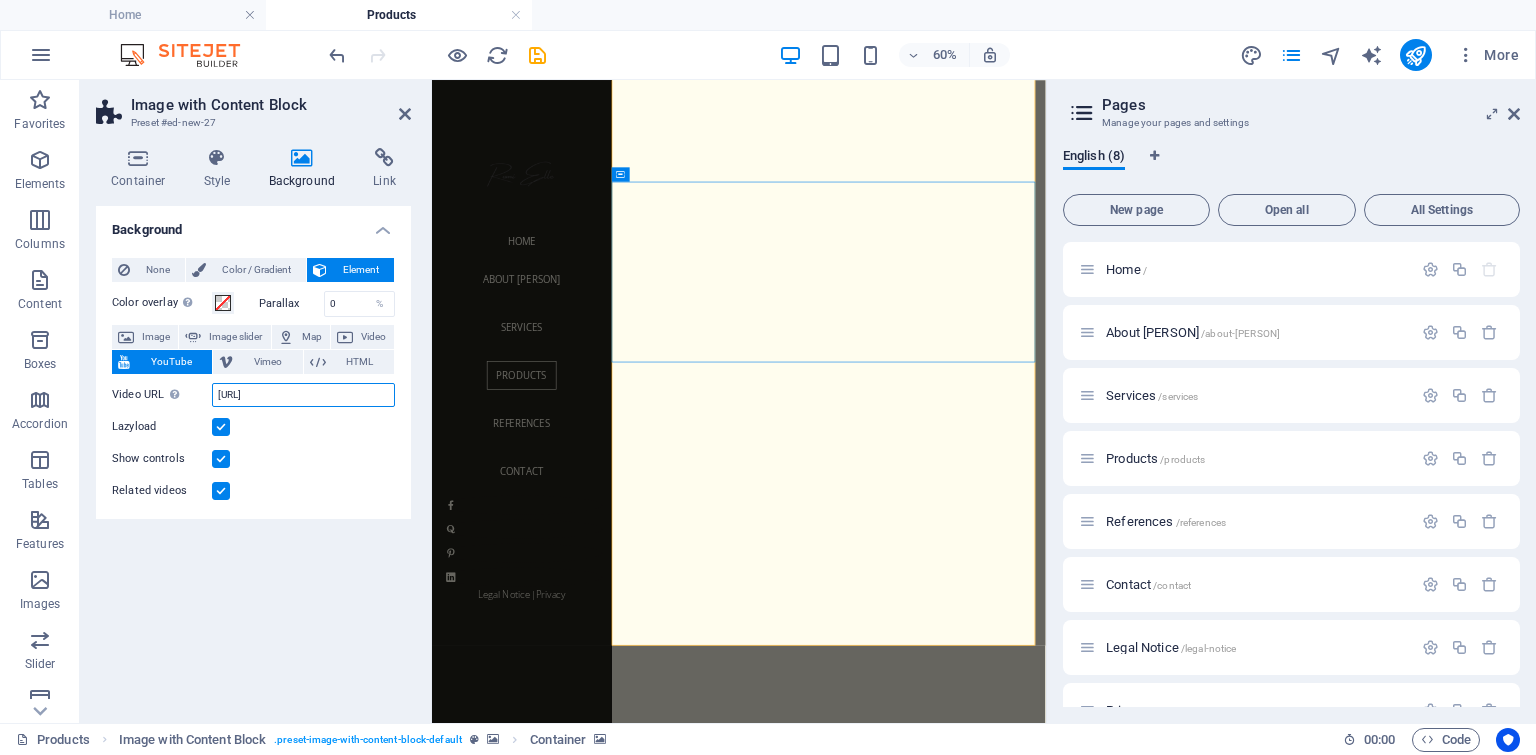 scroll, scrollTop: 0, scrollLeft: 16, axis: horizontal 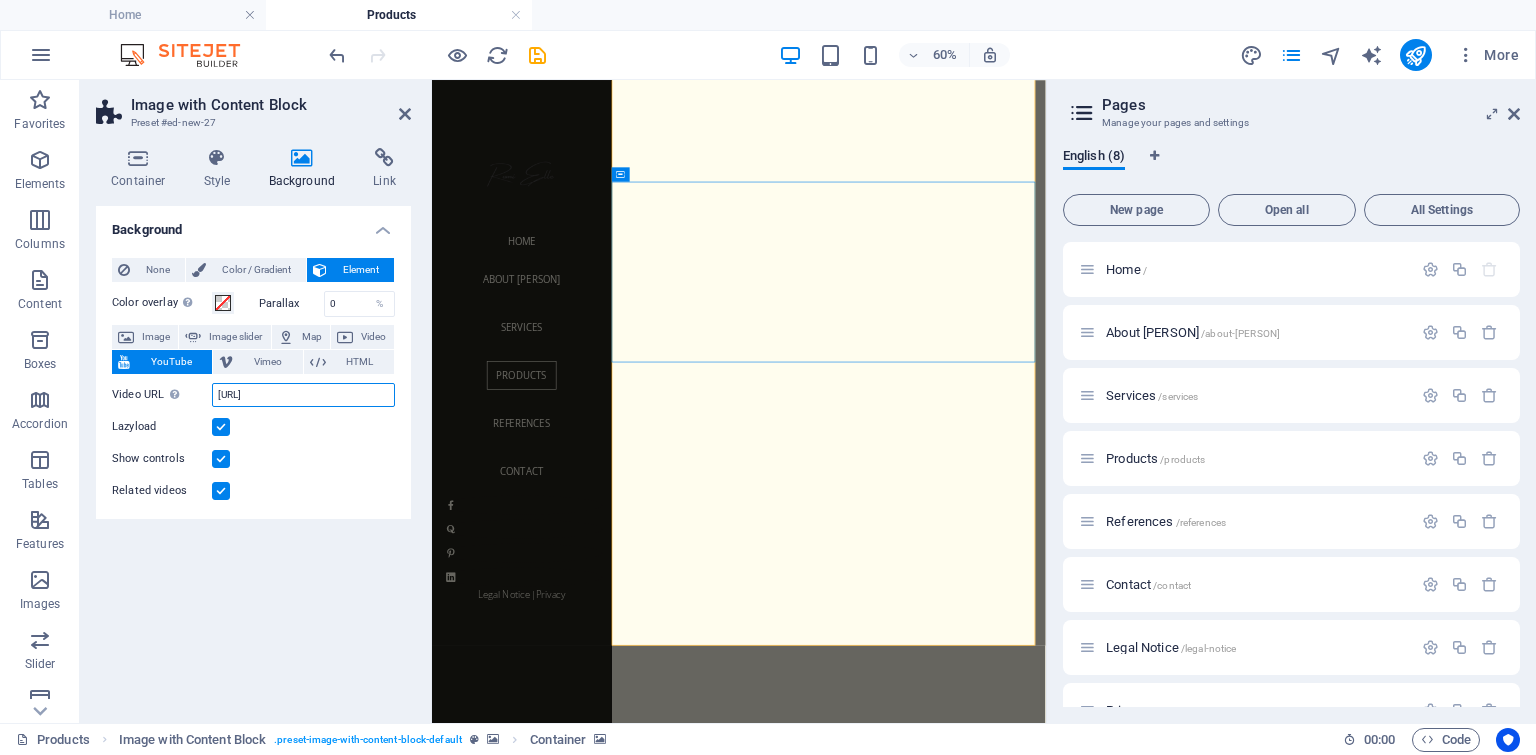 drag, startPoint x: 217, startPoint y: 395, endPoint x: 416, endPoint y: 390, distance: 199.0628 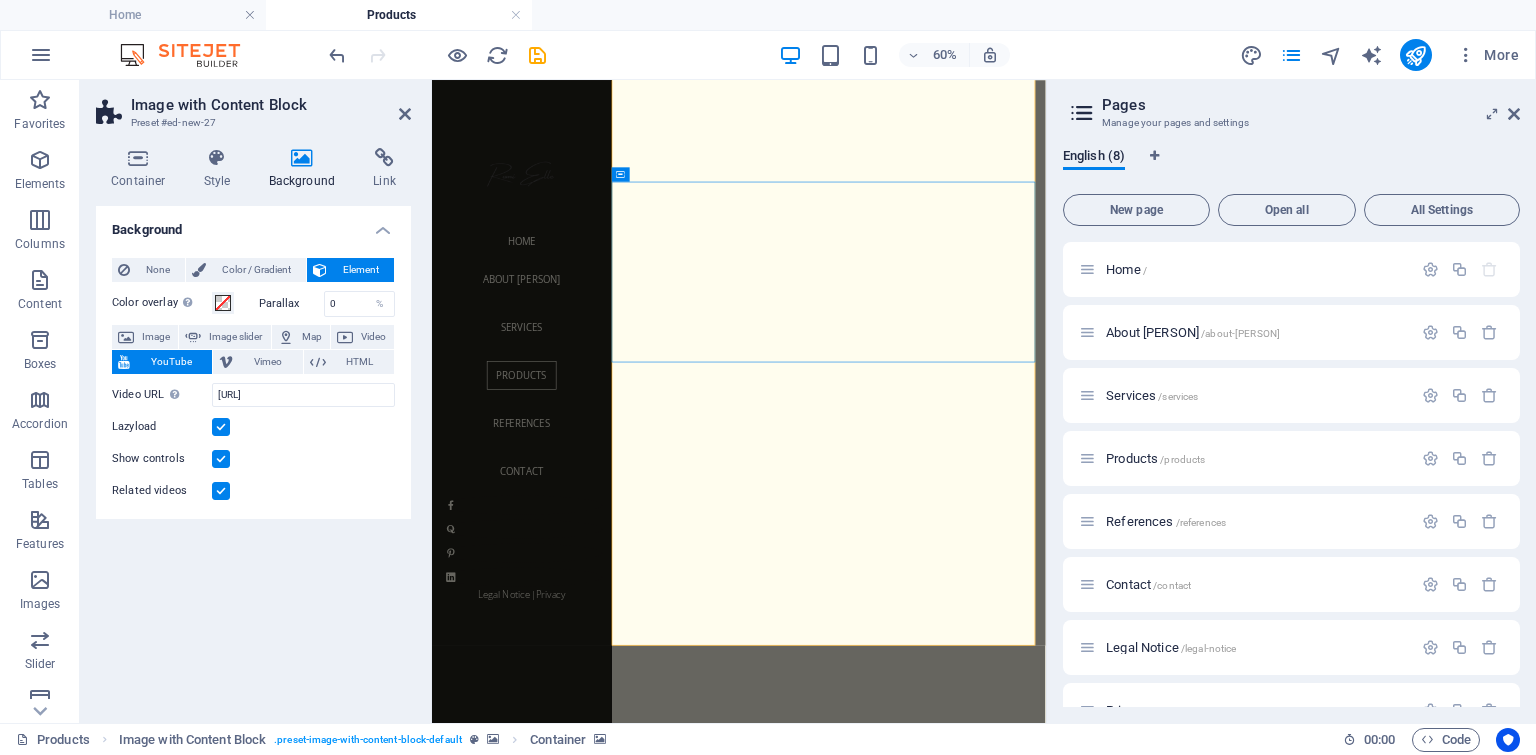 scroll, scrollTop: 0, scrollLeft: 0, axis: both 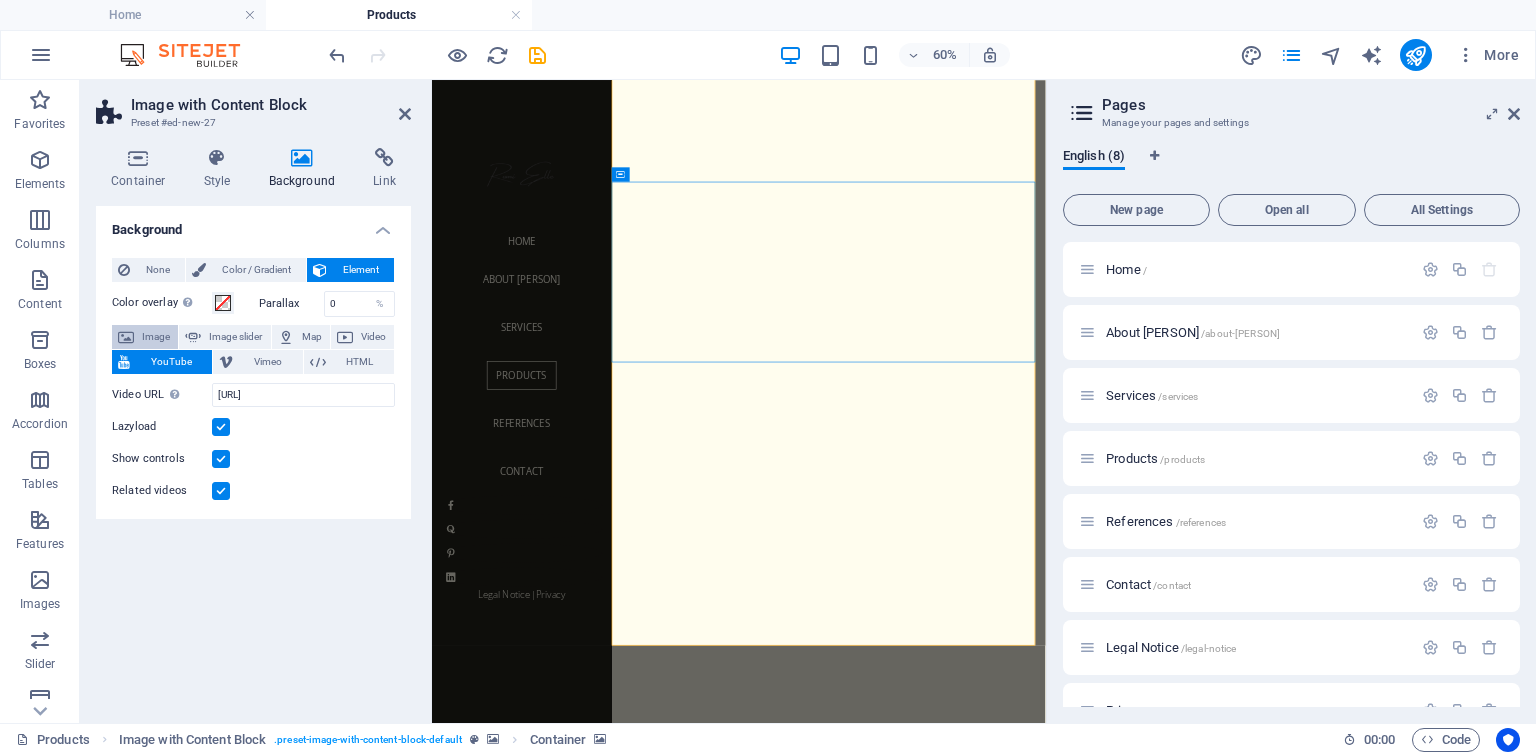 click at bounding box center (126, 337) 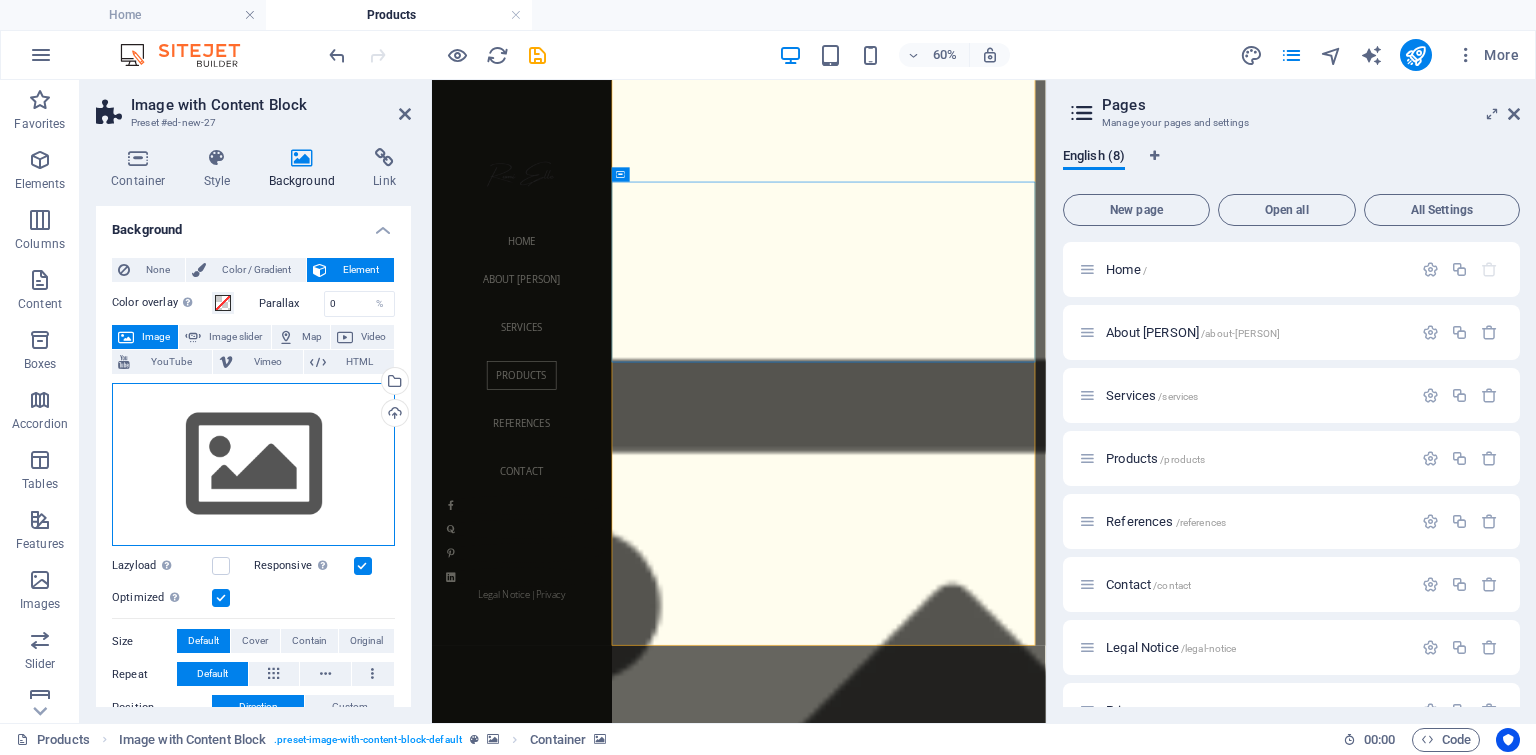click on "Drag files here, click to choose files or select files from Files or our free stock photos & videos" at bounding box center (253, 465) 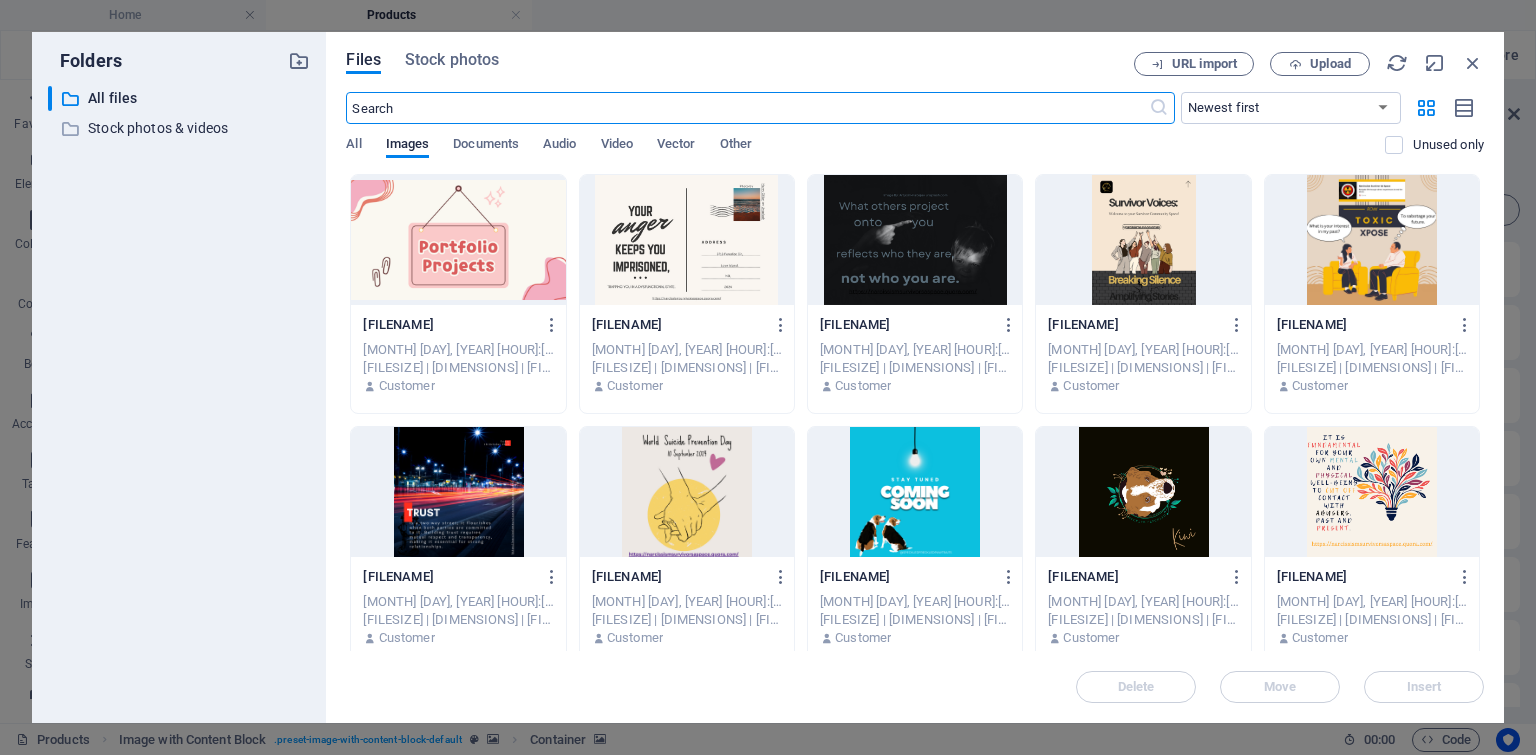 scroll, scrollTop: 2147, scrollLeft: 0, axis: vertical 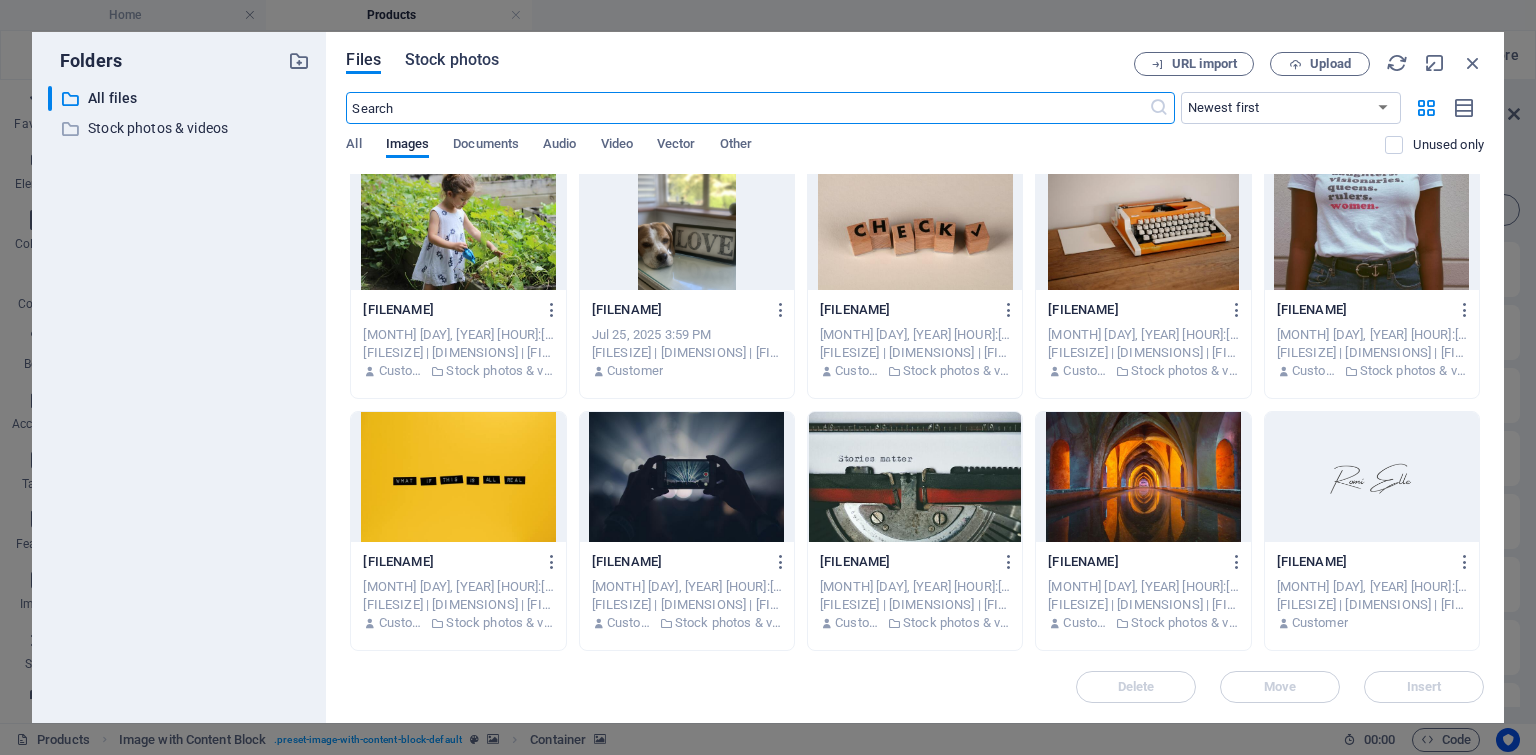click on "Stock photos" at bounding box center [452, 60] 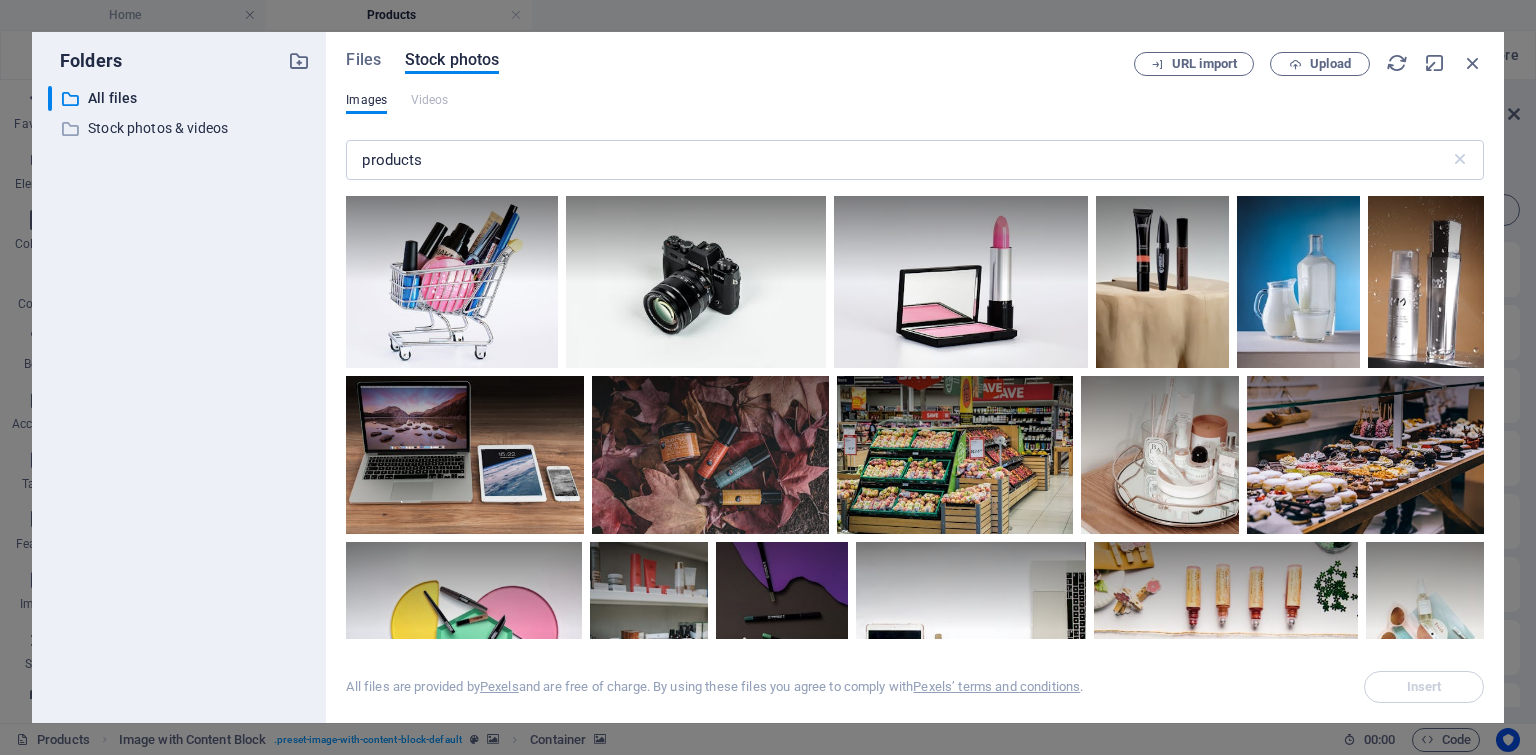 drag, startPoint x: 1484, startPoint y: 238, endPoint x: 1484, endPoint y: 322, distance: 84 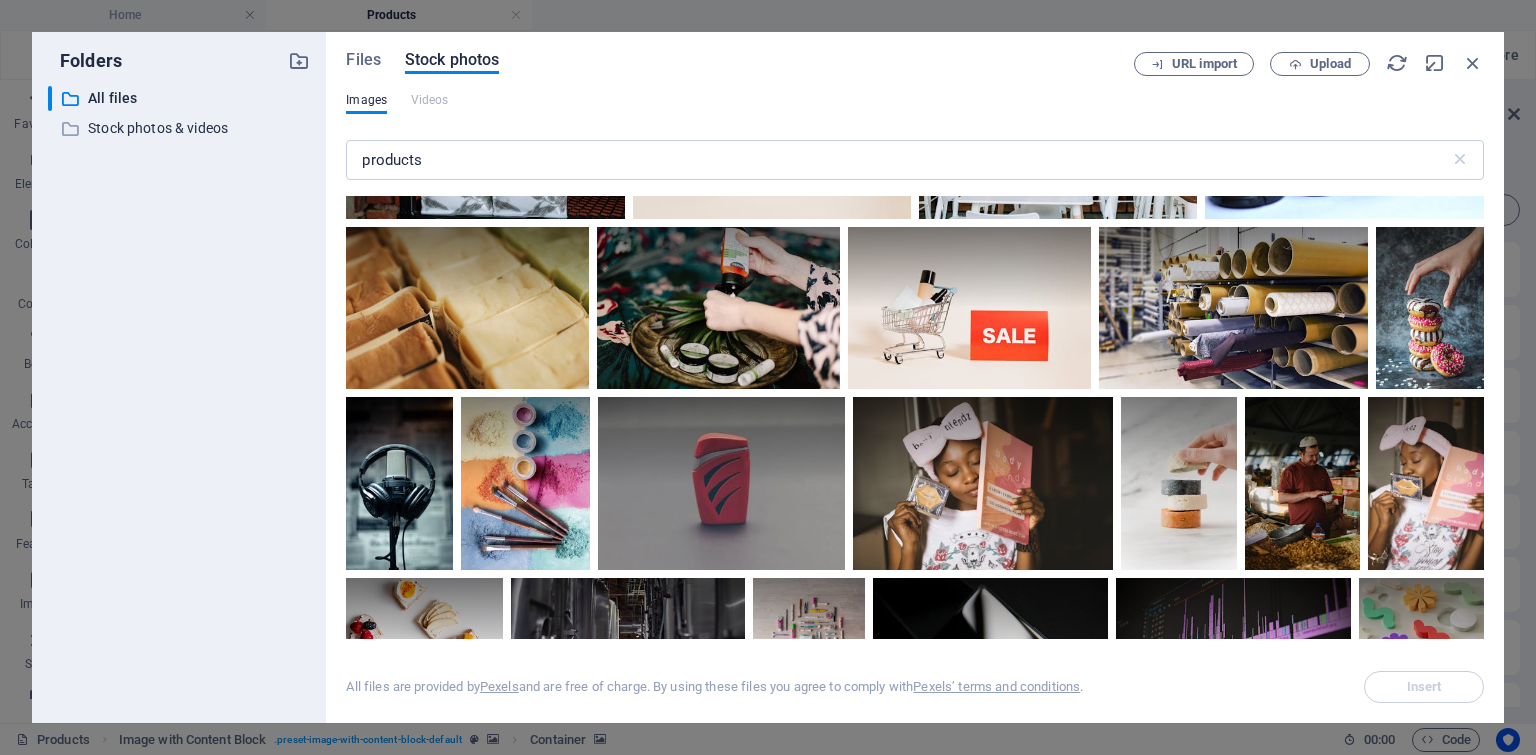 scroll, scrollTop: 1419, scrollLeft: 0, axis: vertical 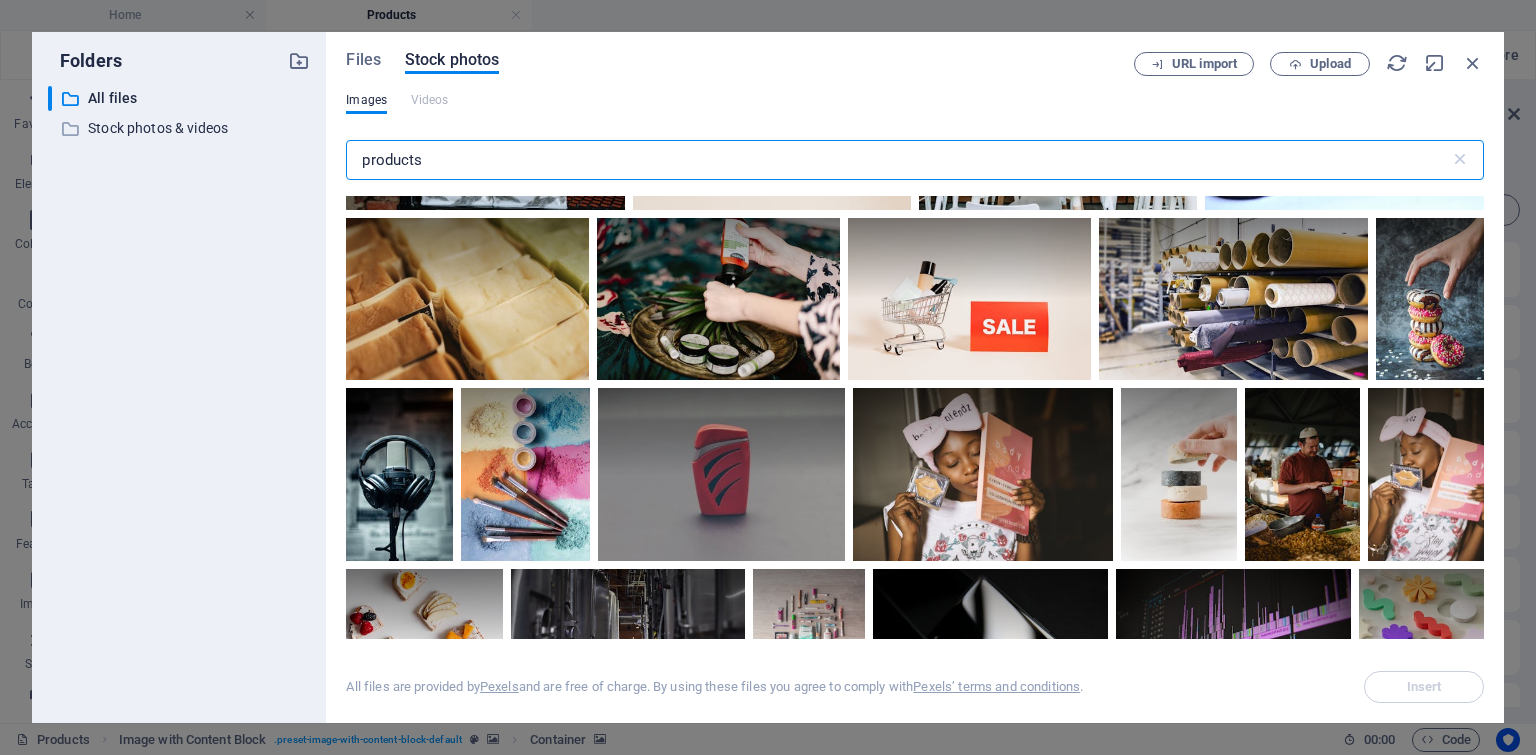 drag, startPoint x: 426, startPoint y: 154, endPoint x: 345, endPoint y: 166, distance: 81.88406 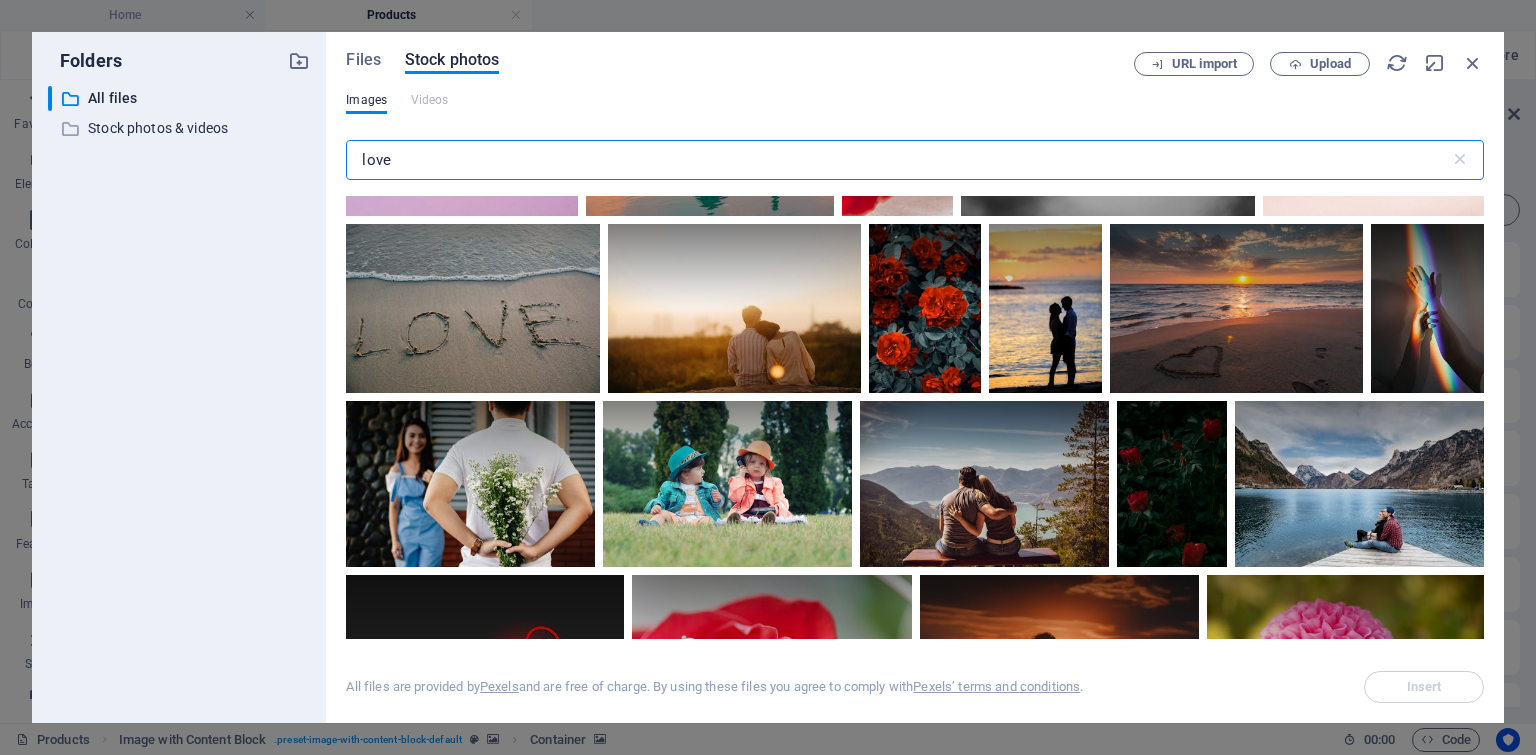 scroll, scrollTop: 525, scrollLeft: 0, axis: vertical 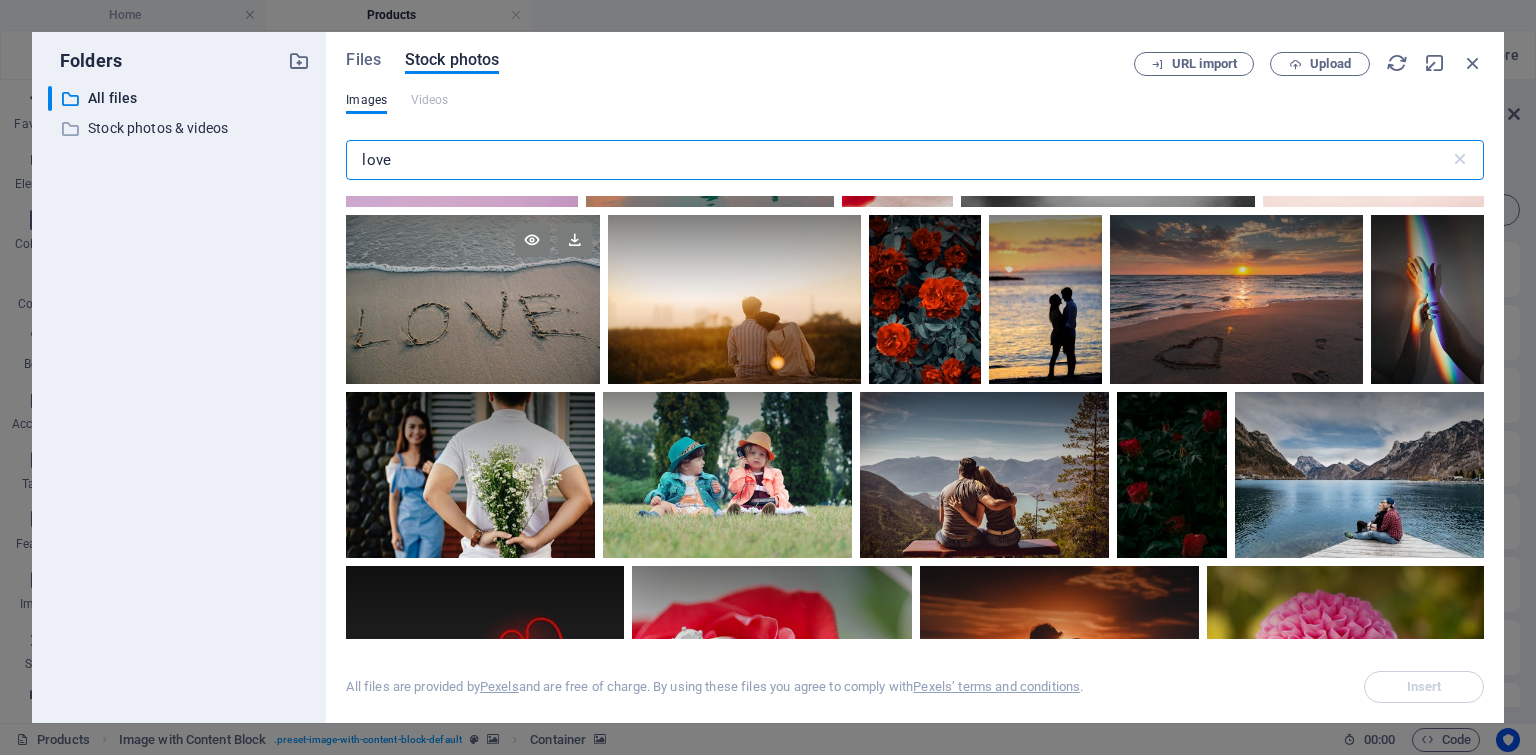 type on "love" 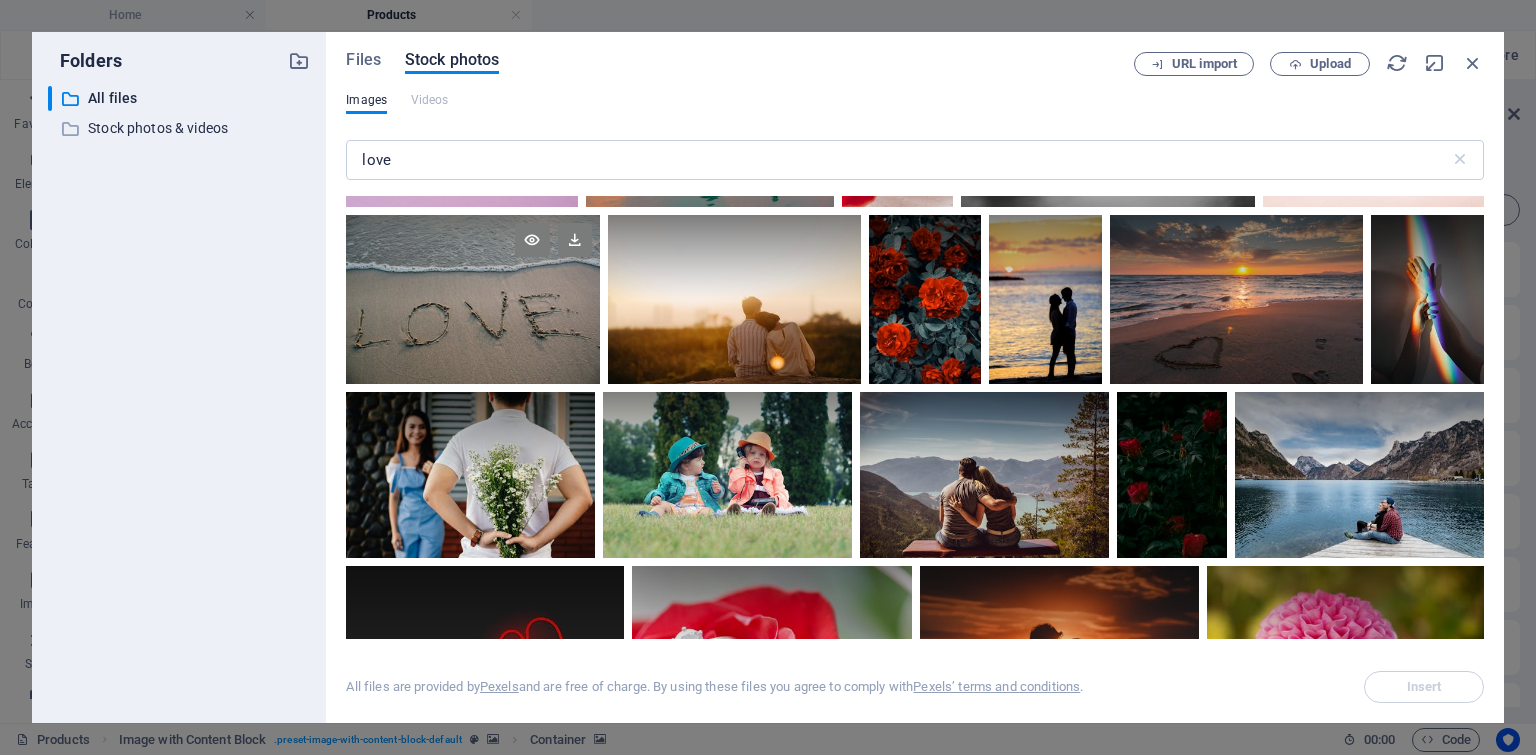 click at bounding box center [472, 299] 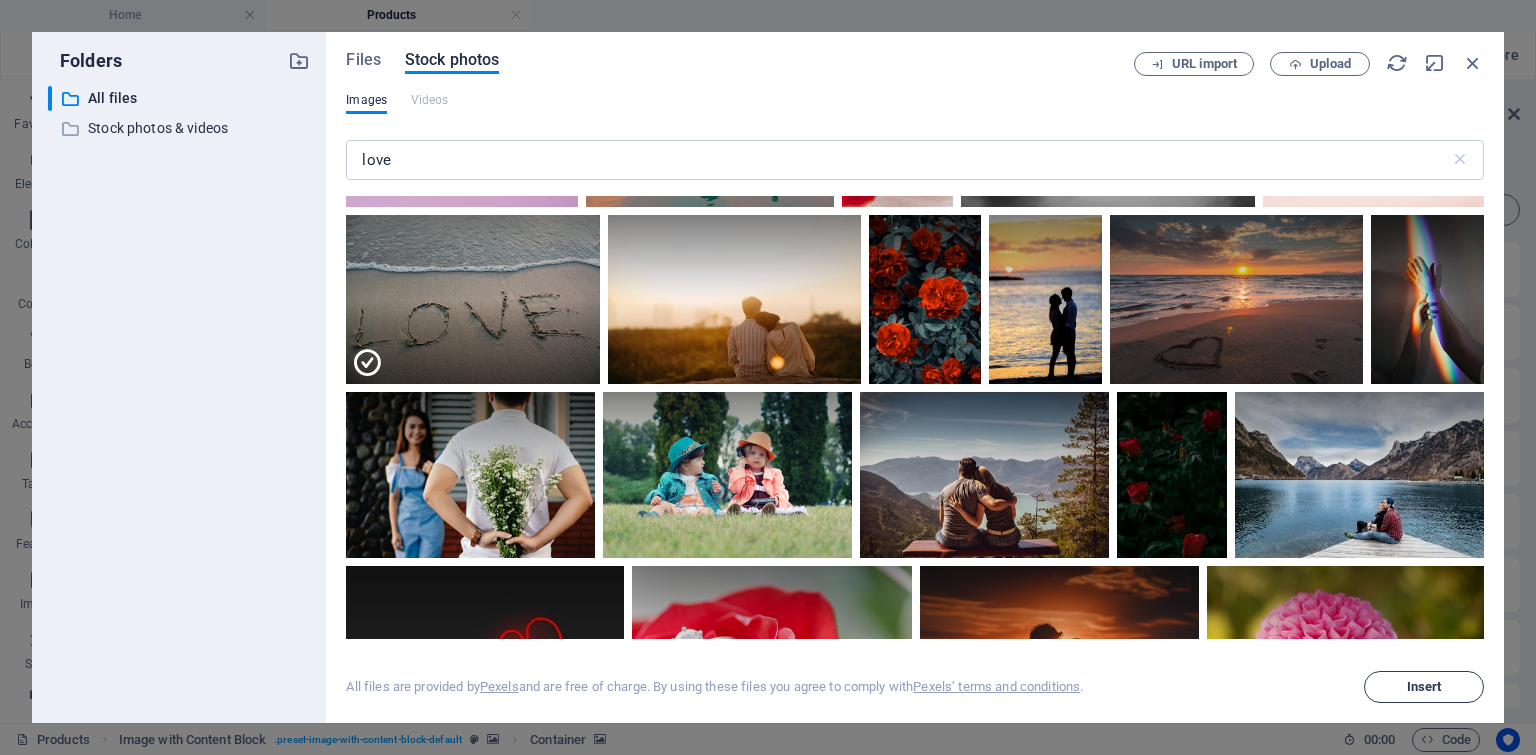 click on "Insert" at bounding box center [1424, 687] 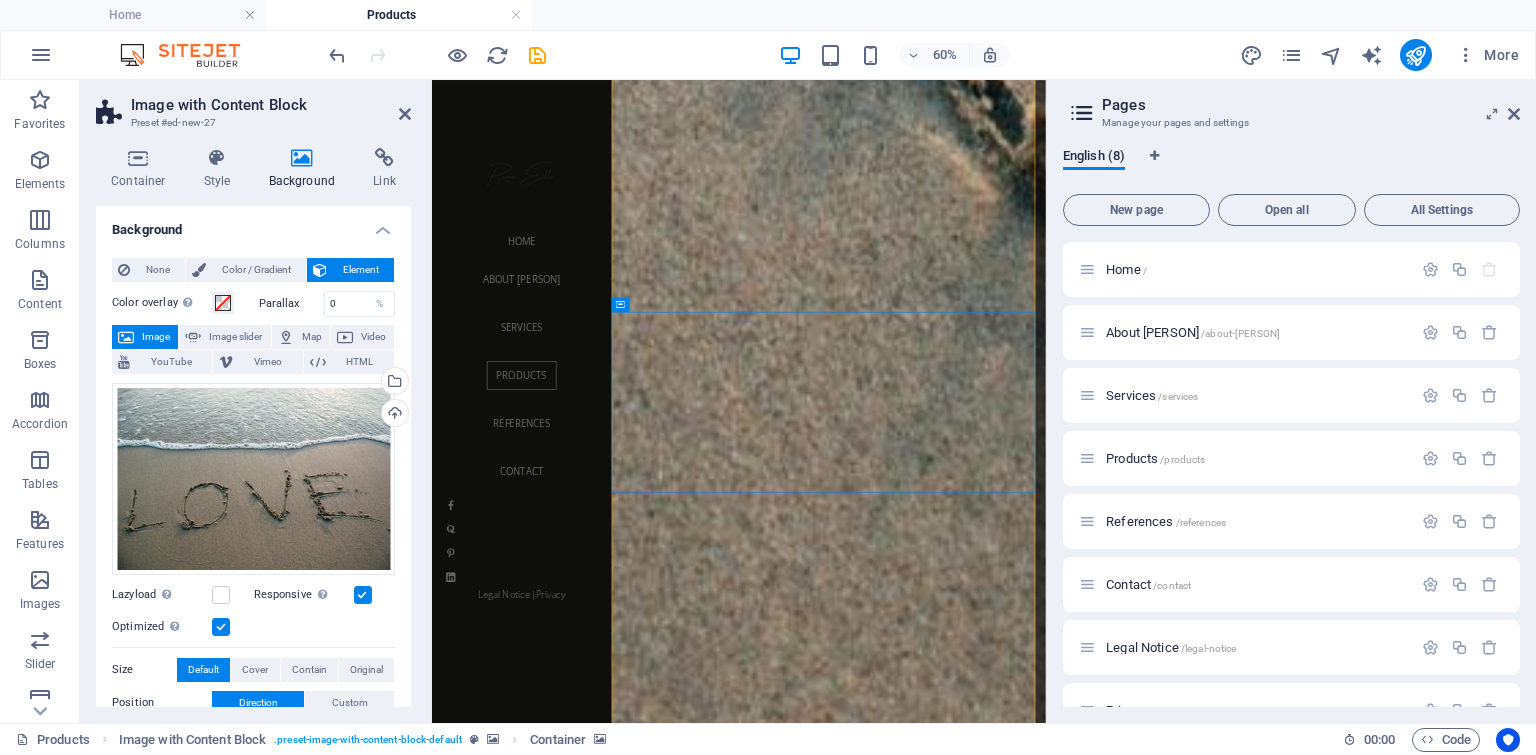 scroll, scrollTop: 685, scrollLeft: 0, axis: vertical 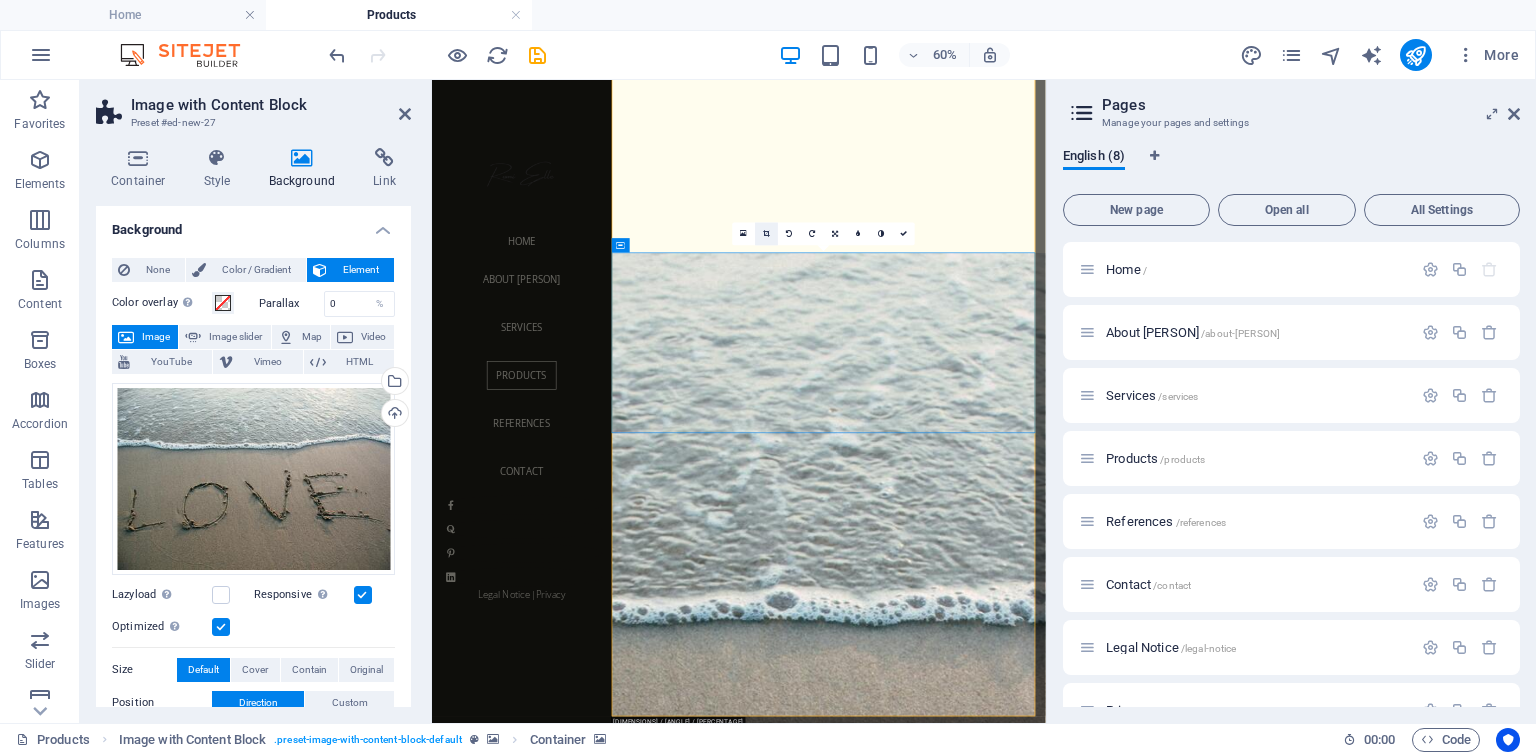 click at bounding box center (767, 233) 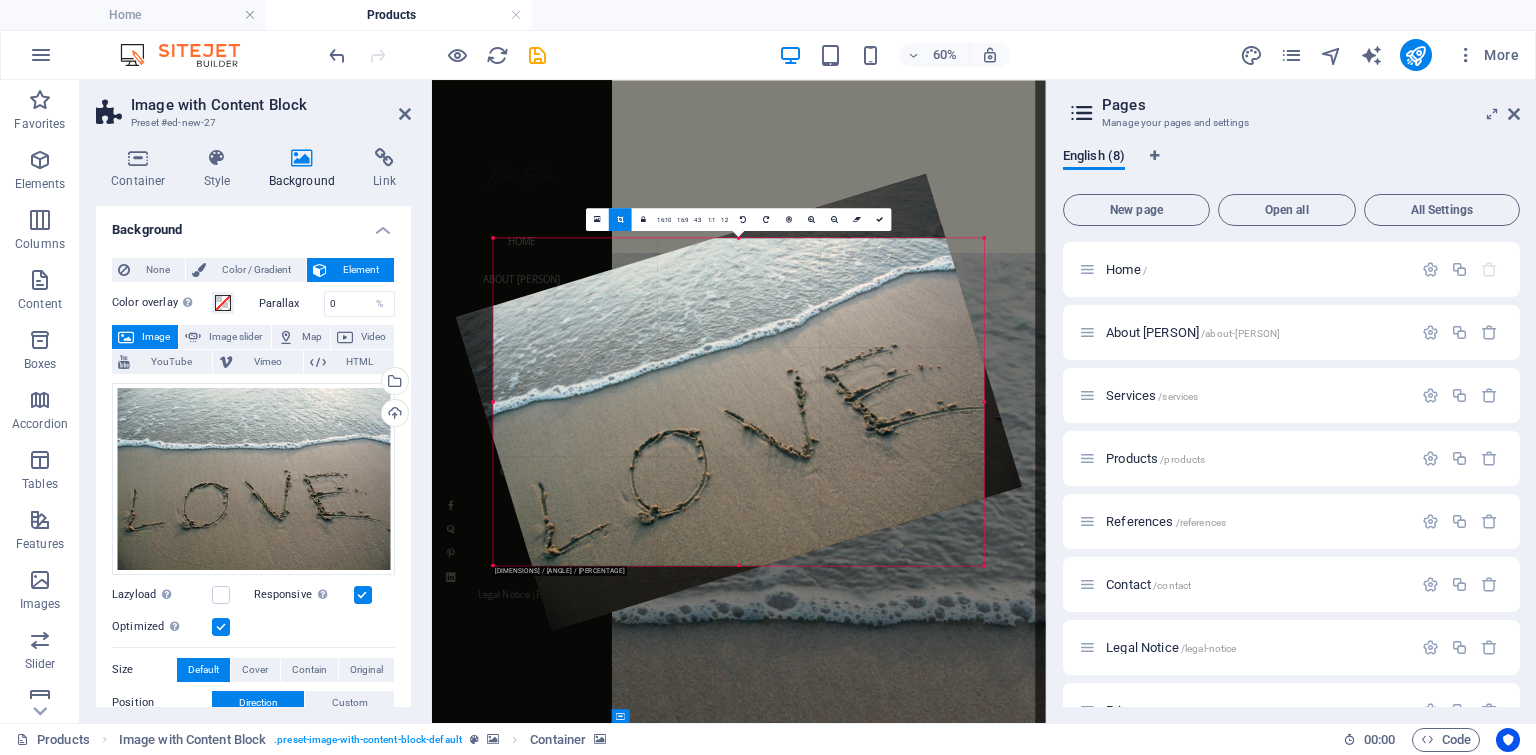 drag, startPoint x: 988, startPoint y: 240, endPoint x: 894, endPoint y: 406, distance: 190.76688 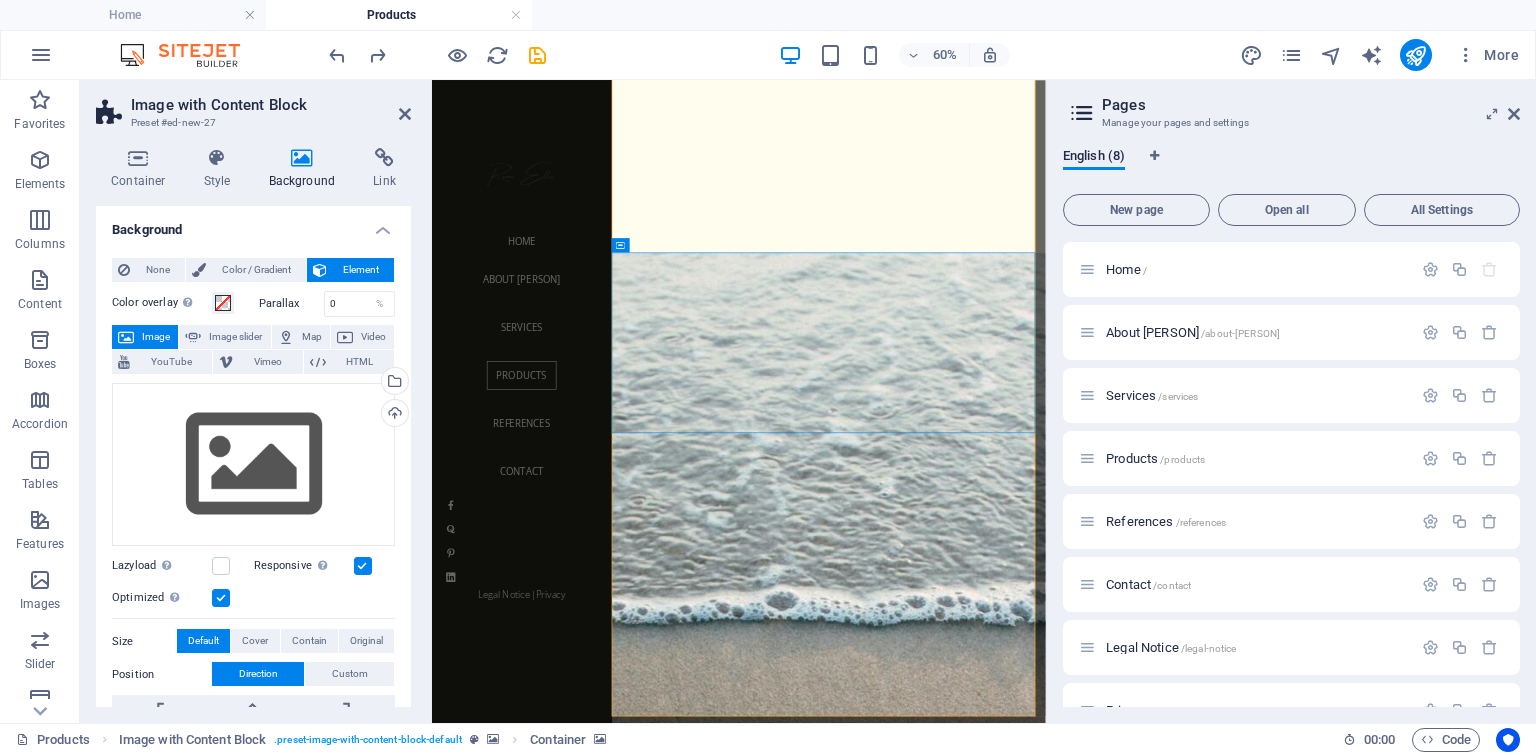 click at bounding box center (1093, 2363) 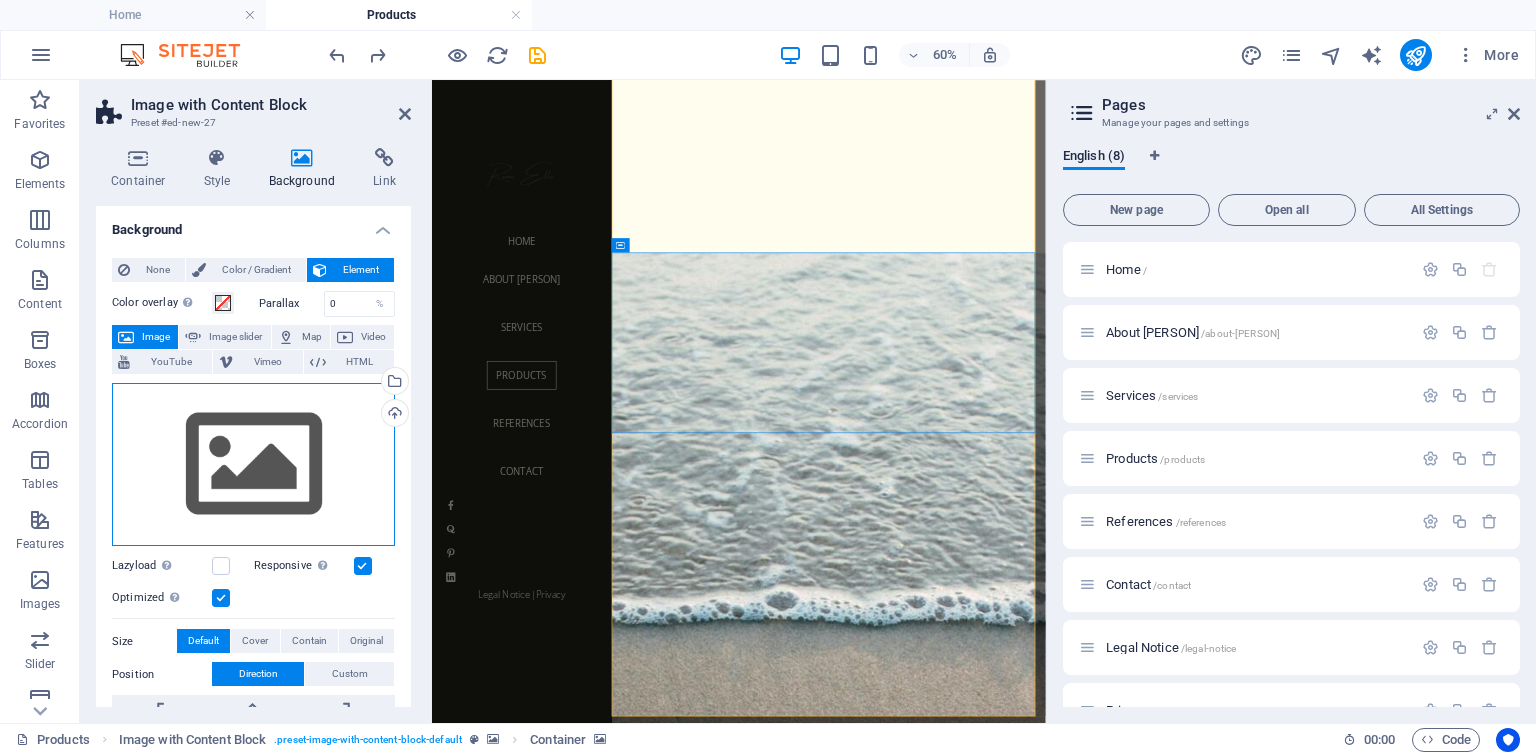 click on "Drag files here, click to choose files or select files from Files or our free stock photos & videos" at bounding box center (253, 465) 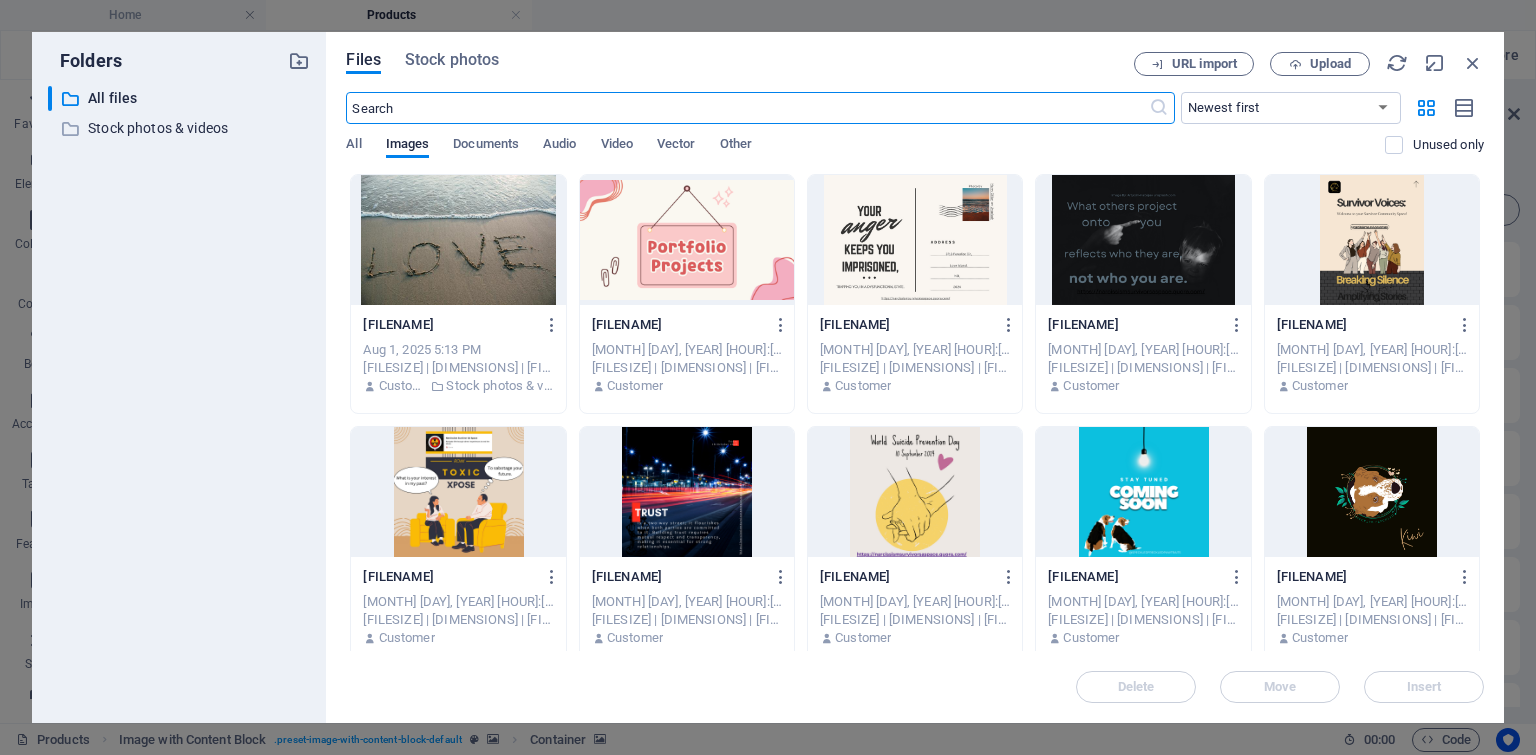 scroll, scrollTop: 2147, scrollLeft: 0, axis: vertical 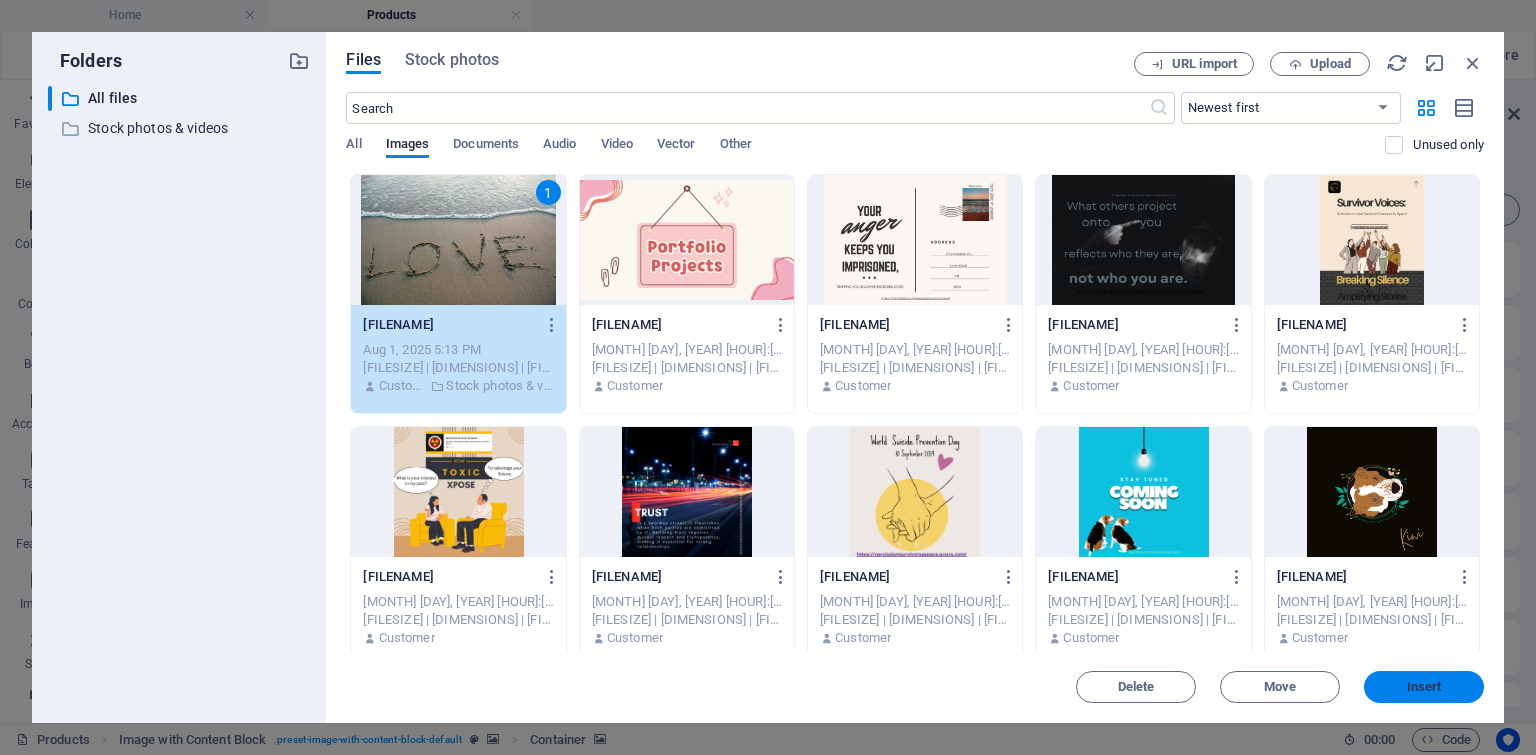 click on "Insert" at bounding box center (1424, 687) 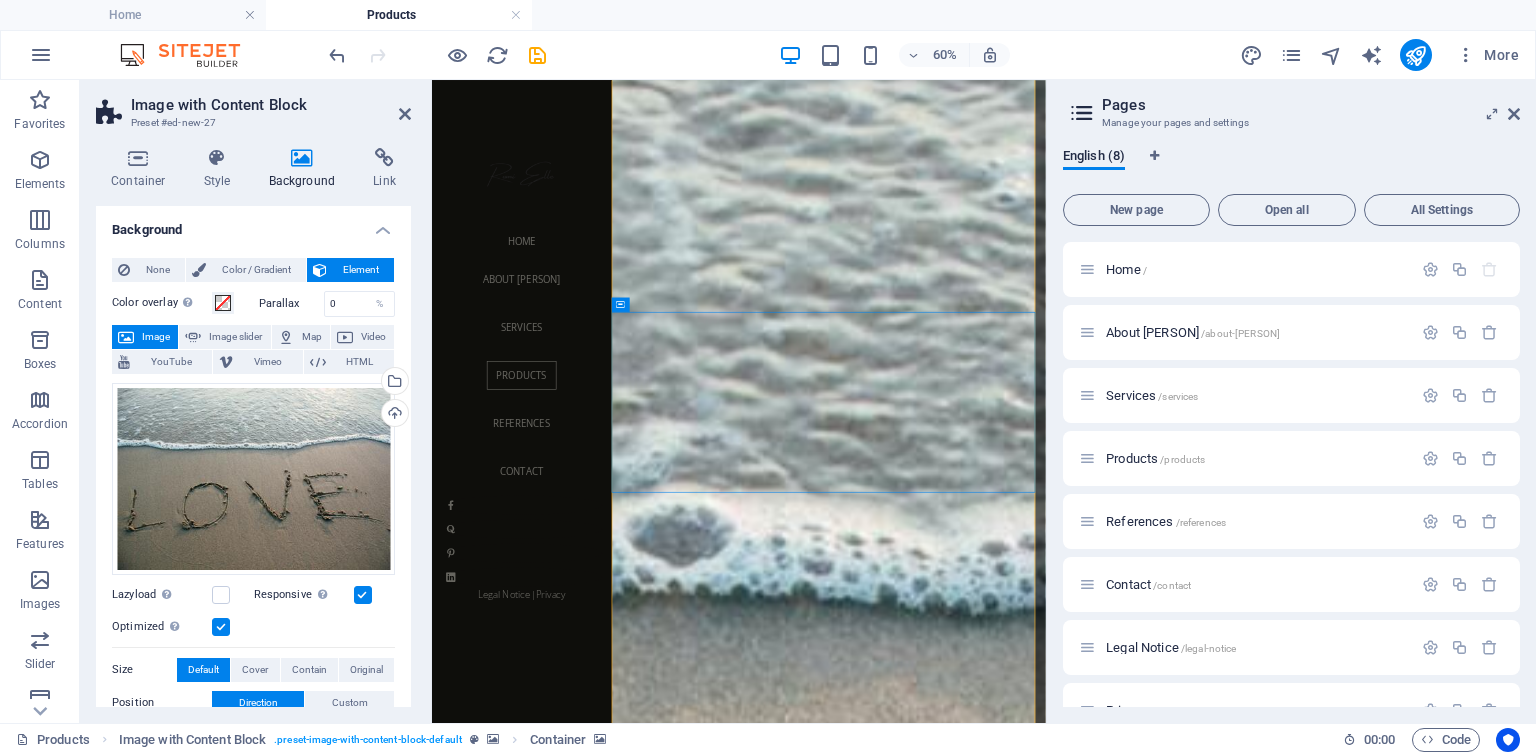 scroll, scrollTop: 685, scrollLeft: 0, axis: vertical 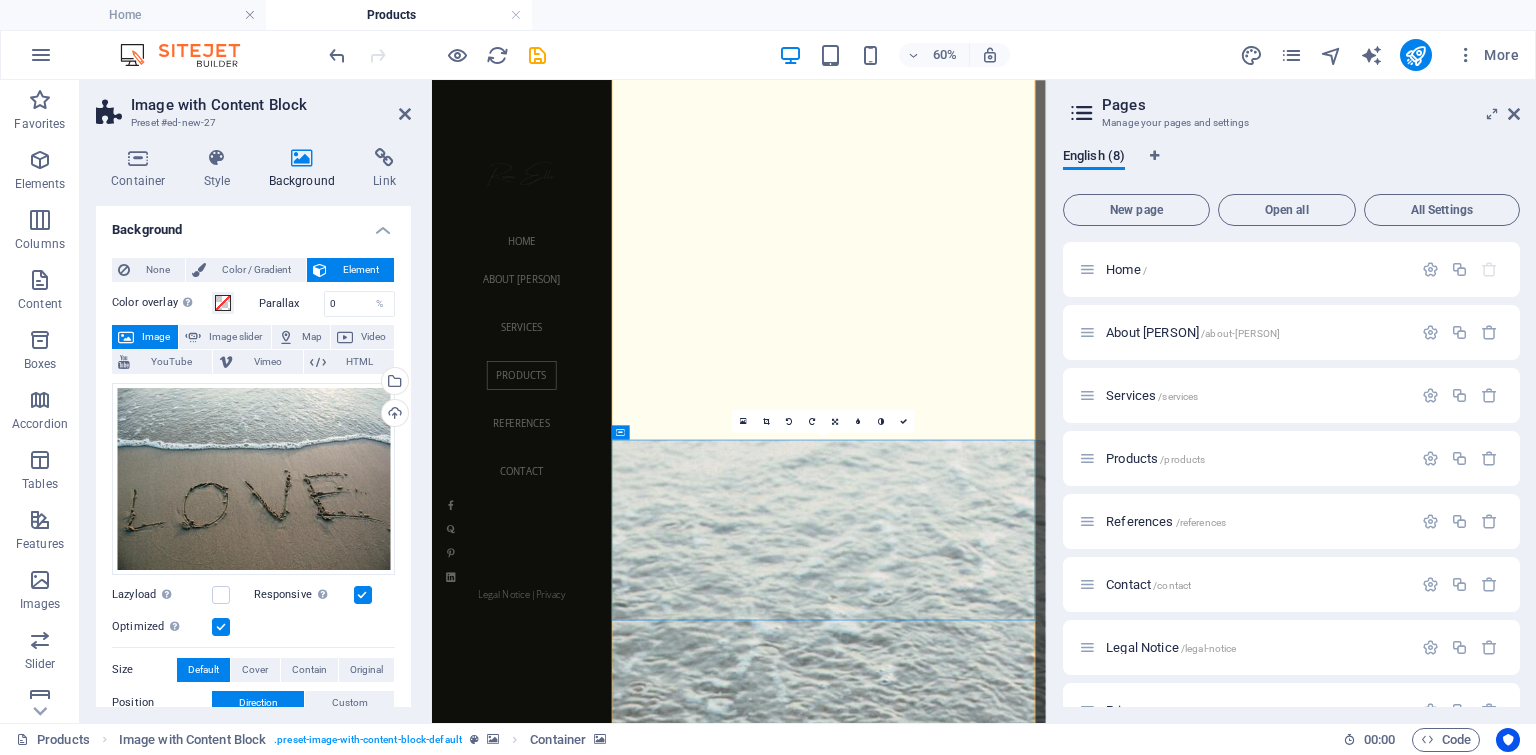 drag, startPoint x: 1451, startPoint y: 487, endPoint x: 1492, endPoint y: 362, distance: 131.55228 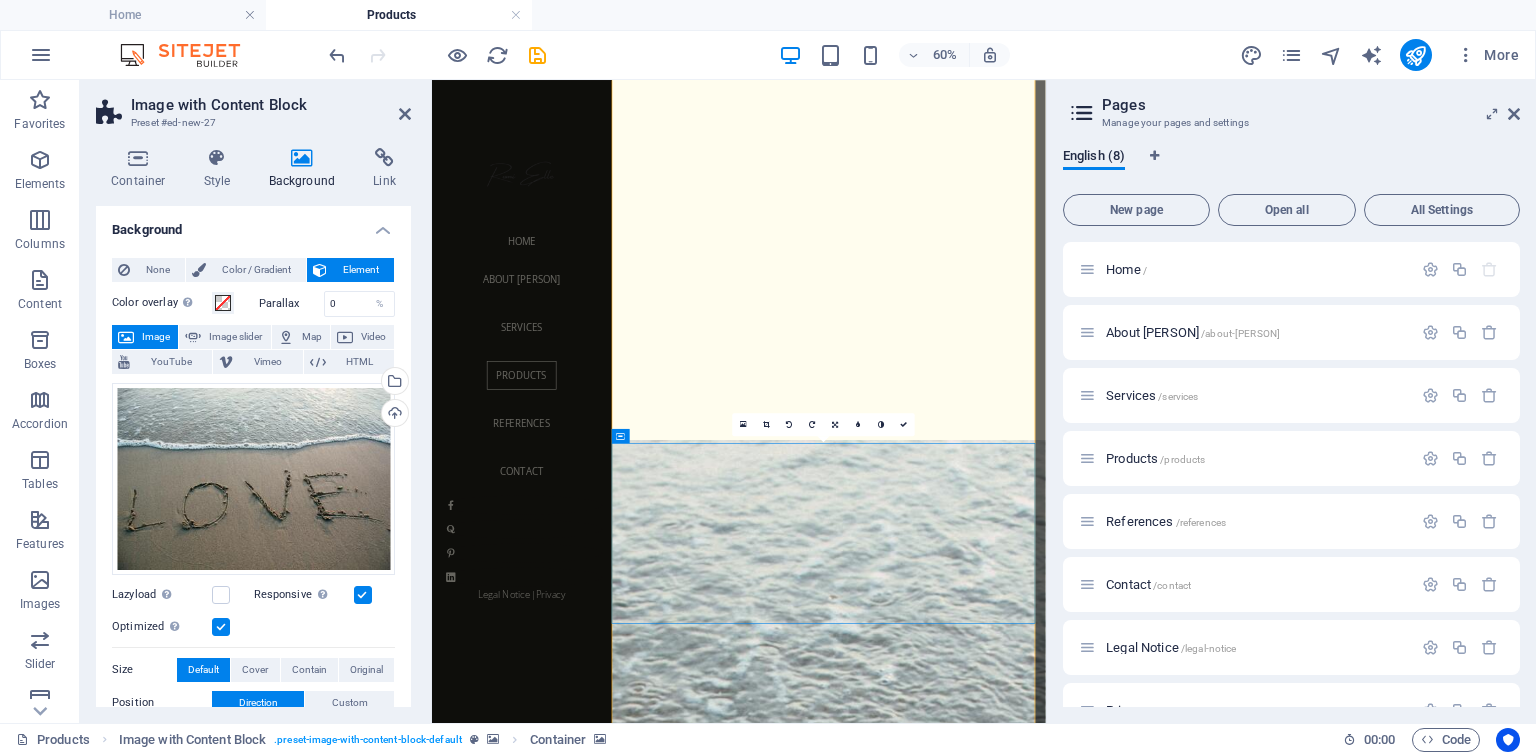 scroll, scrollTop: 467, scrollLeft: 0, axis: vertical 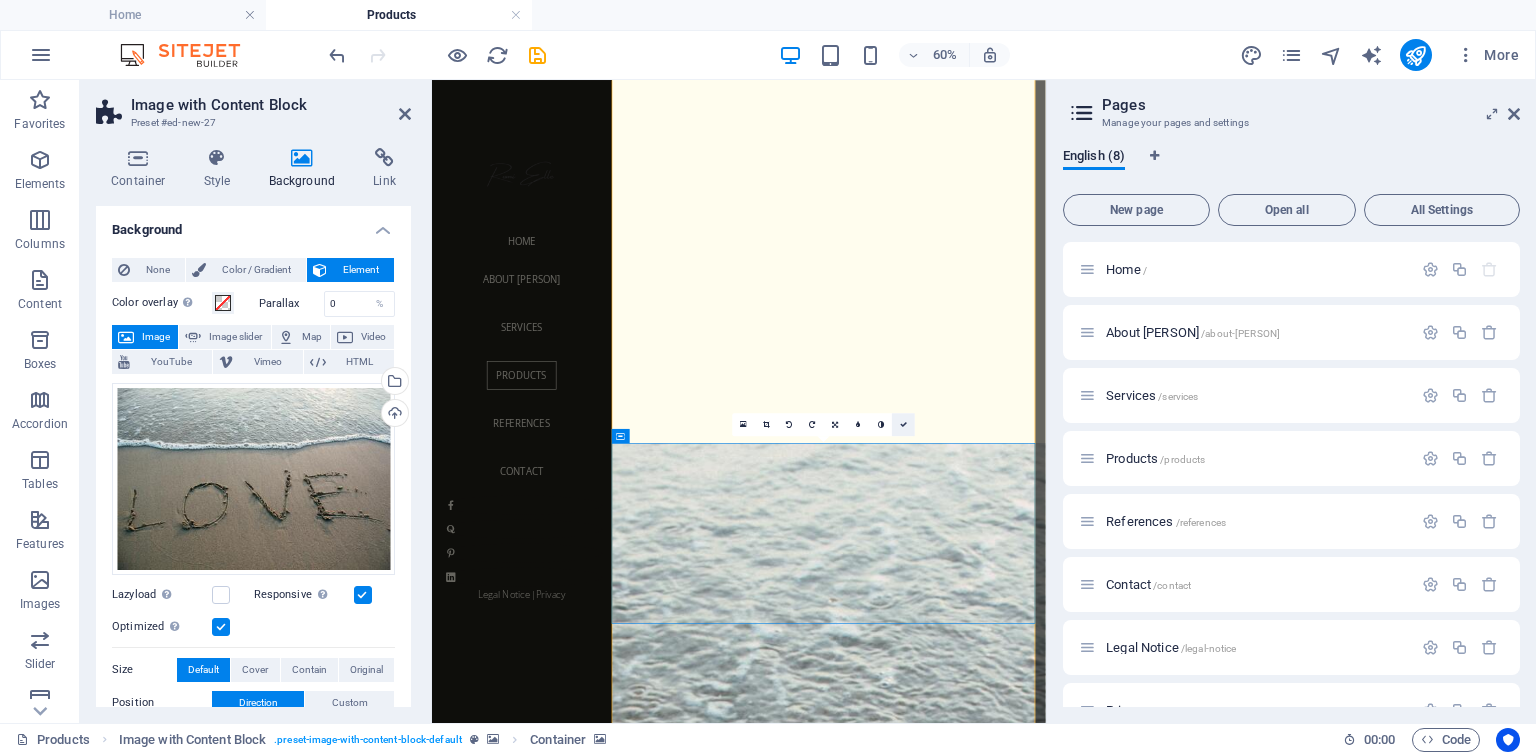 click at bounding box center (903, 424) 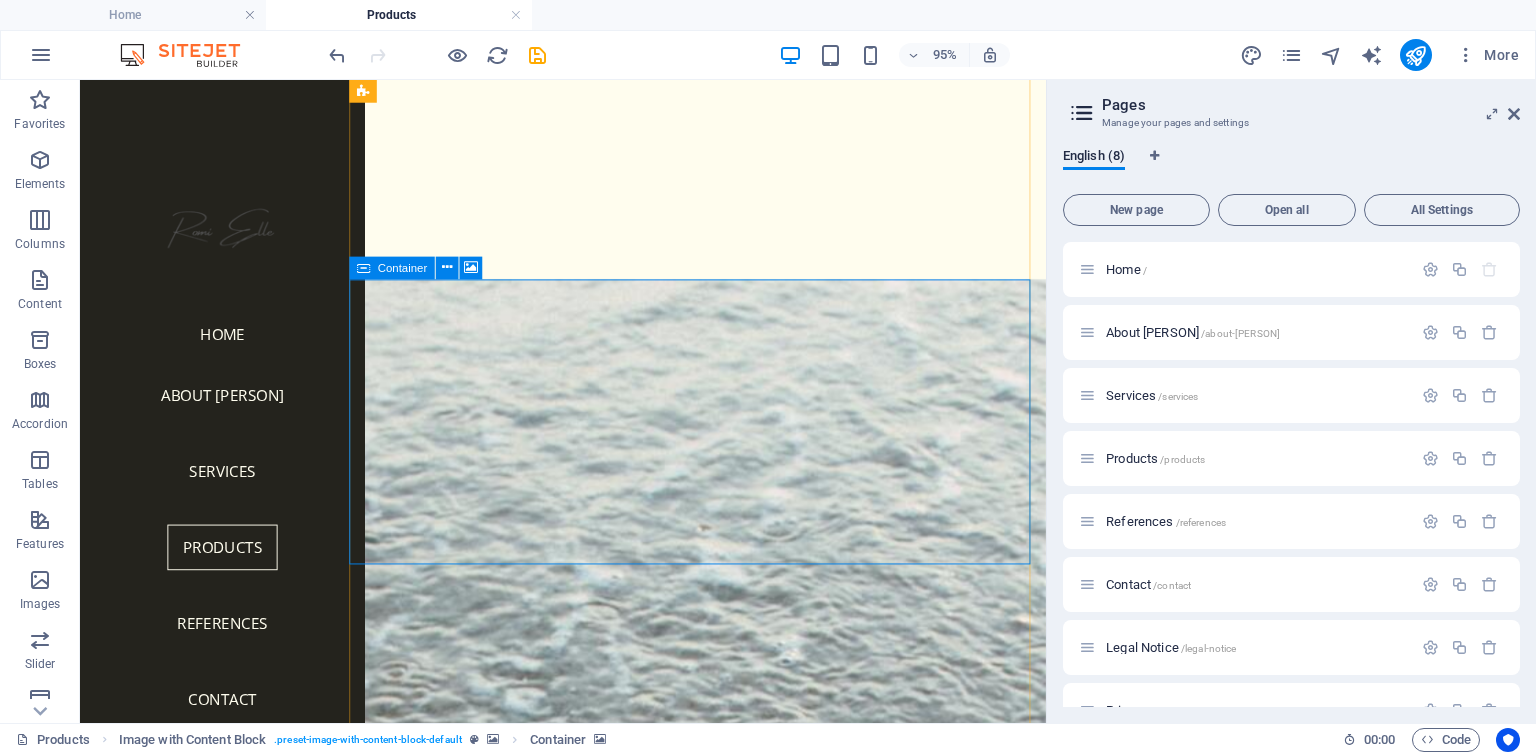 click on "Drop content here or  Add elements  Paste clipboard" at bounding box center [730, 2587] 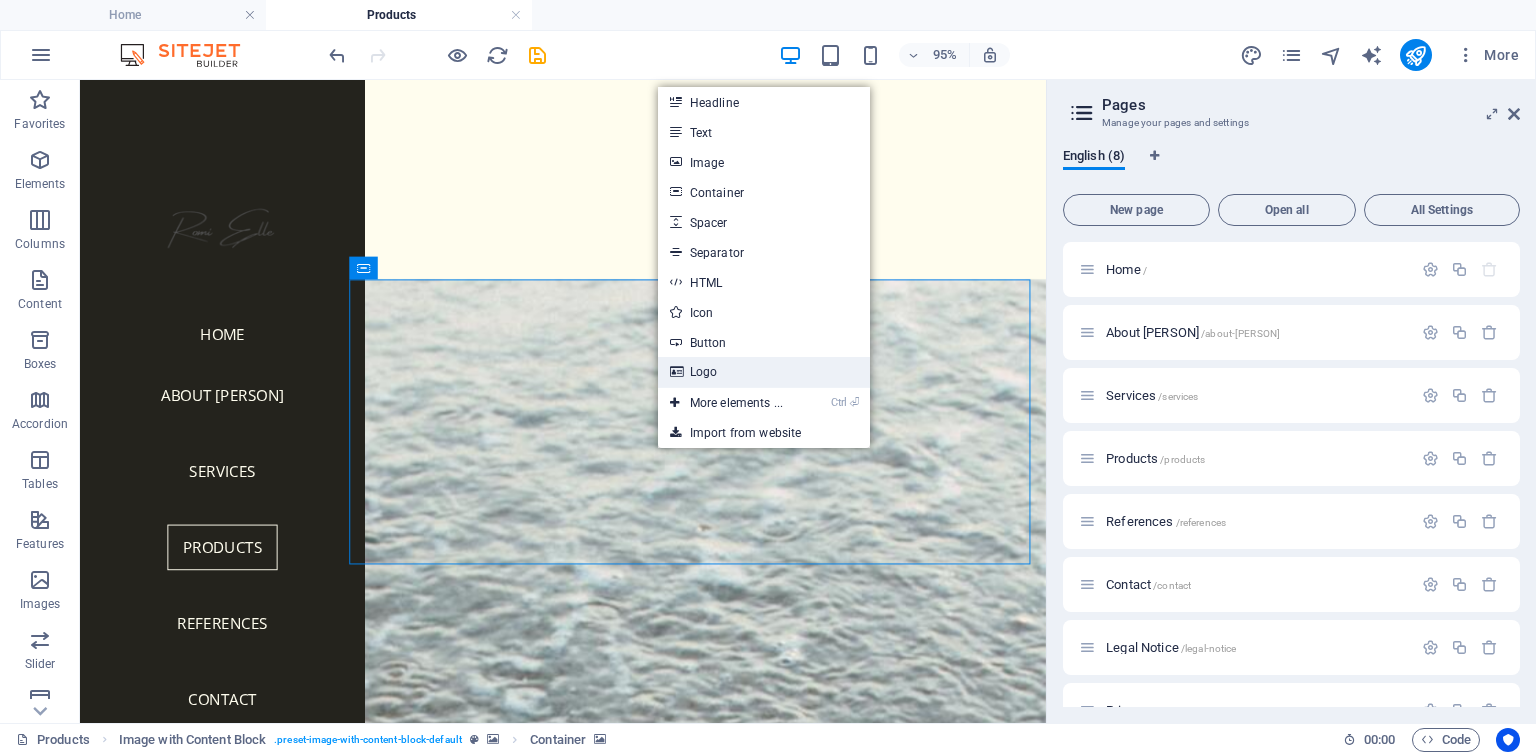 click on "Logo" at bounding box center (764, 372) 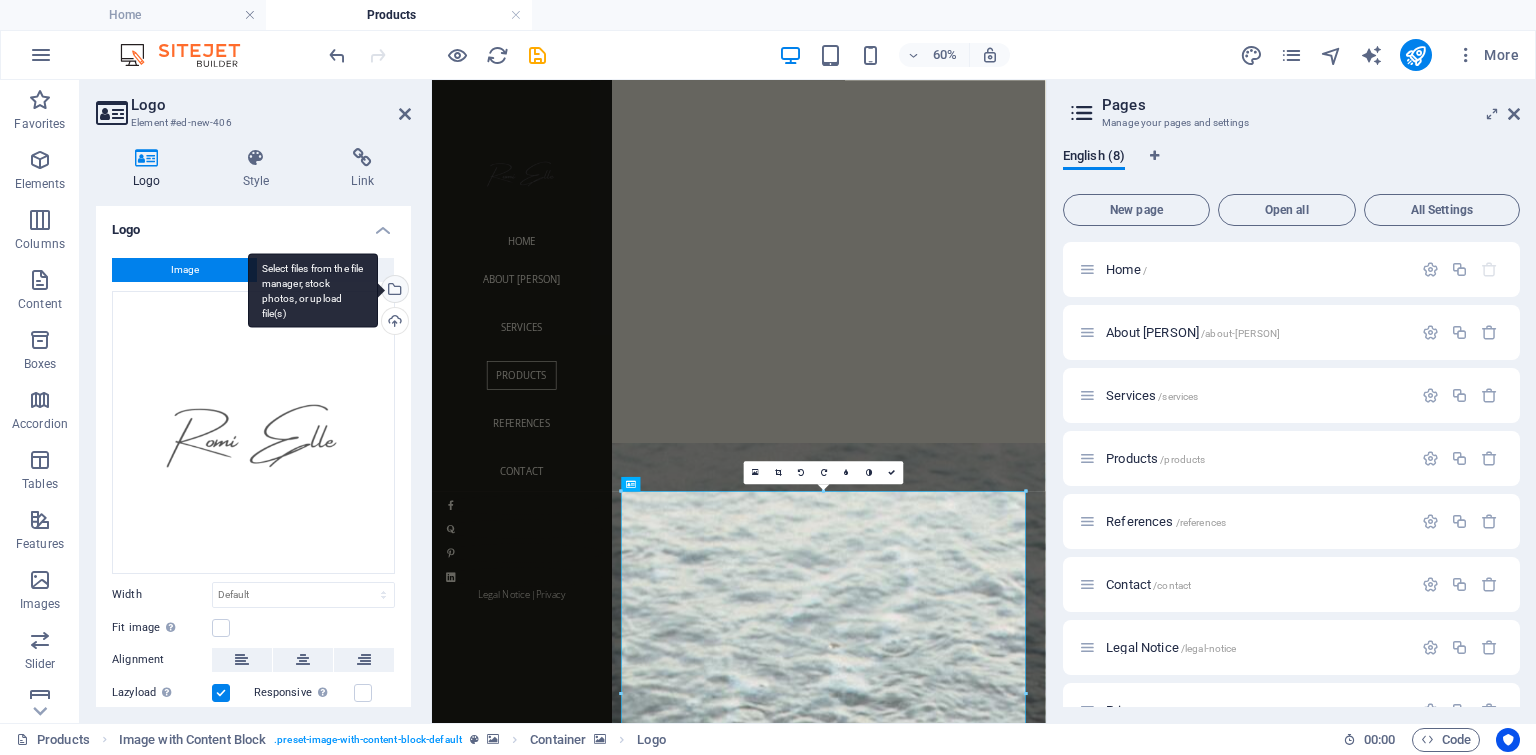 click on "Select files from the file manager, stock photos, or upload file(s)" at bounding box center [313, 290] 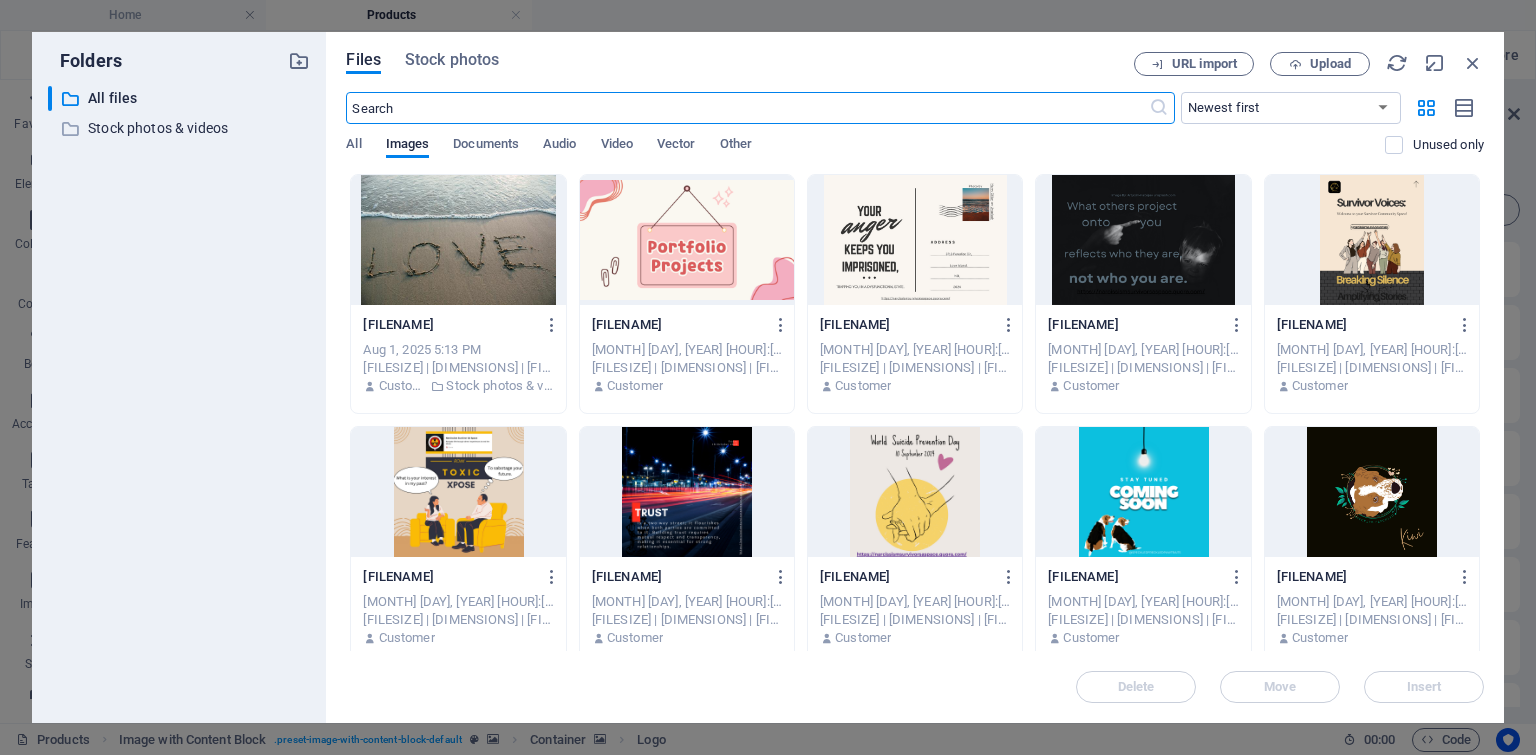 scroll, scrollTop: 2633, scrollLeft: 0, axis: vertical 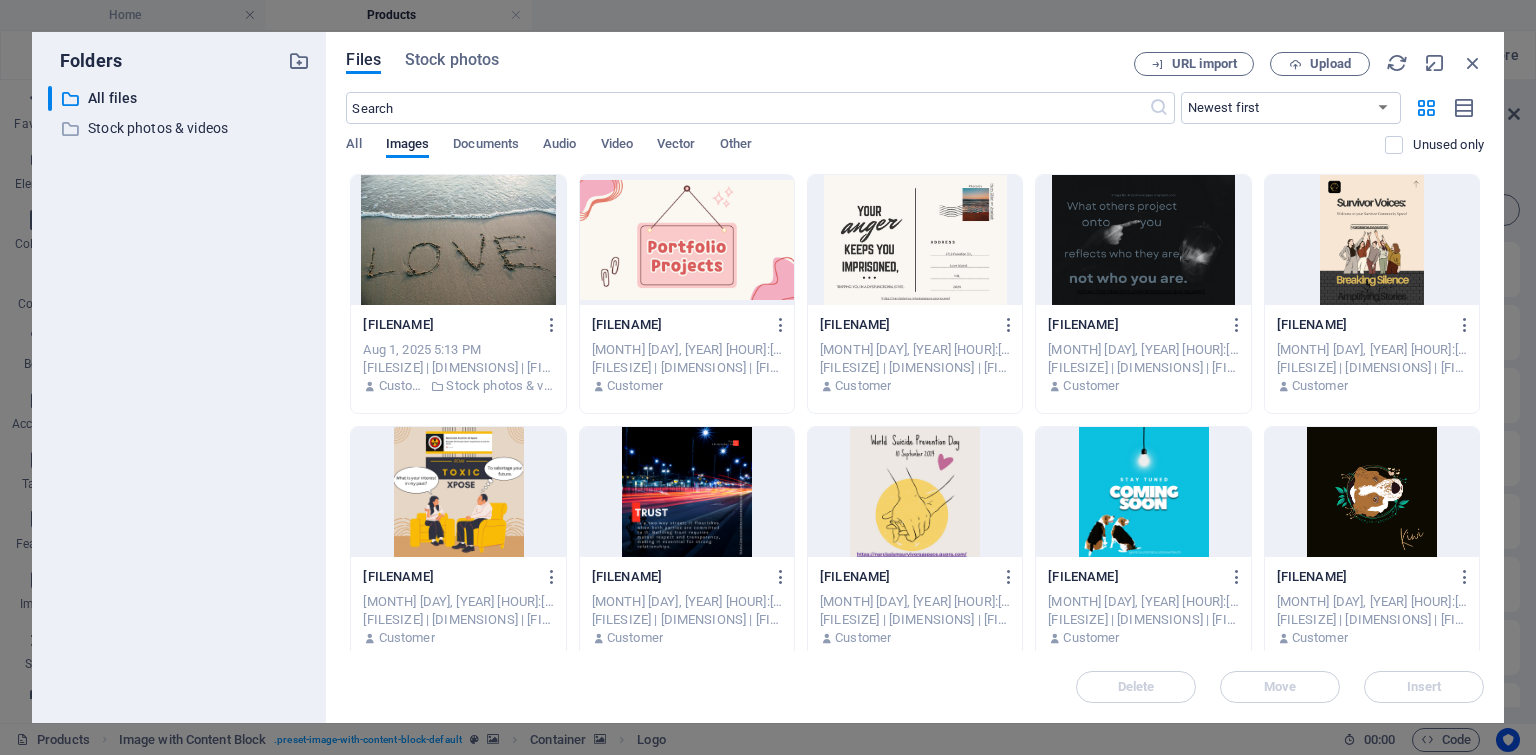 click at bounding box center [458, 240] 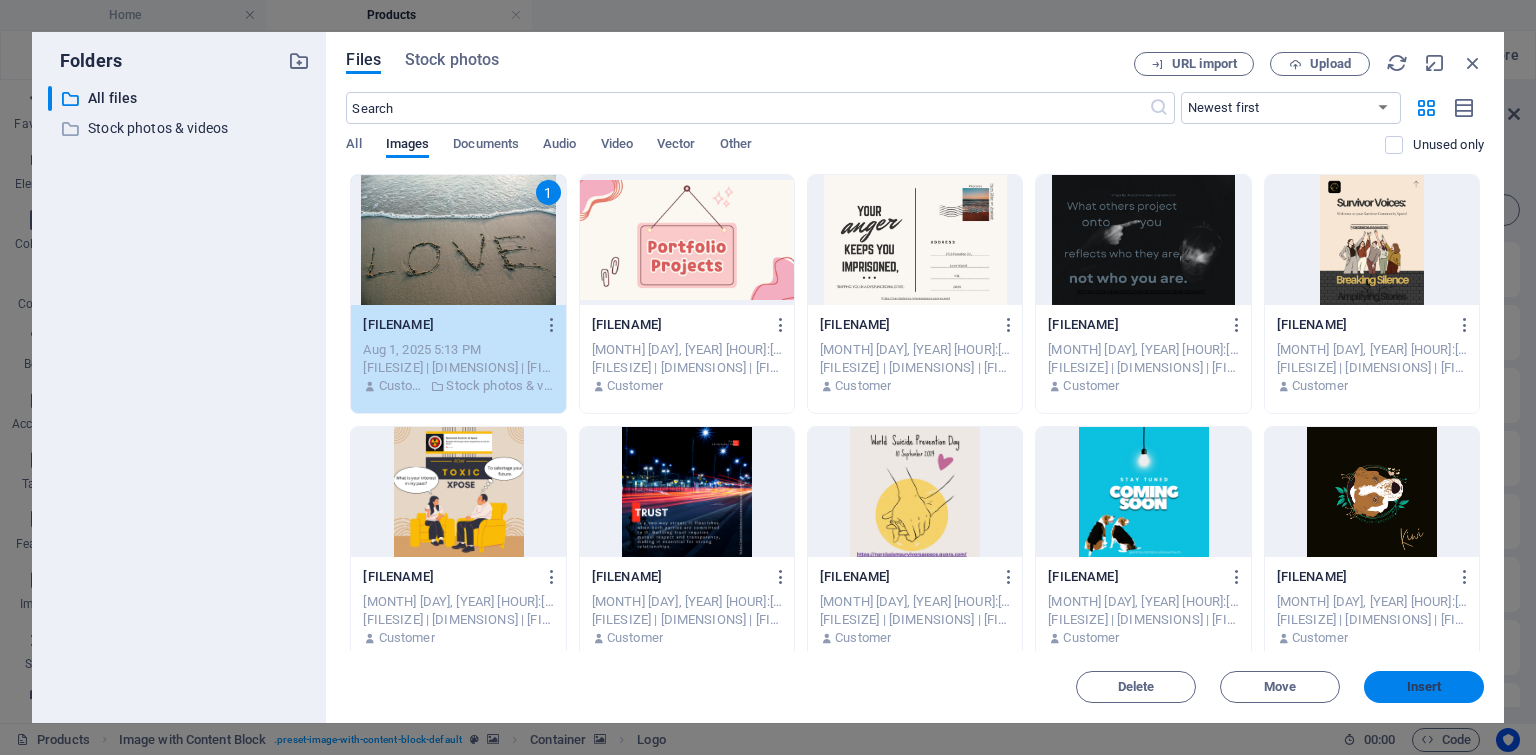 click on "Insert" at bounding box center (1424, 687) 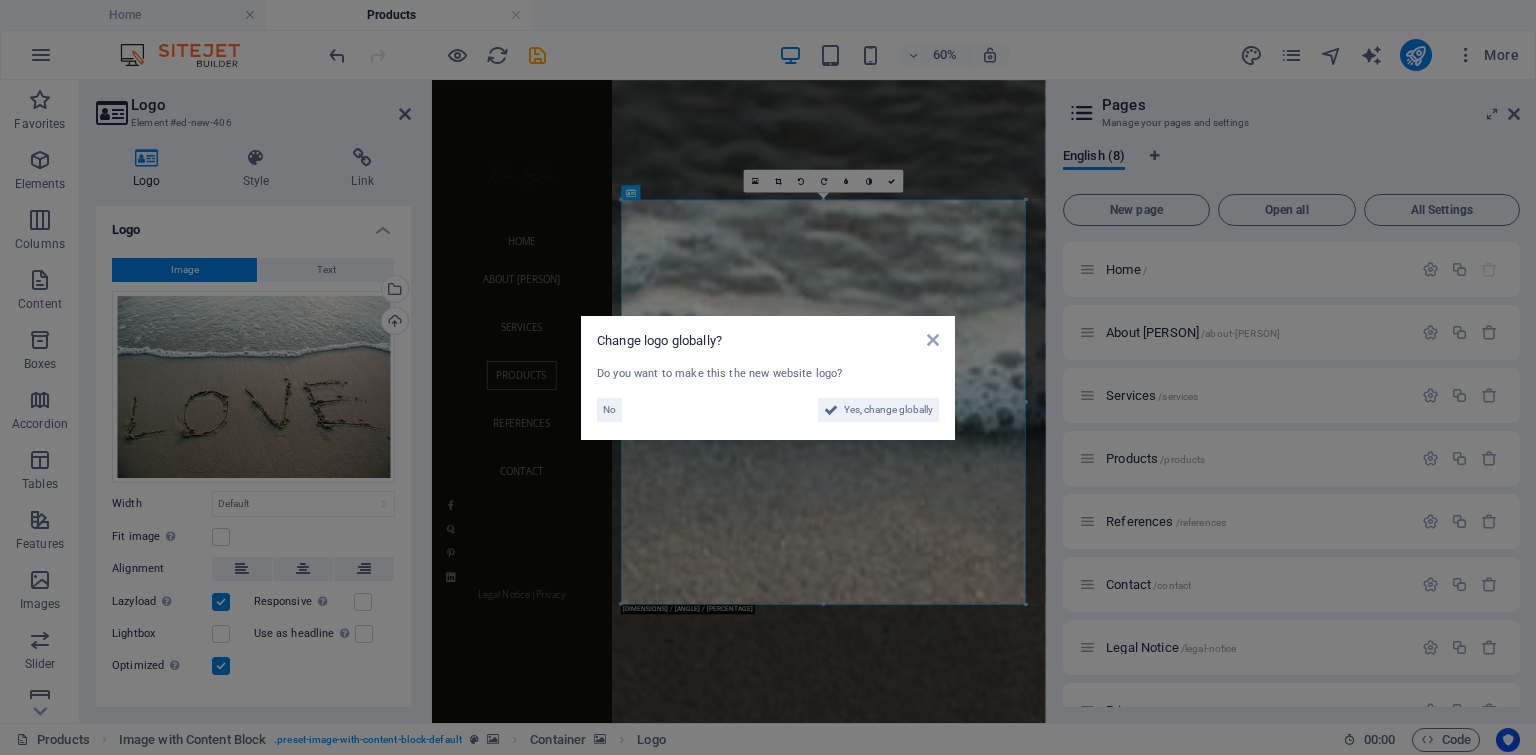 scroll, scrollTop: 952, scrollLeft: 0, axis: vertical 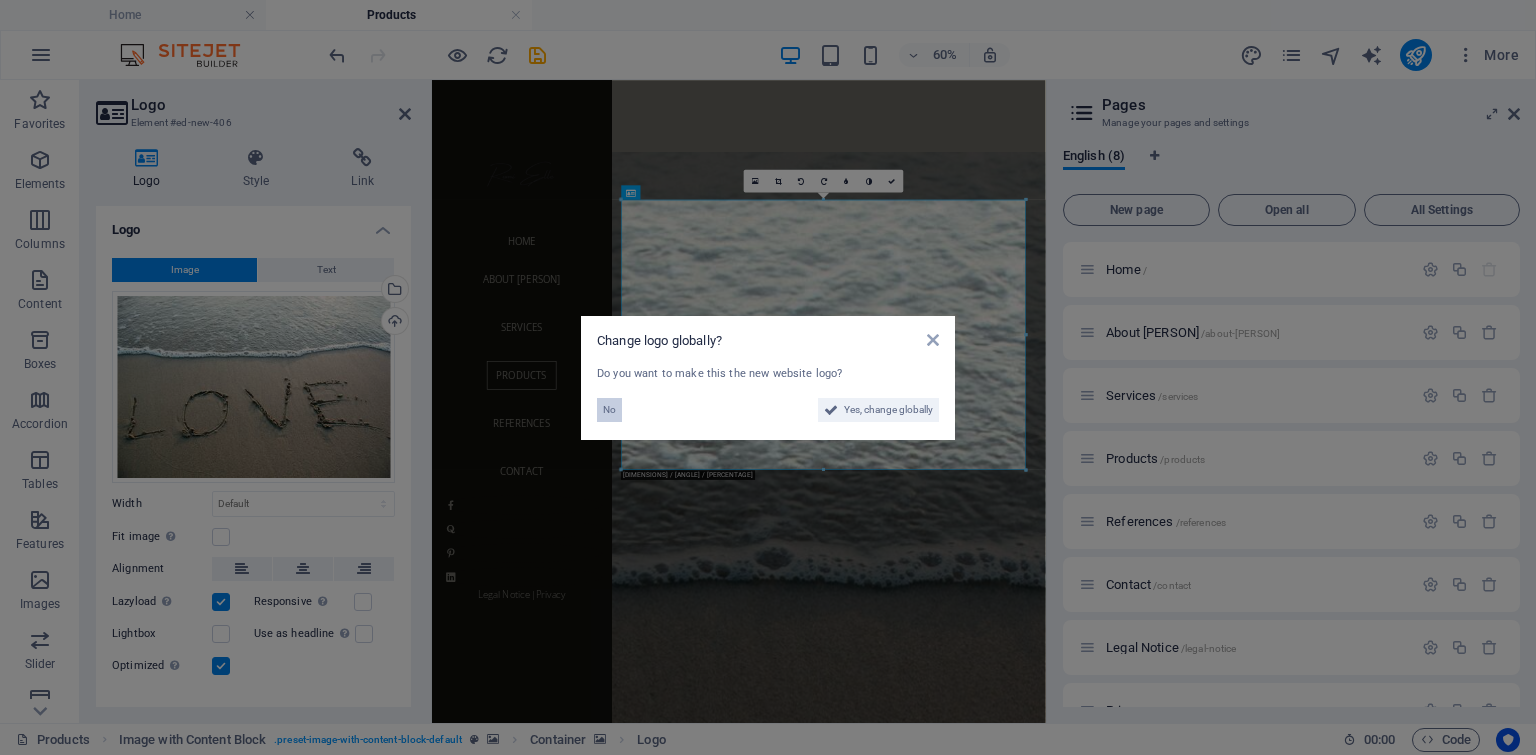click on "No" at bounding box center [609, 410] 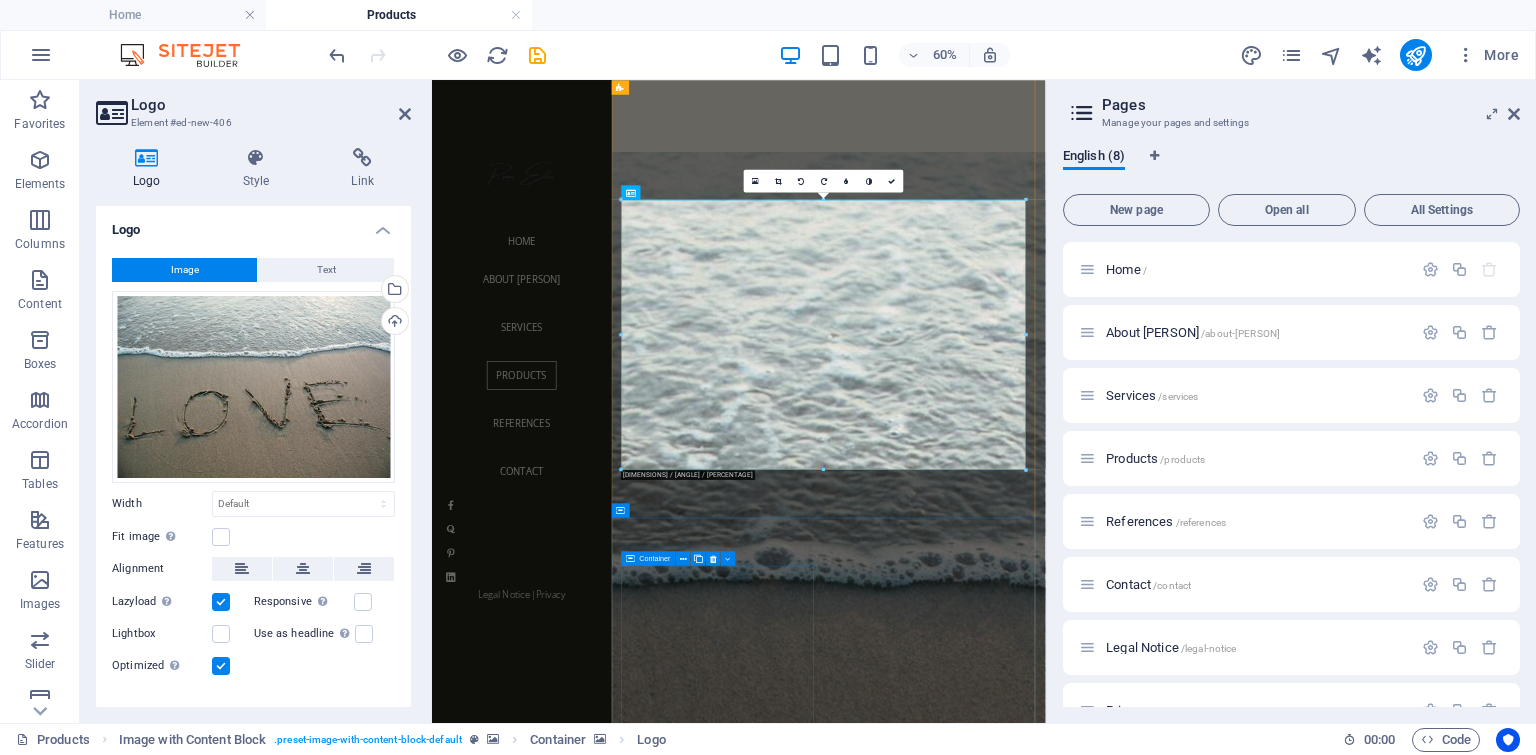 click on "Lorem ipsum dolor sit amet consectetur" at bounding box center [913, 3931] 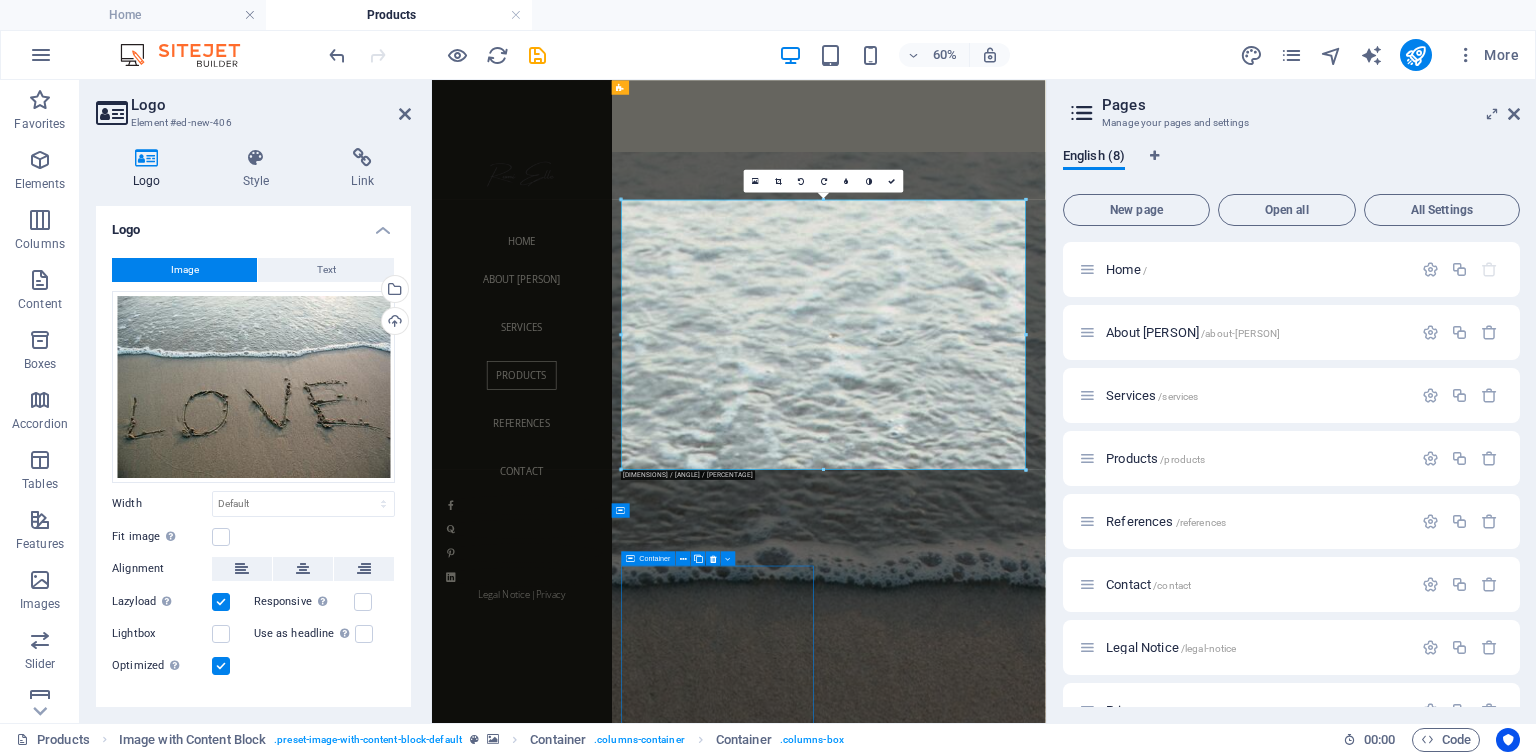 scroll, scrollTop: 1574, scrollLeft: 0, axis: vertical 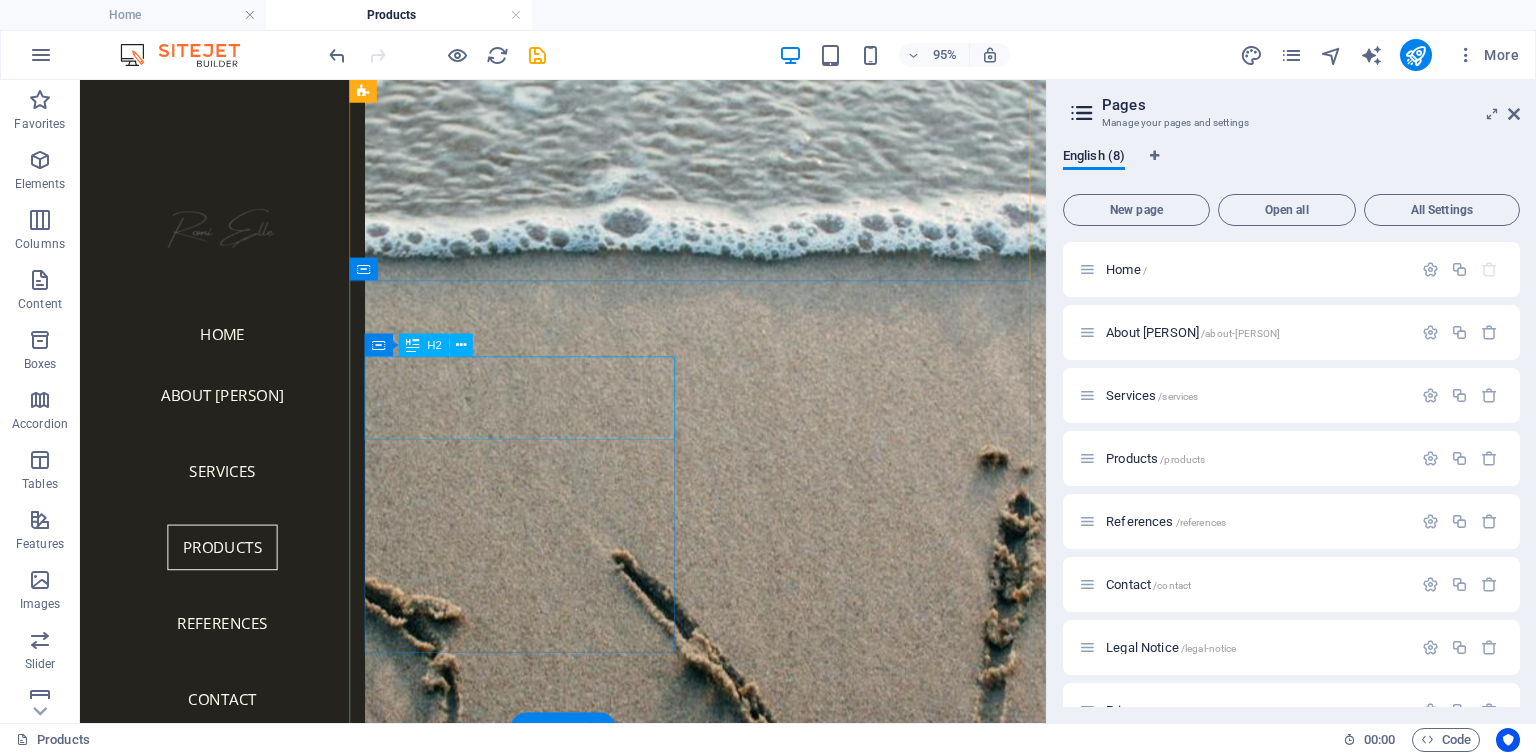 click on "Lorem ipsum dolor sit amet consectetur" at bounding box center [546, 3025] 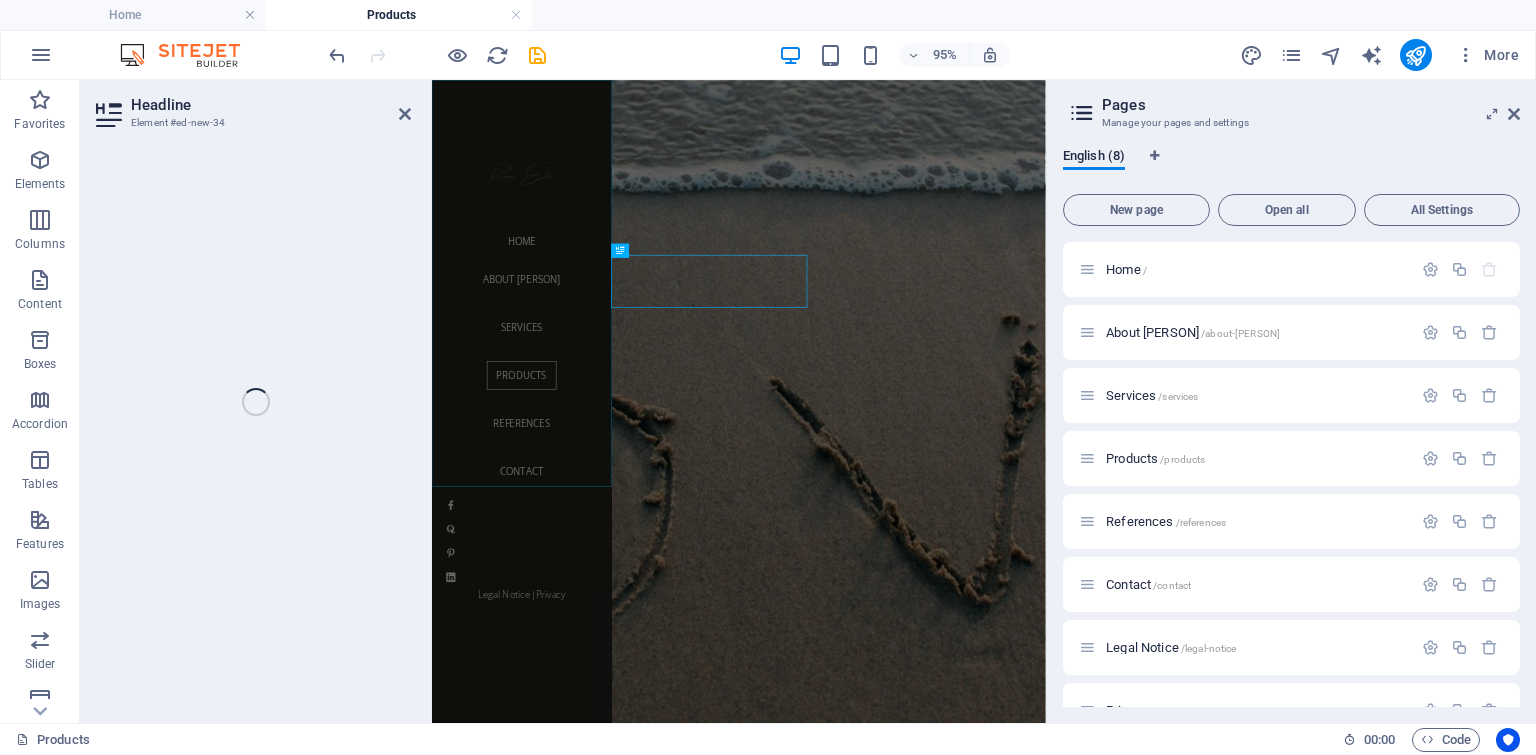 click on "Home About [PERSON] Services Products References Contact" at bounding box center (582, 548) 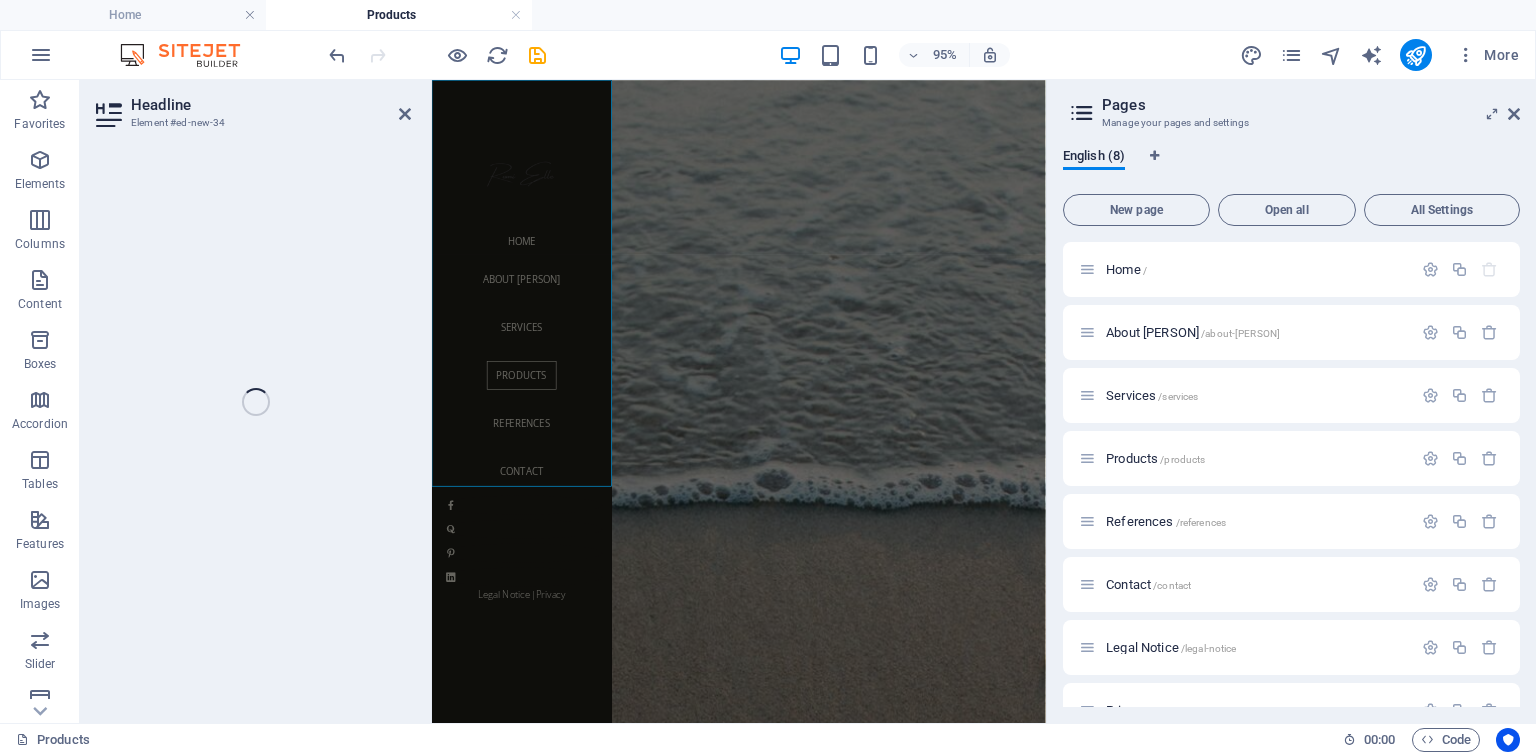 scroll, scrollTop: 1436, scrollLeft: 0, axis: vertical 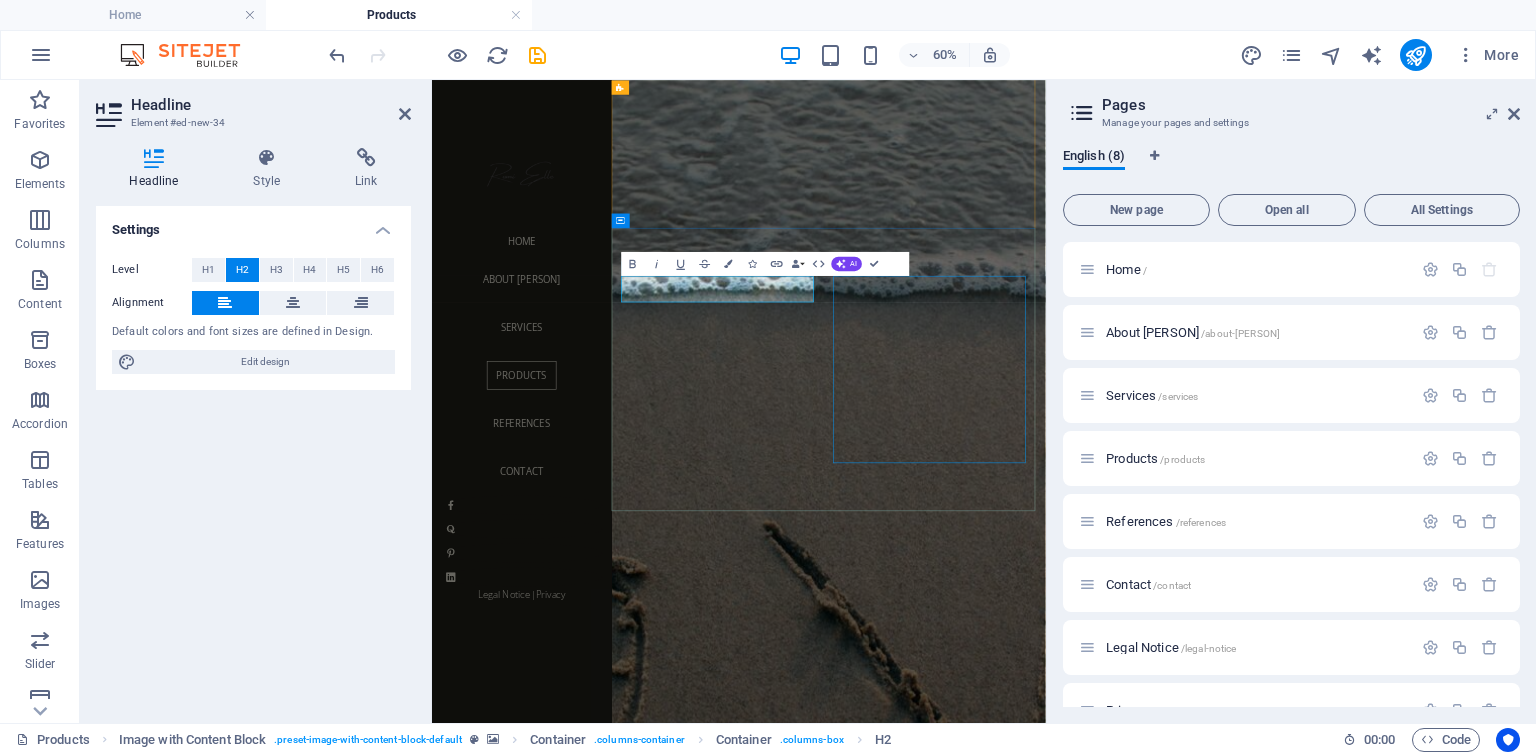 type 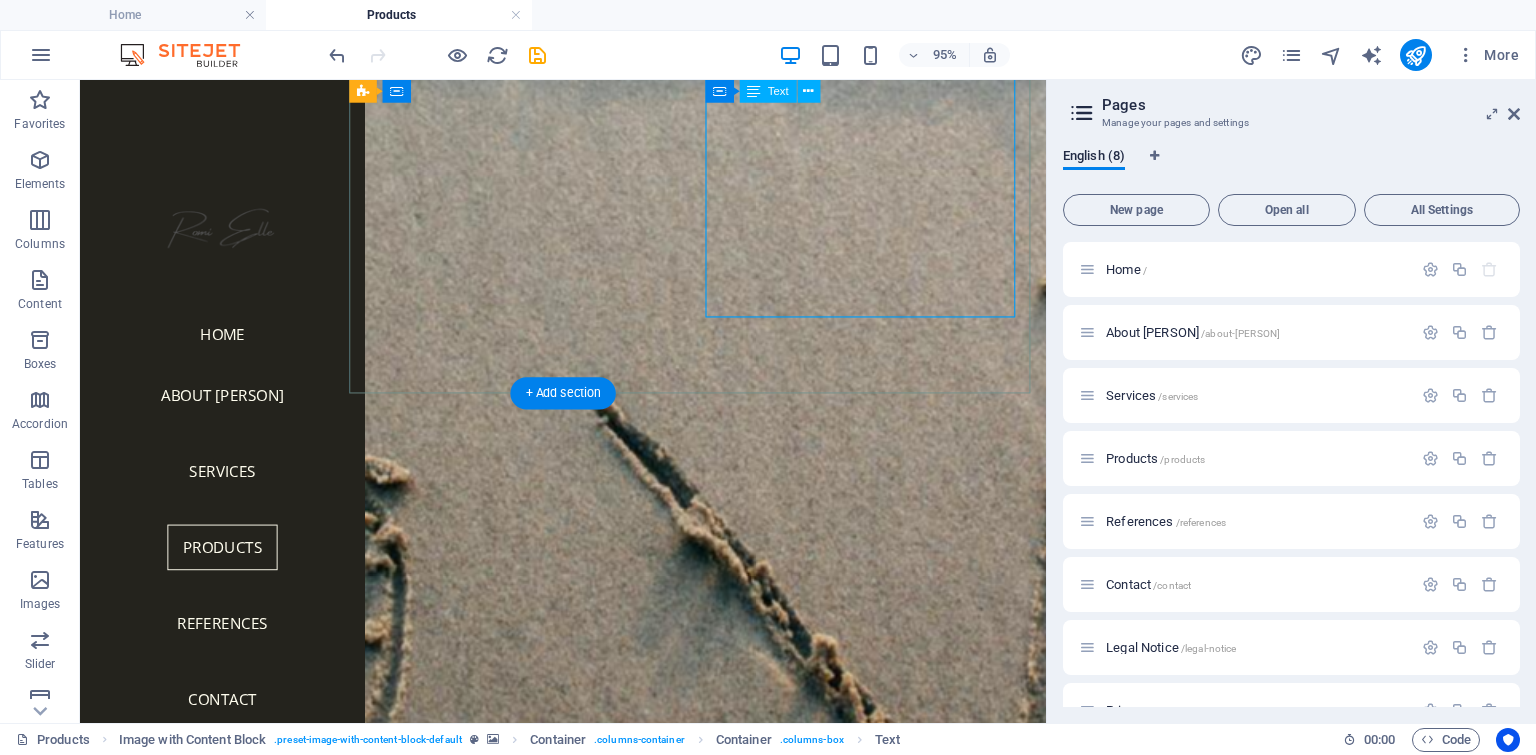 click on "Quo facere optio ut repellat ipsam sed. Culpa deleniti molestiae ex. A doloremque provident eveniet est eligendi recusandae hic. Quam commodi aut omnis autem facilis eos. Omnis vitae quibusdam provident provident. Quia libero iste id eligendi est consequatur vel id. Natus iste in dicta qui consequuntur optio. Soluta voluptas harum quod ut officia quia. Nesciunt in quod suscipit sed animi laborum. Aut aut quia et quas iusto quae quos." at bounding box center (546, 3192) 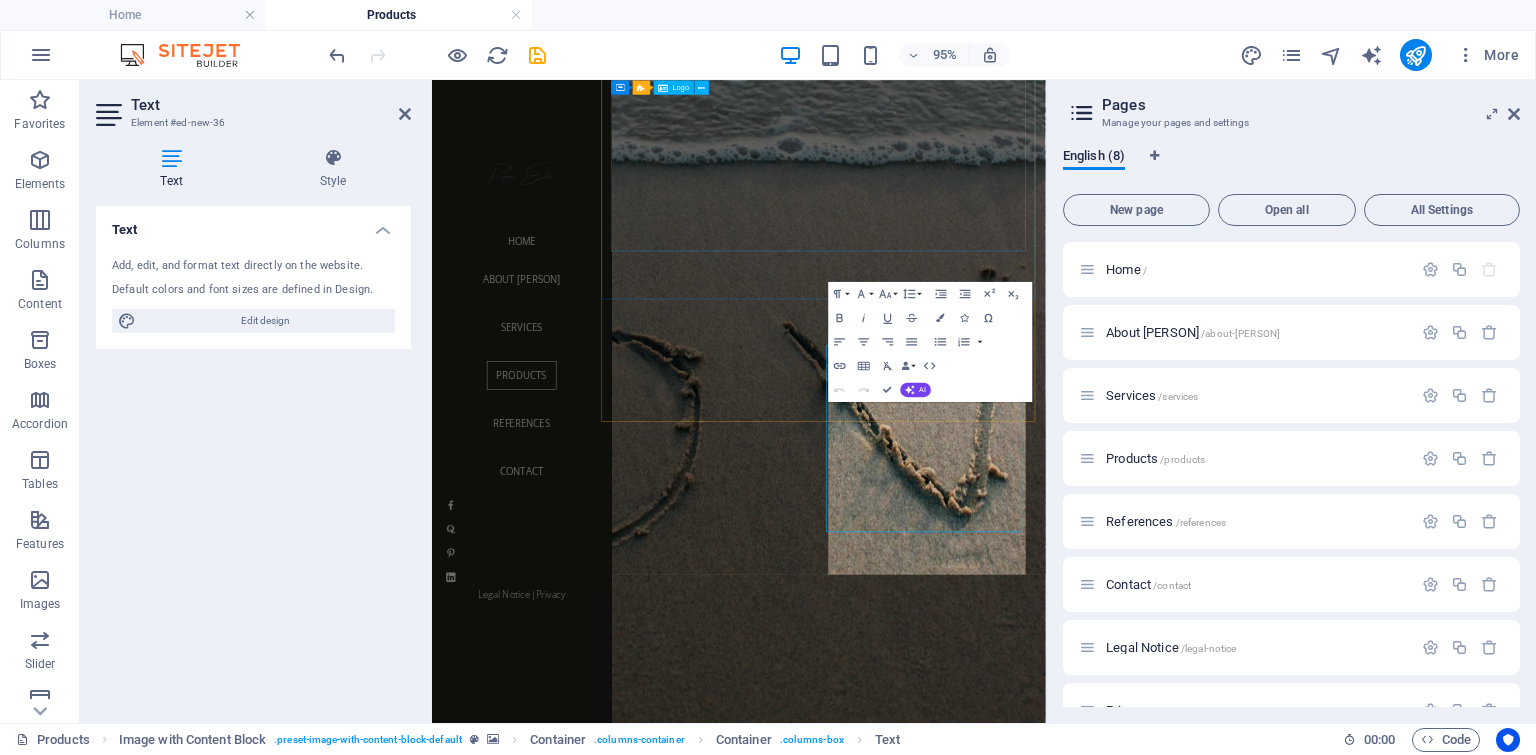 scroll, scrollTop: 1236, scrollLeft: 0, axis: vertical 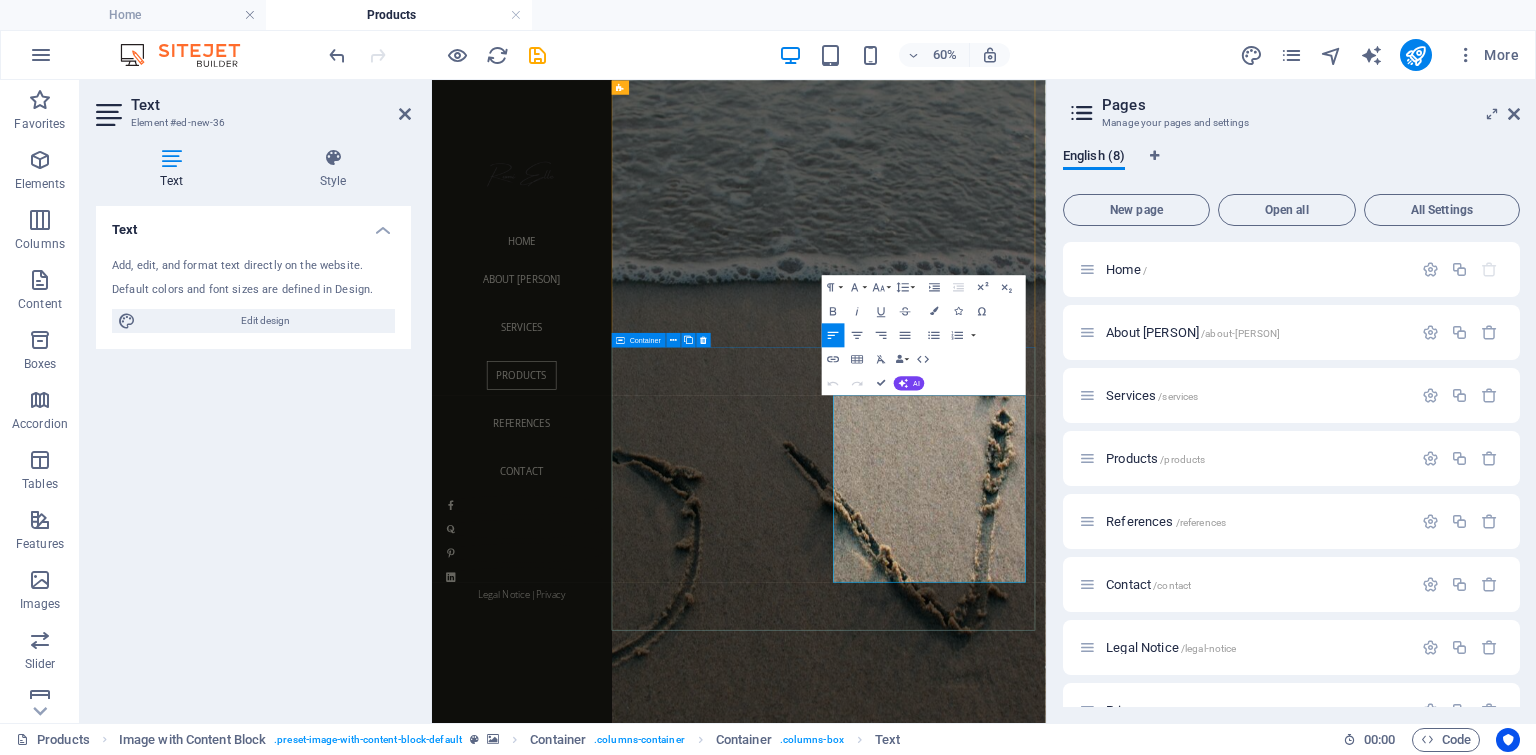 drag, startPoint x: 1149, startPoint y: 903, endPoint x: 1098, endPoint y: 623, distance: 284.60675 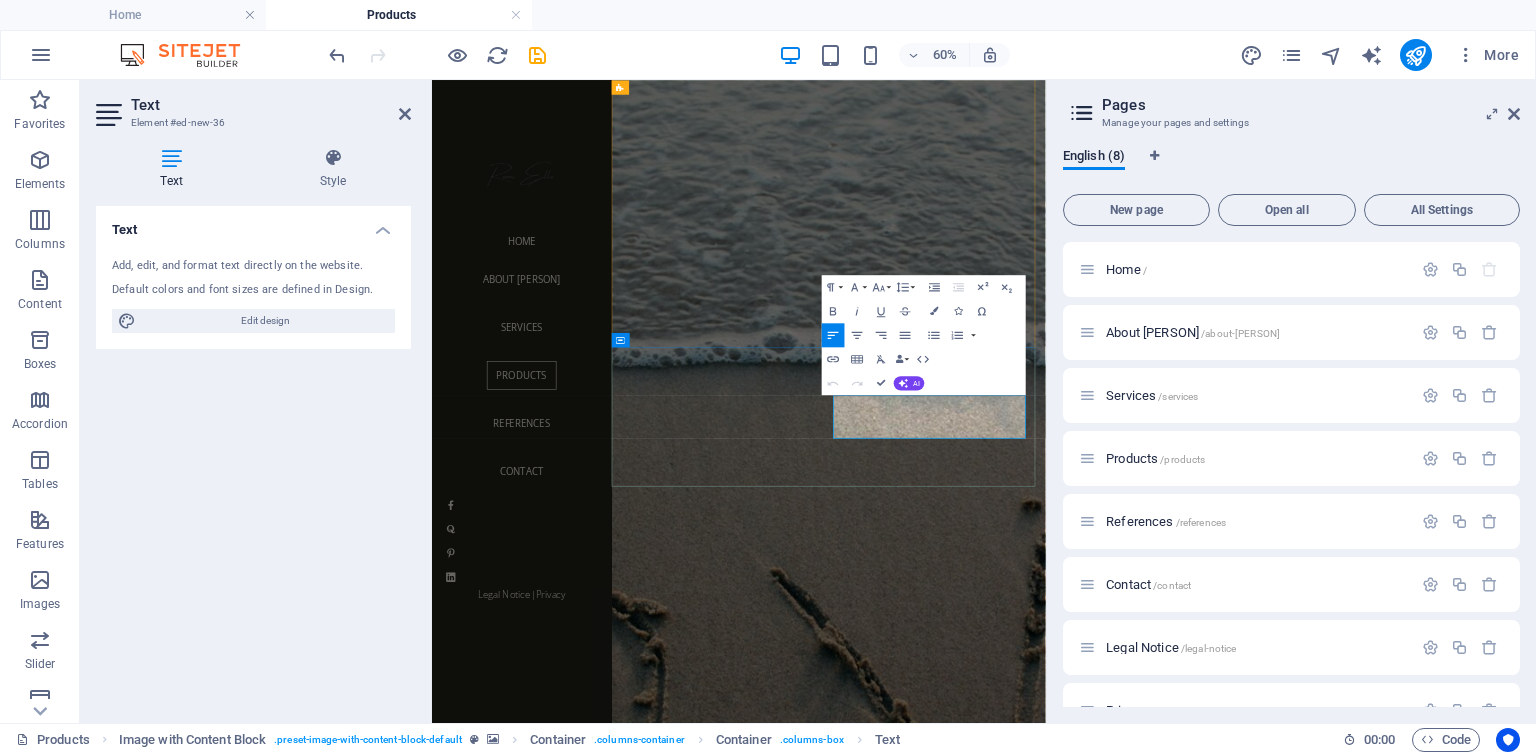 scroll, scrollTop: 293, scrollLeft: 5, axis: both 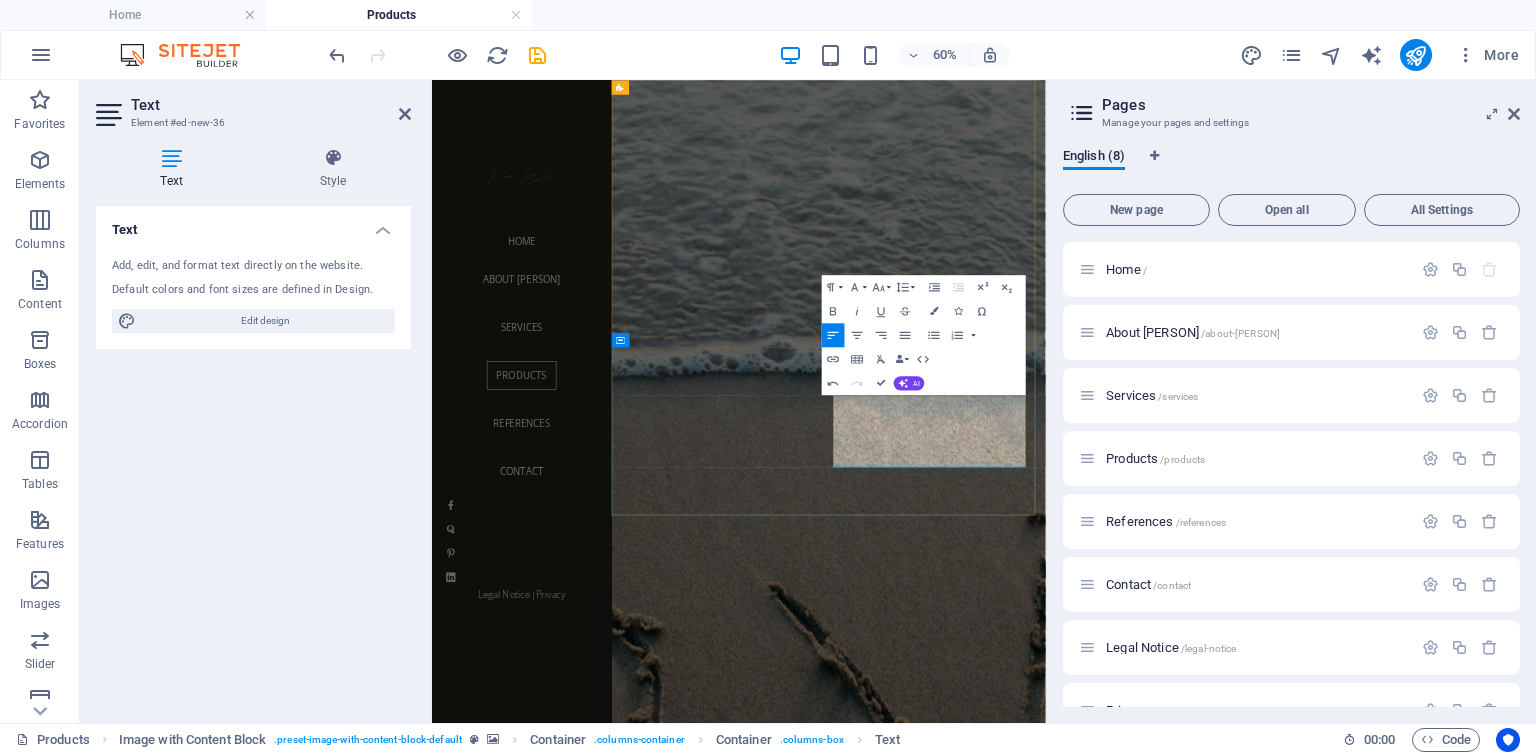 click at bounding box center [913, 3555] 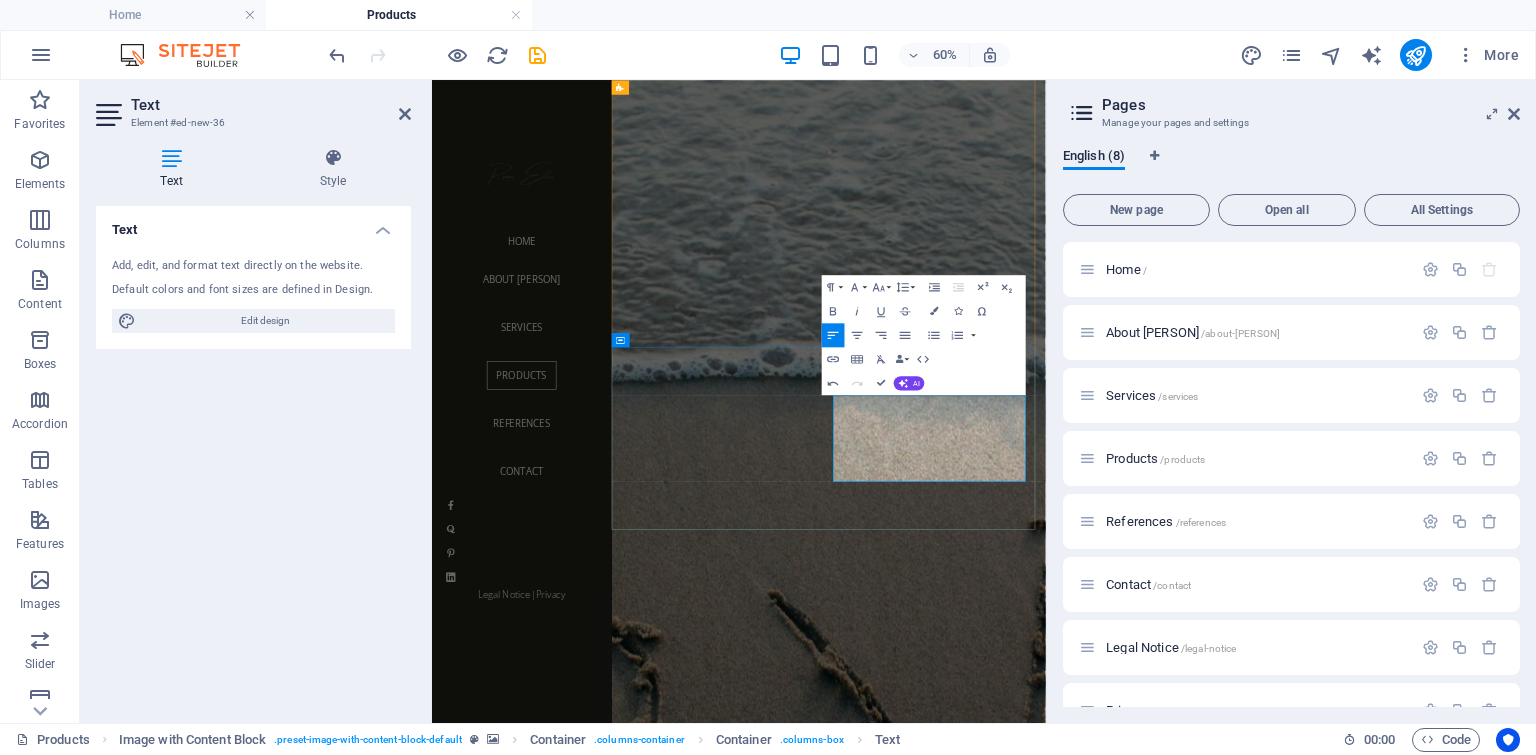 click on "[PERSON] [CASE]" at bounding box center (913, 3531) 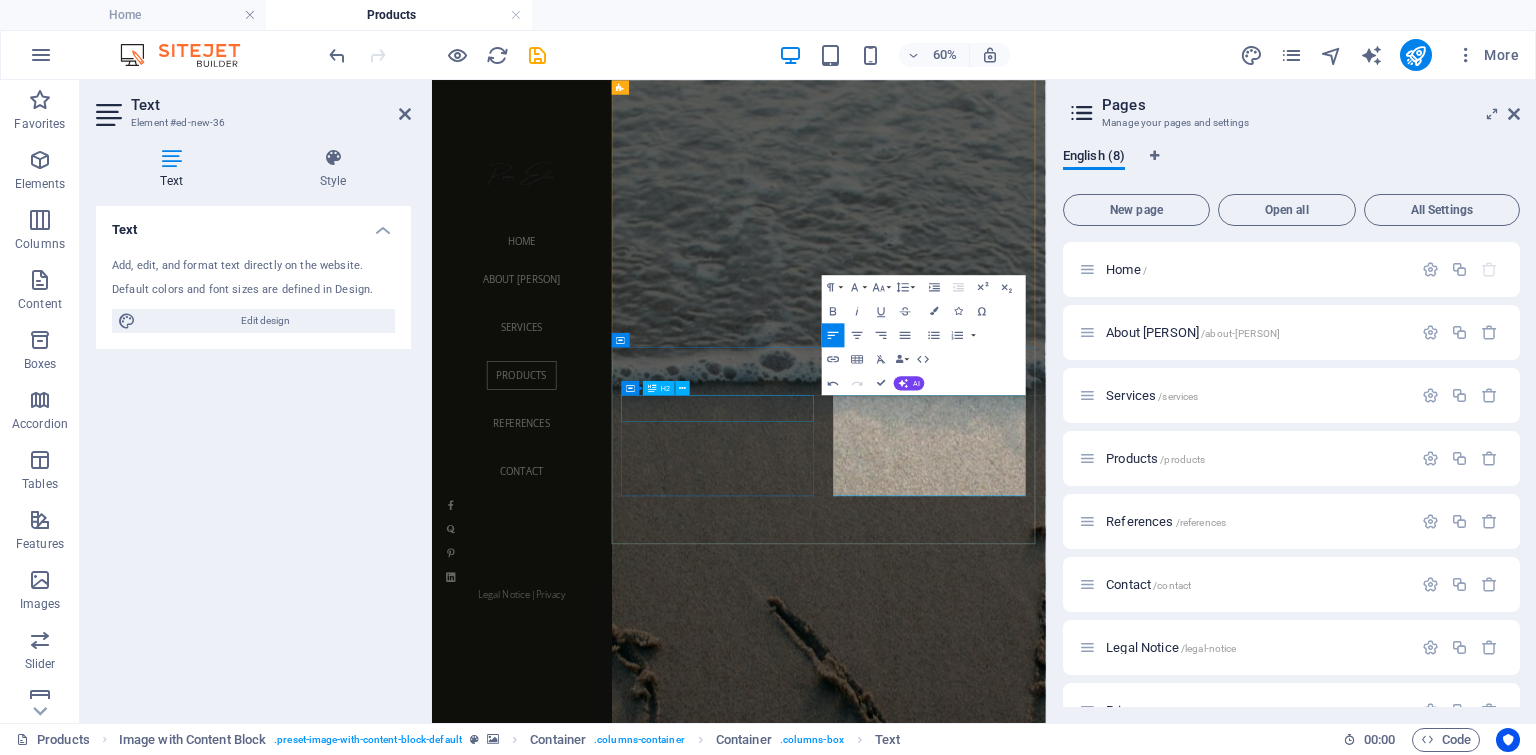 click on "..." at bounding box center (913, 3481) 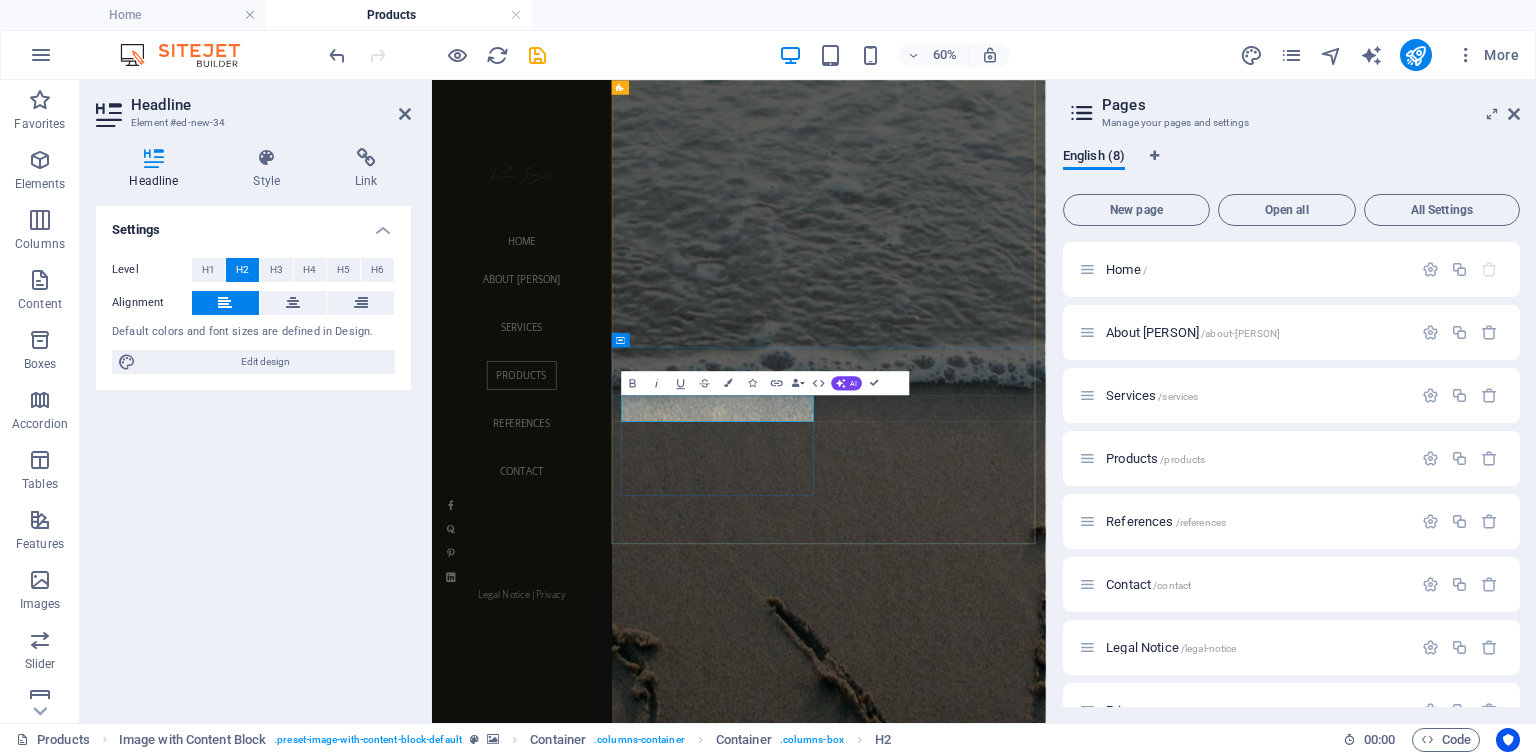 type 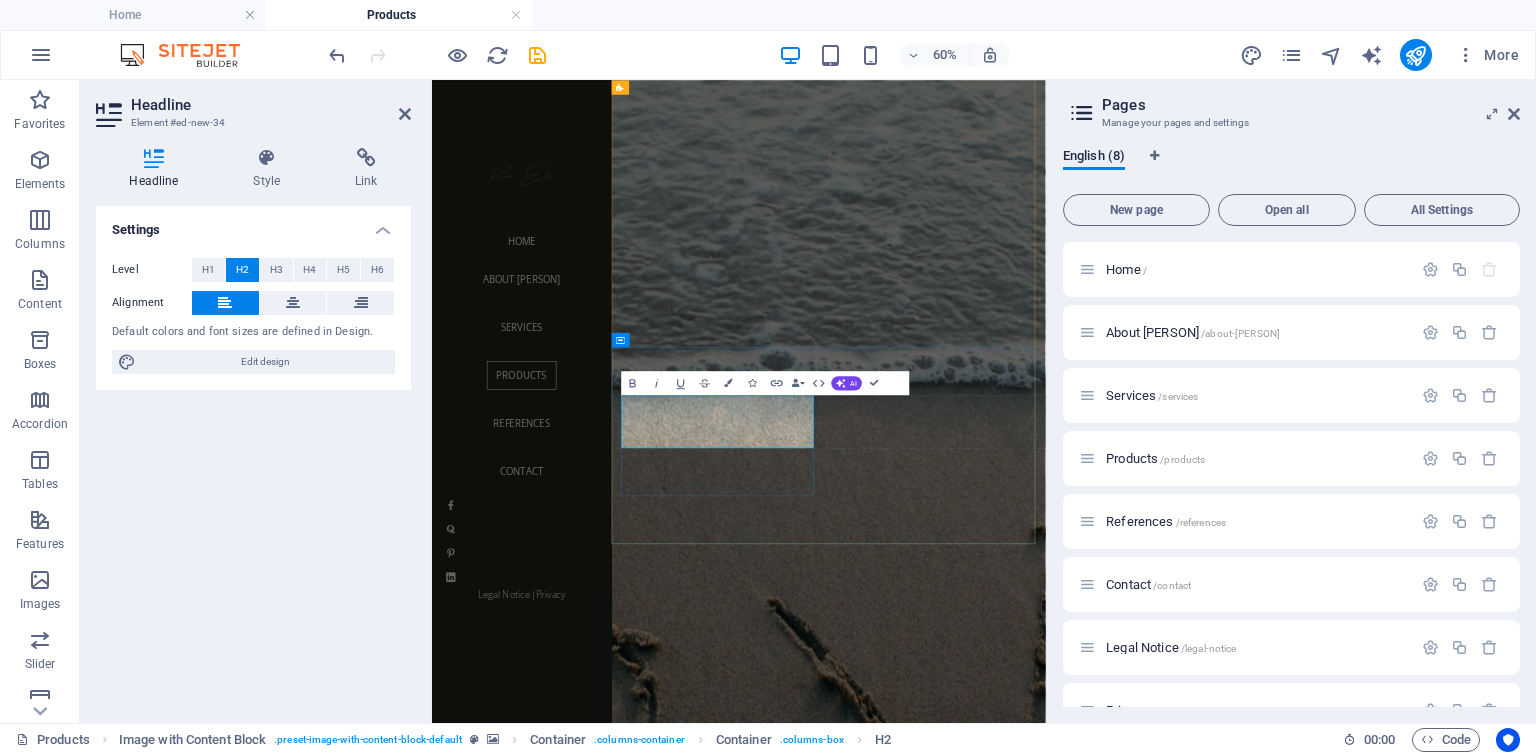 drag, startPoint x: 907, startPoint y: 631, endPoint x: 754, endPoint y: 630, distance: 153.00327 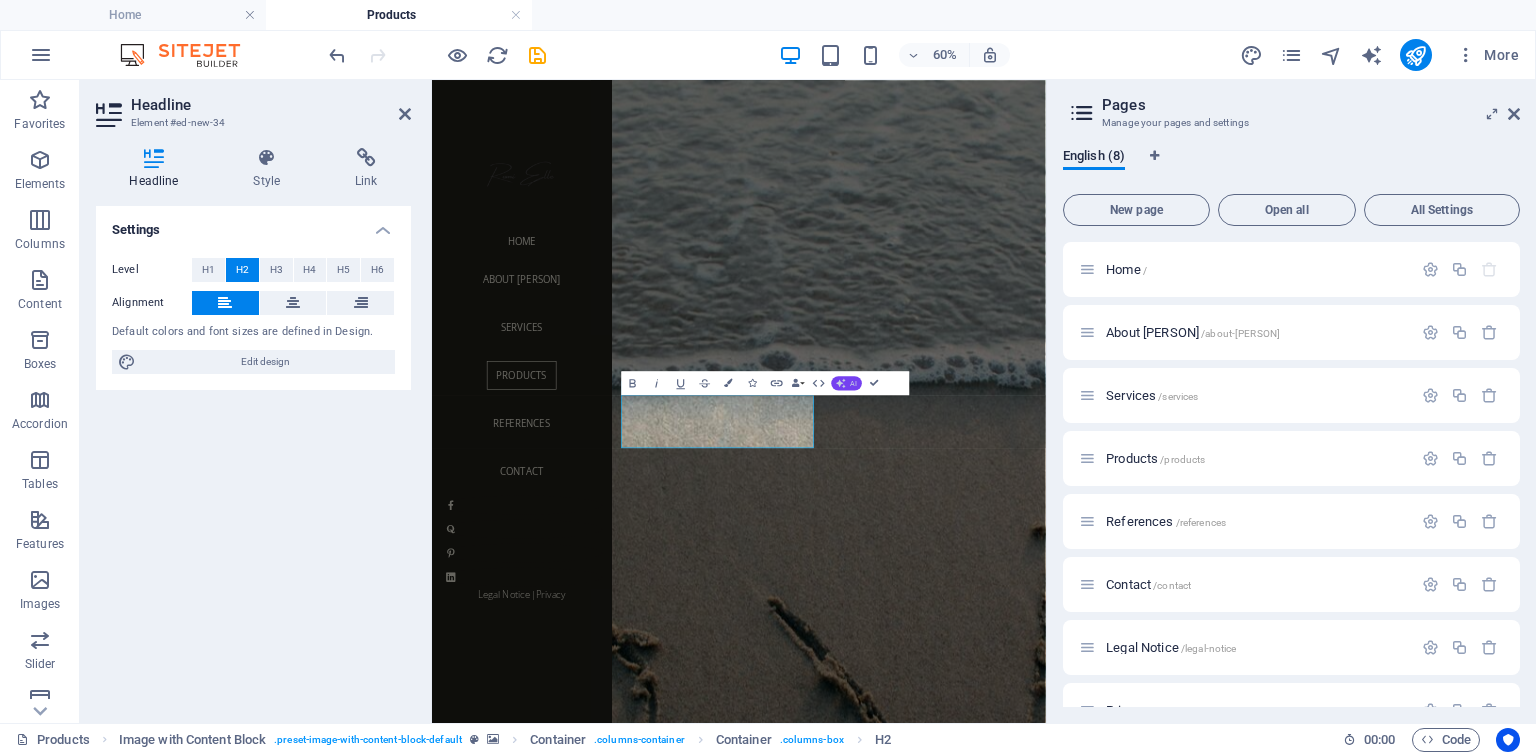 click on "AI" at bounding box center (847, 383) 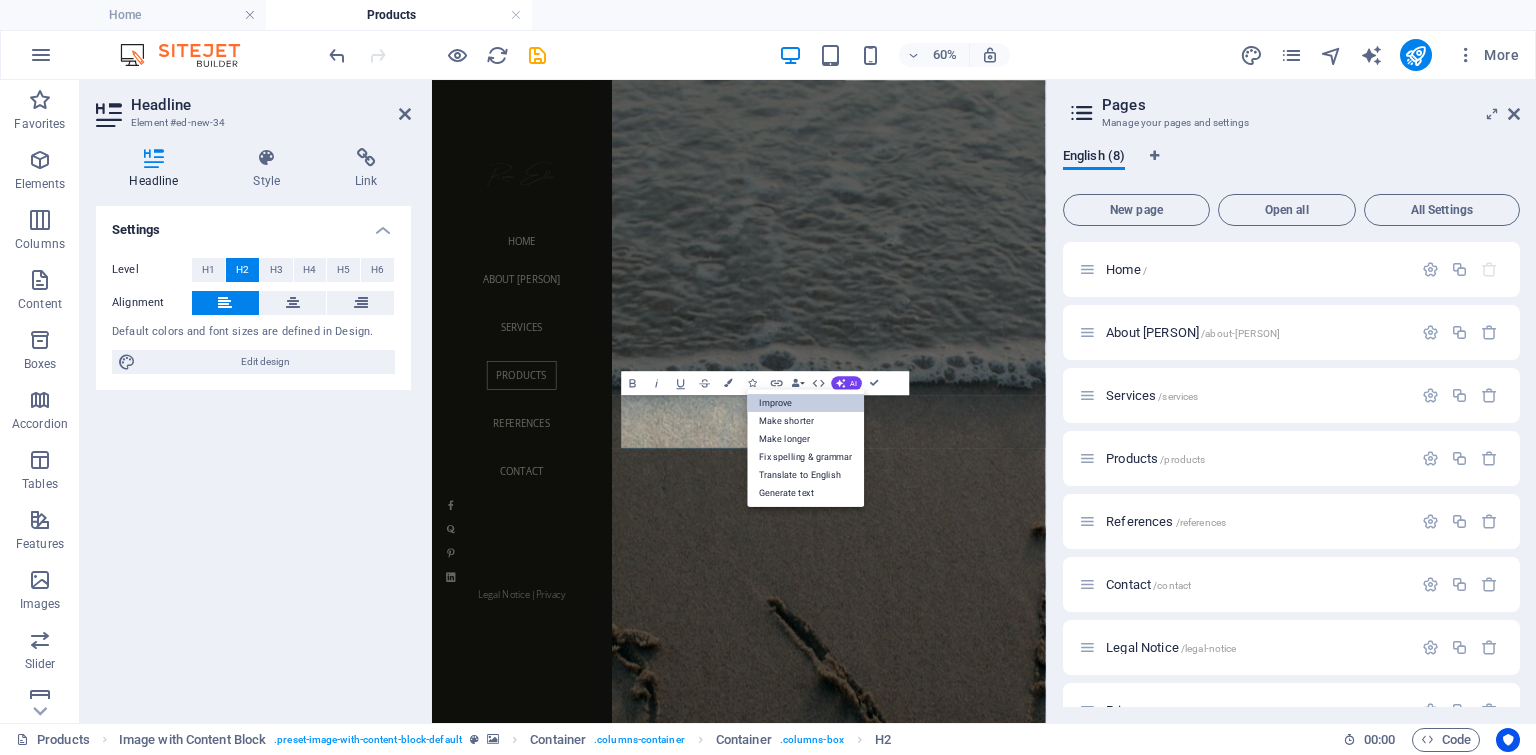 click on "Improve" at bounding box center [806, 403] 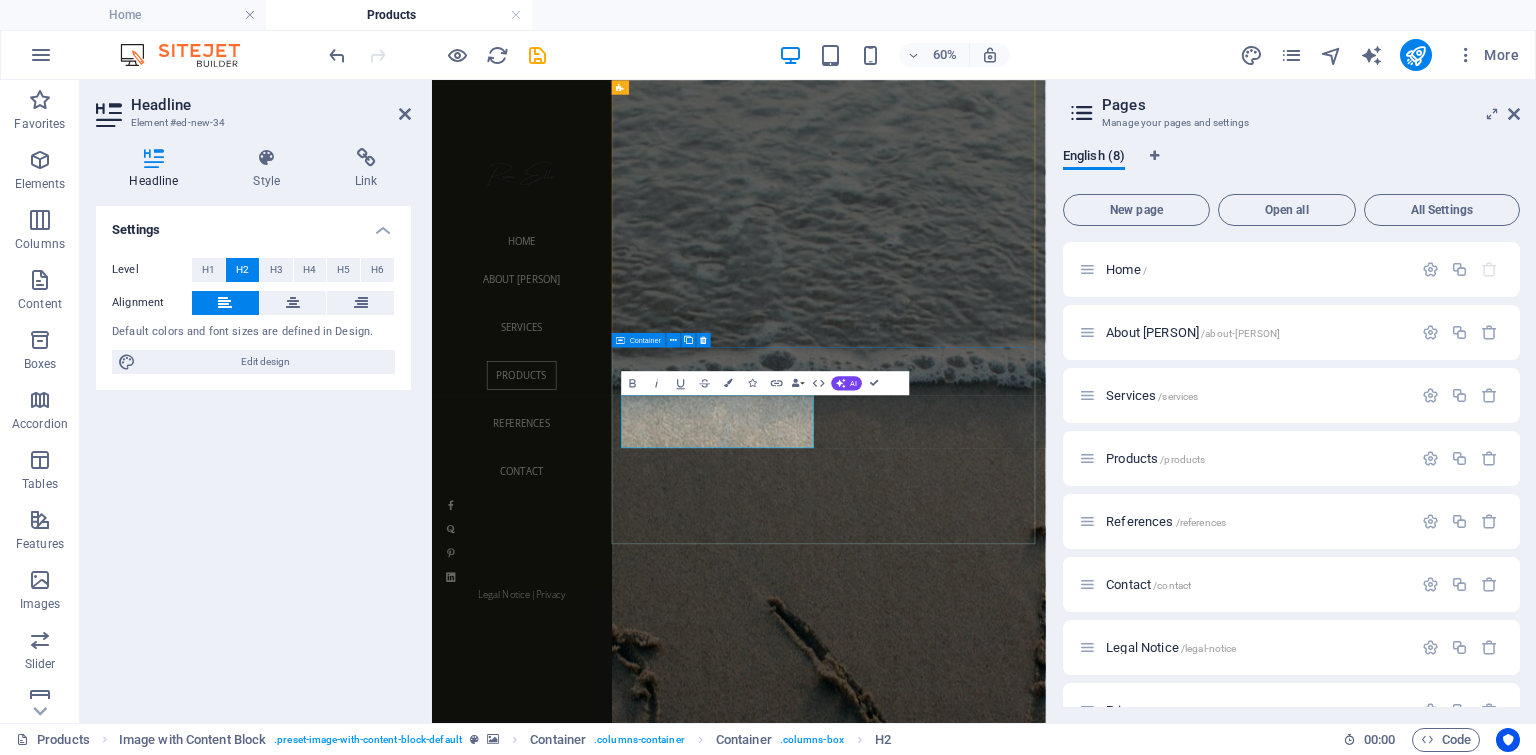 click on "Promote Awareness of Abuse - [TITLE] [PERSON] [CASE] - Narcissism: Survivor Women Space Research and Support" at bounding box center [1093, 3583] 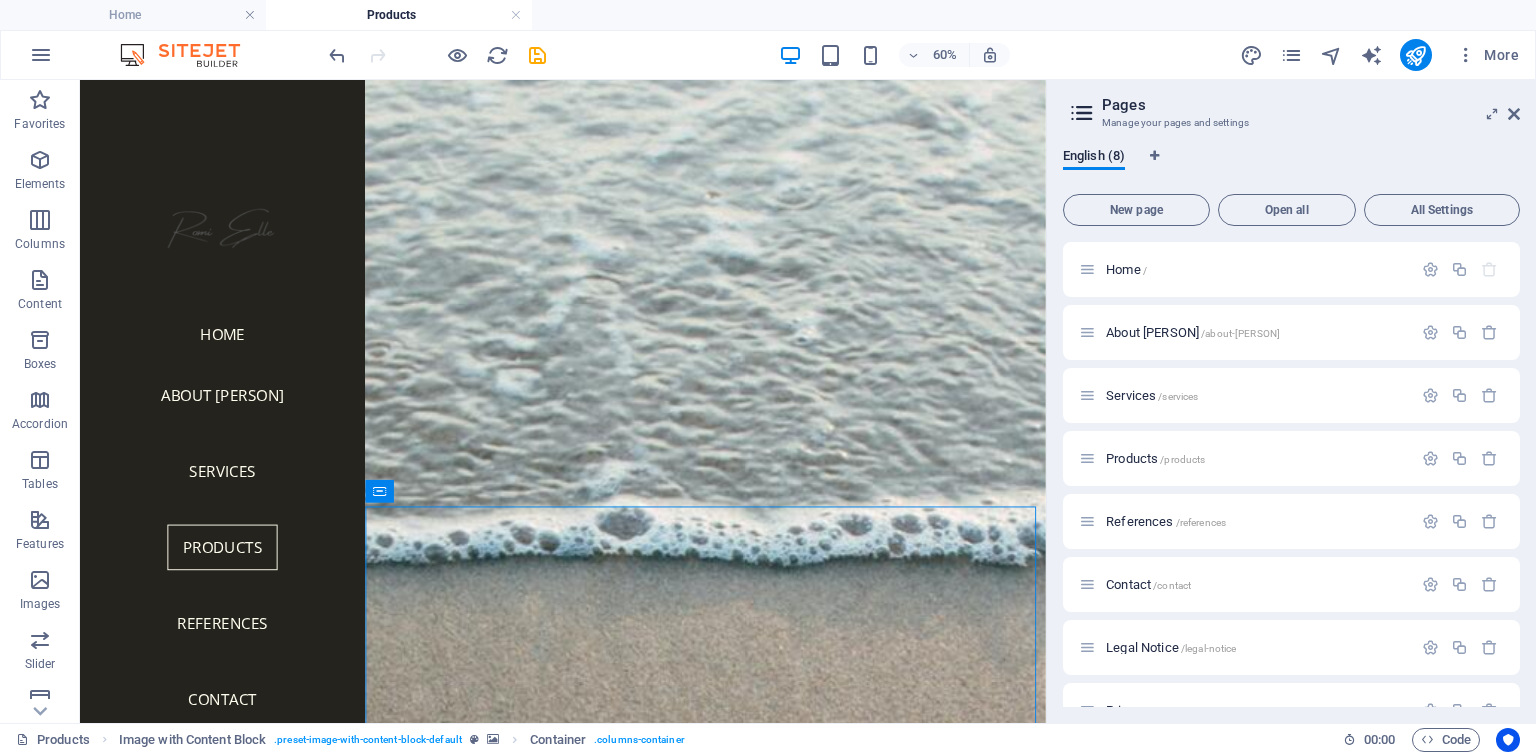 scroll, scrollTop: 1232, scrollLeft: 0, axis: vertical 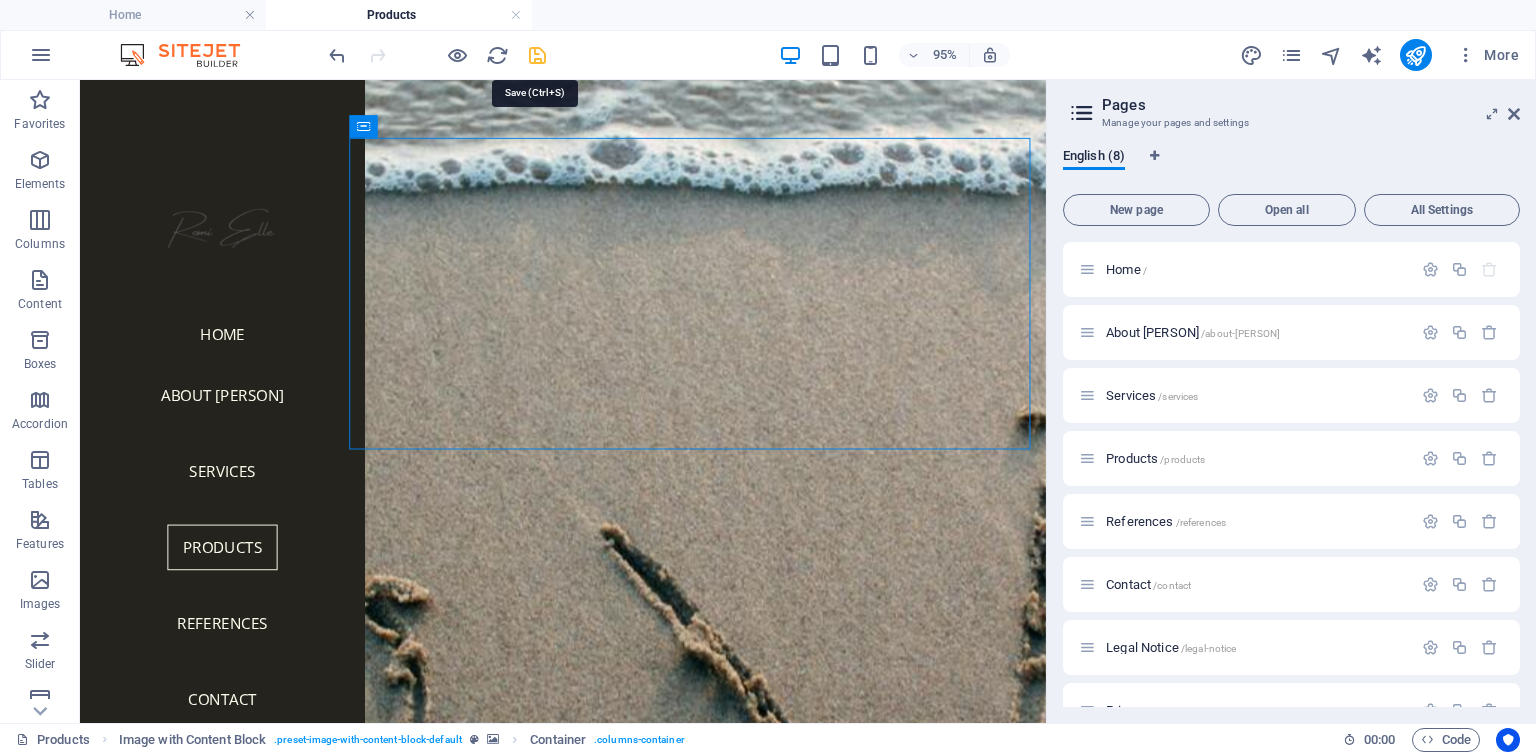 click at bounding box center (537, 55) 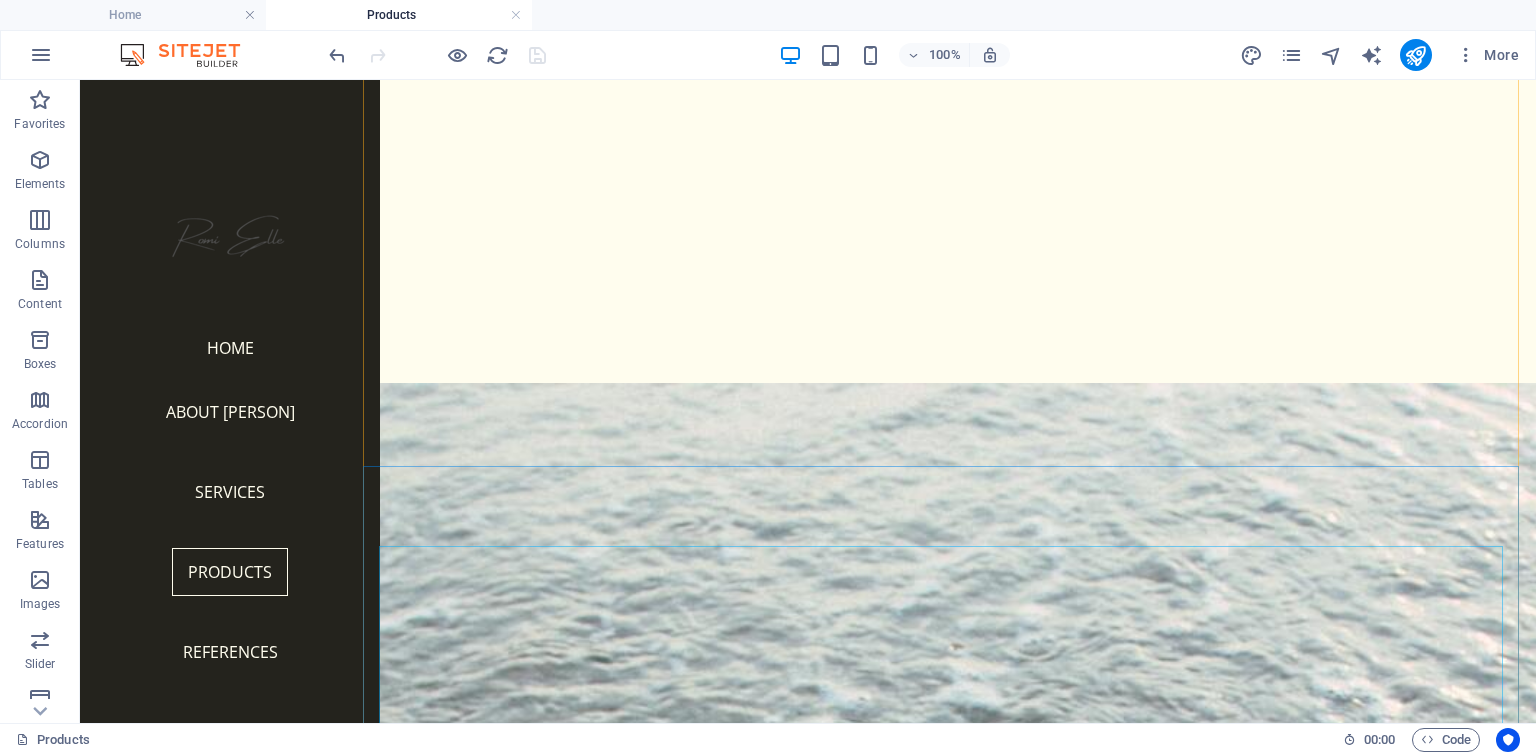 scroll, scrollTop: 256, scrollLeft: 0, axis: vertical 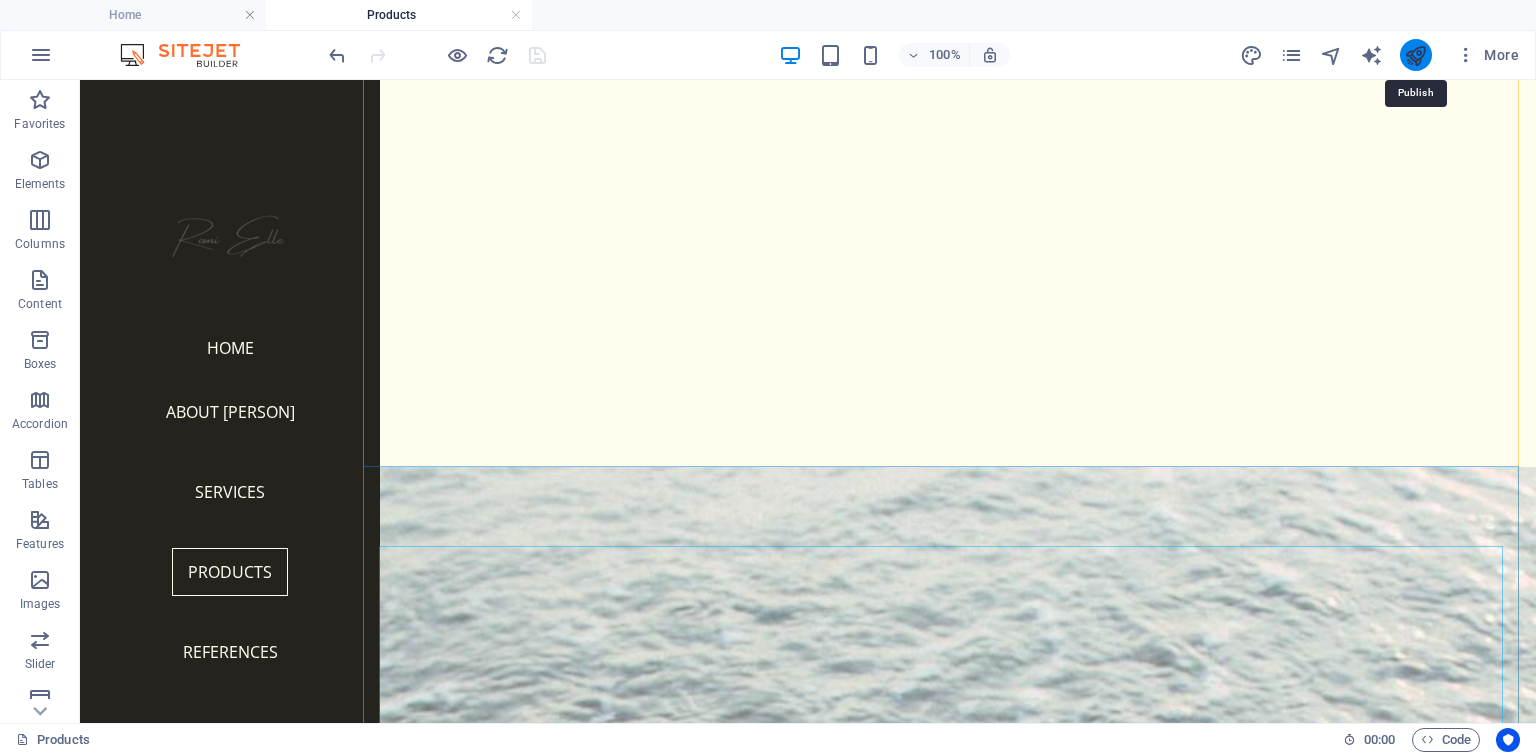 click at bounding box center [1415, 55] 